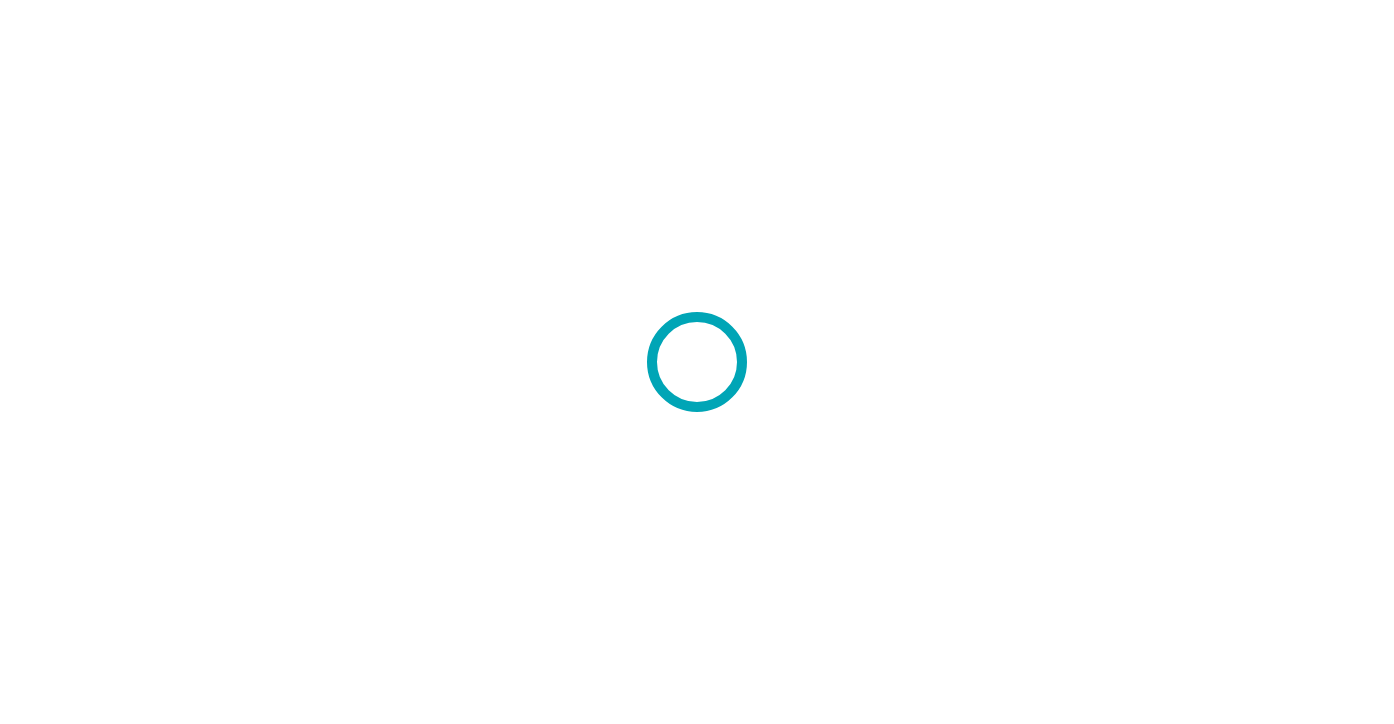 scroll, scrollTop: 0, scrollLeft: 0, axis: both 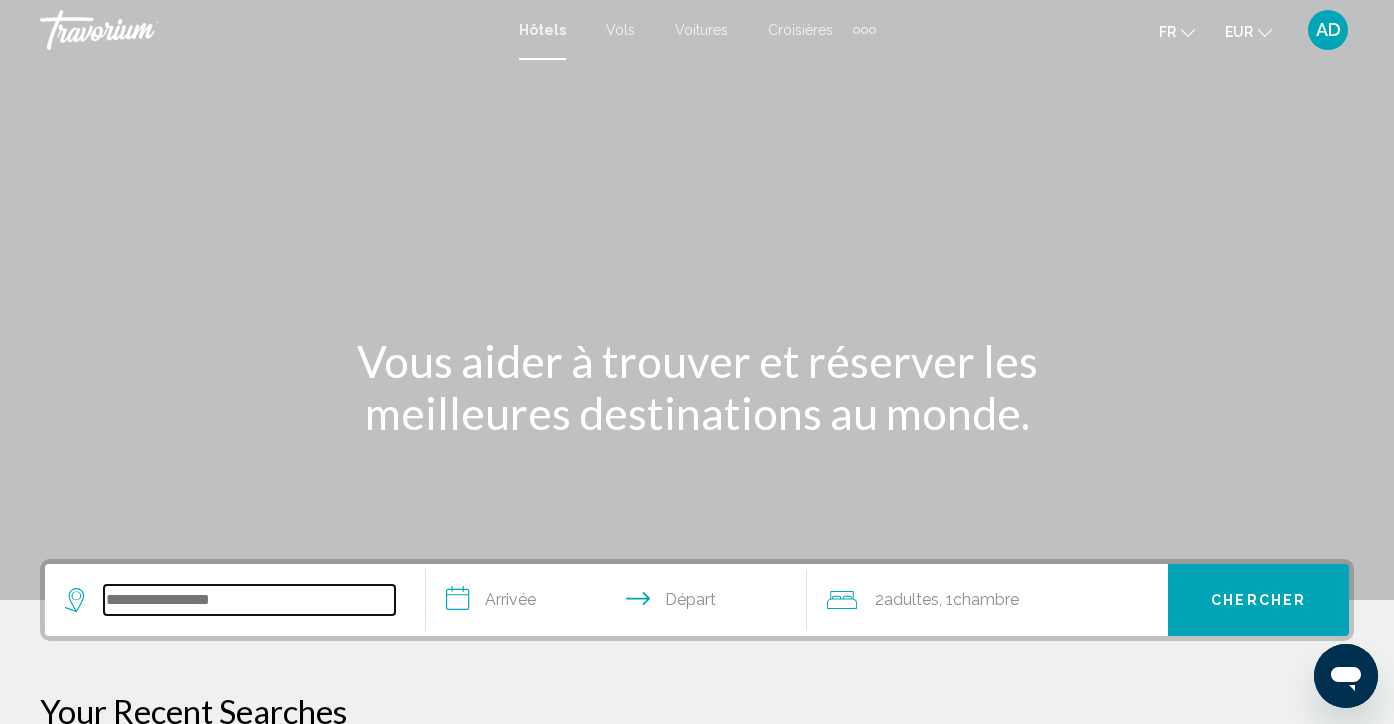 click at bounding box center [249, 600] 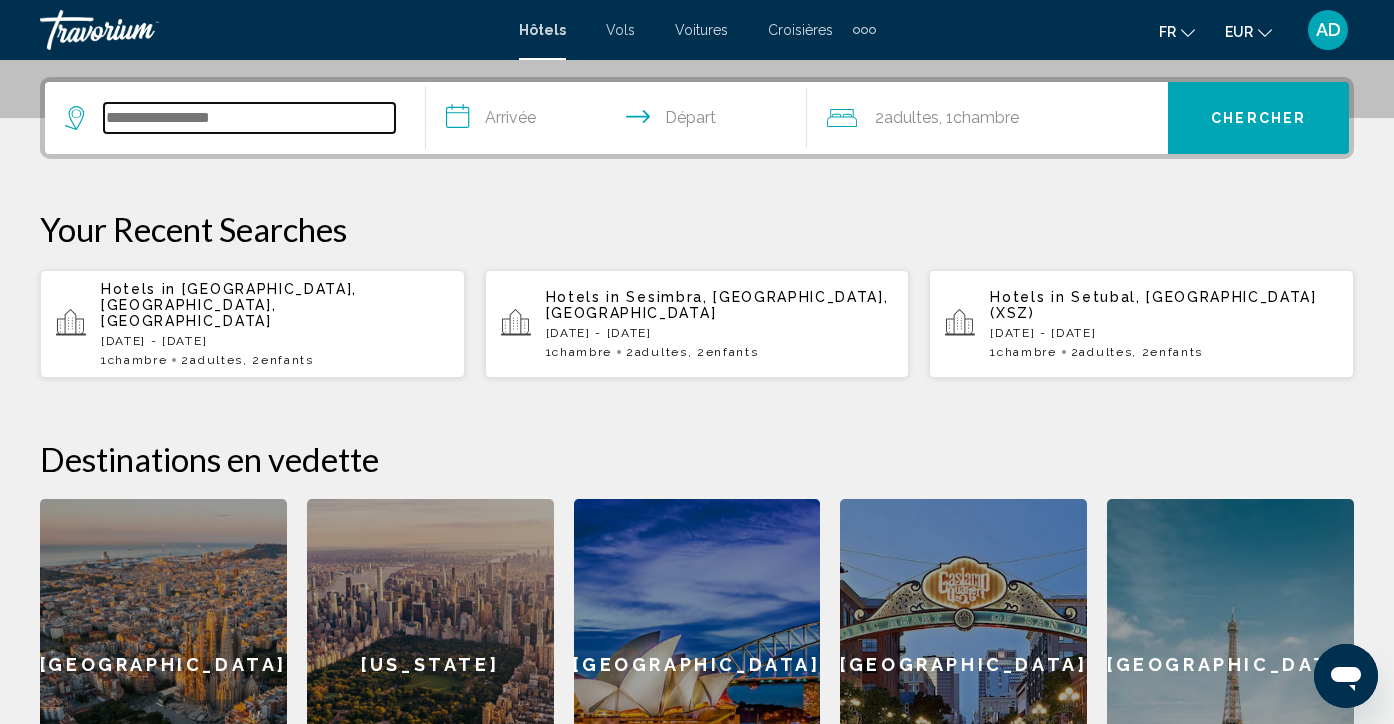 scroll, scrollTop: 494, scrollLeft: 0, axis: vertical 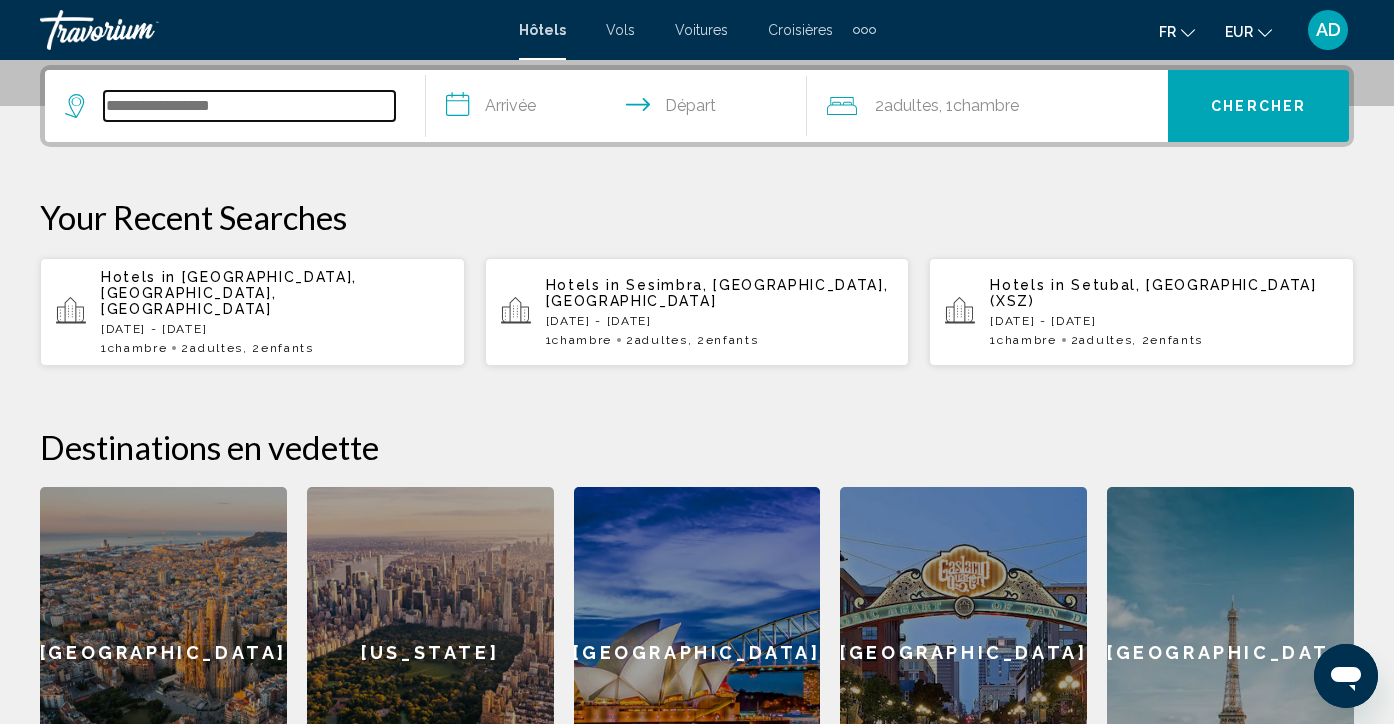 click at bounding box center (249, 106) 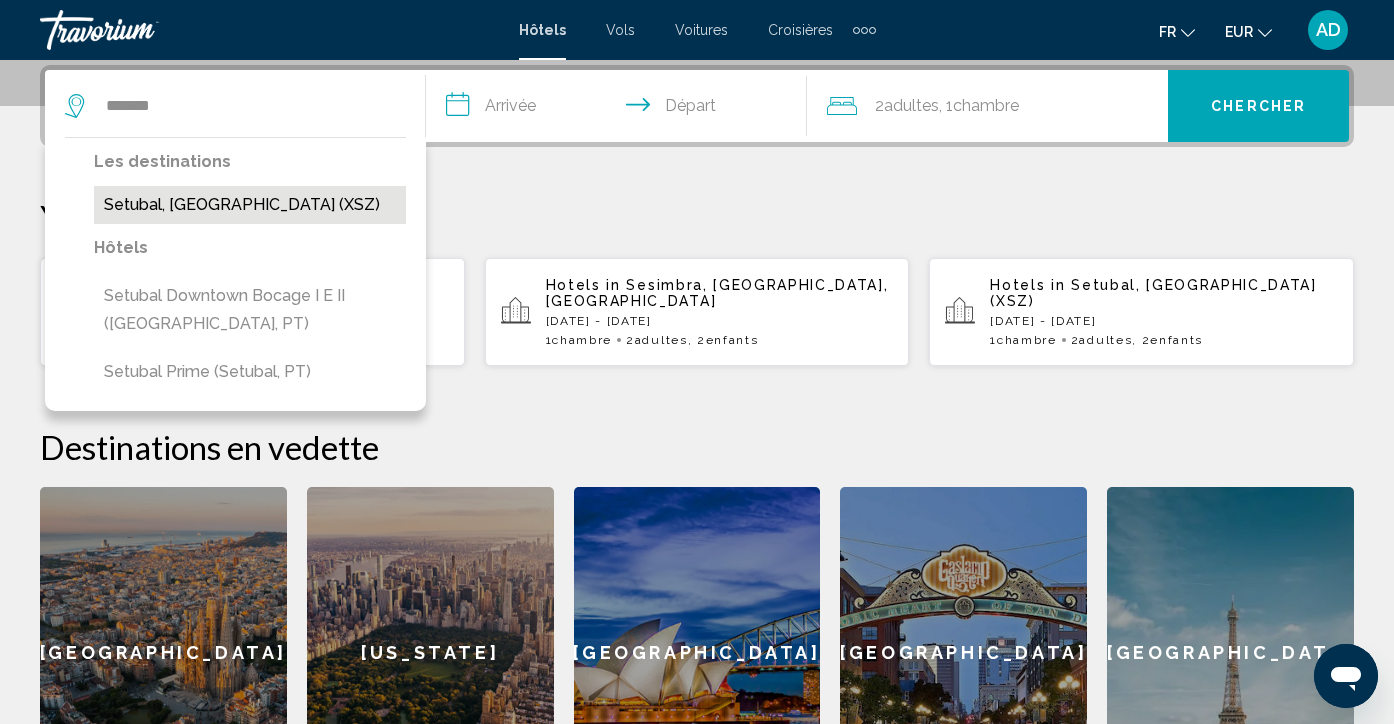 click on "Setubal, [GEOGRAPHIC_DATA] (XSZ)" at bounding box center [250, 205] 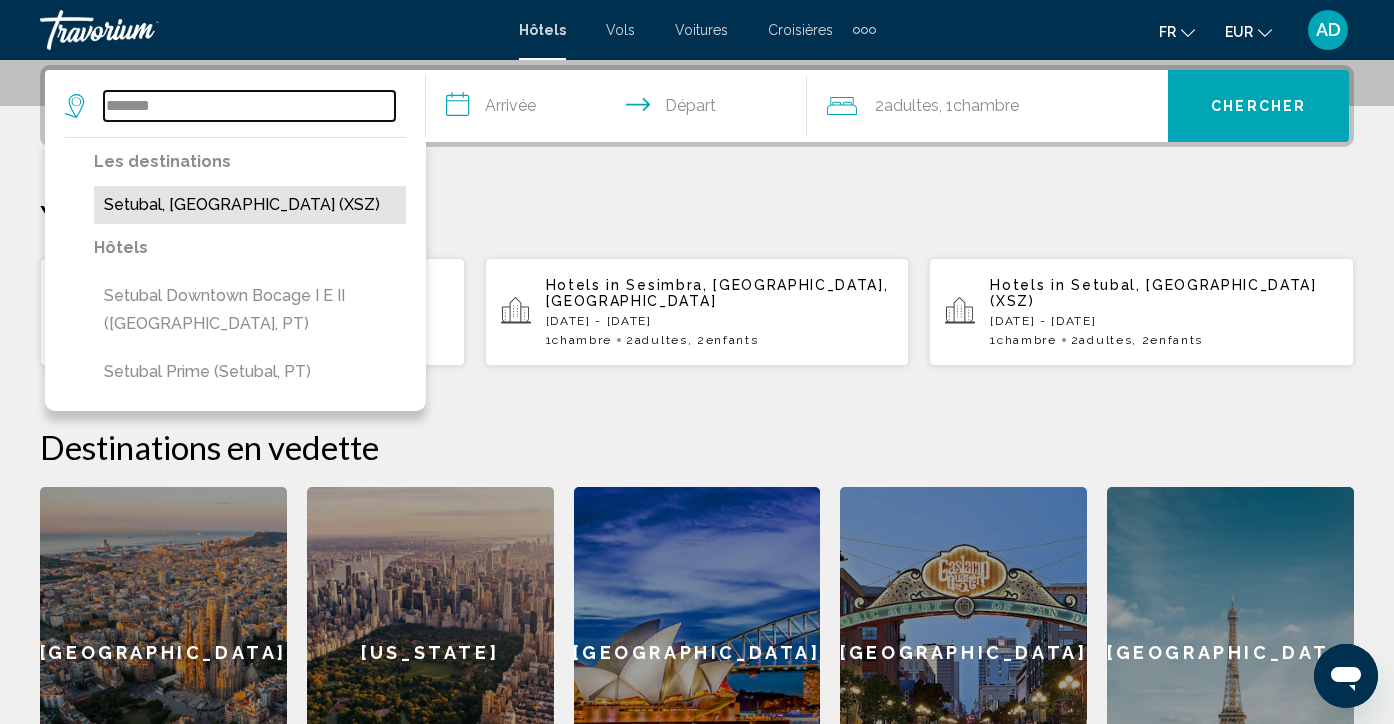type on "**********" 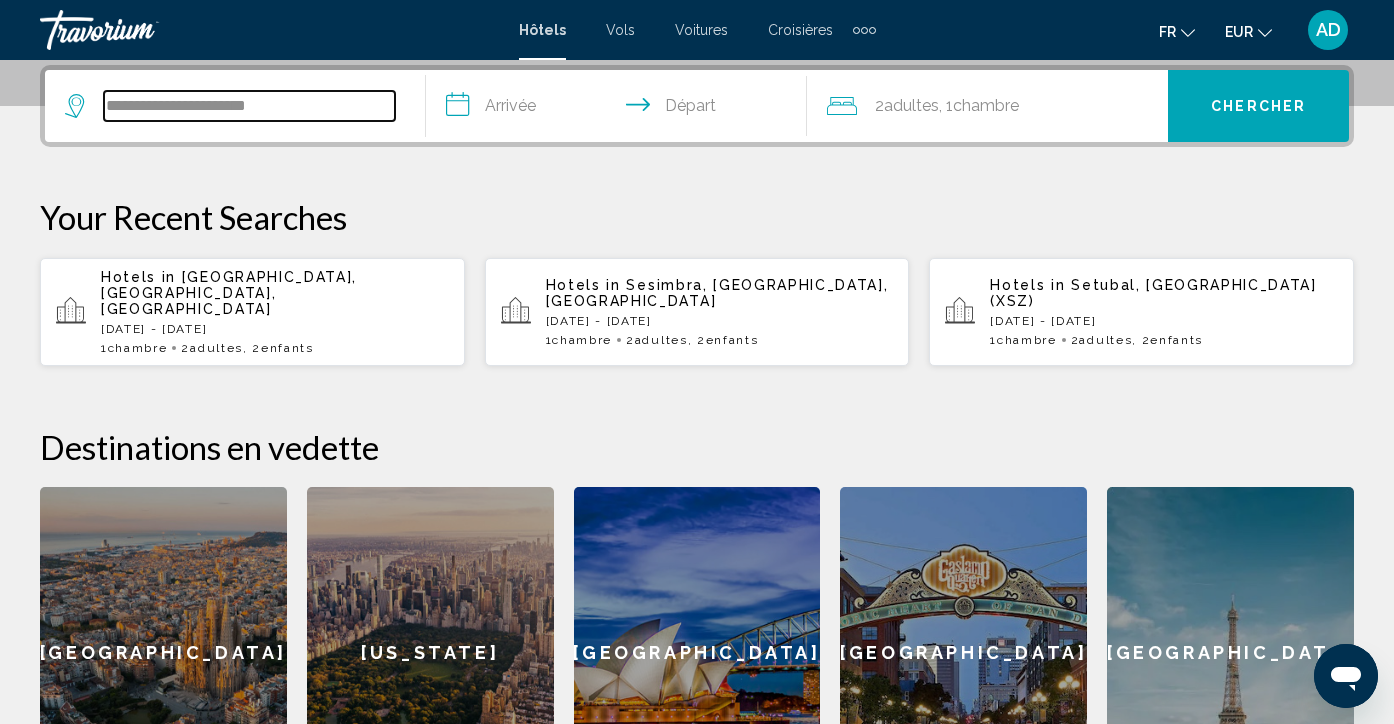 click on "**********" at bounding box center (249, 106) 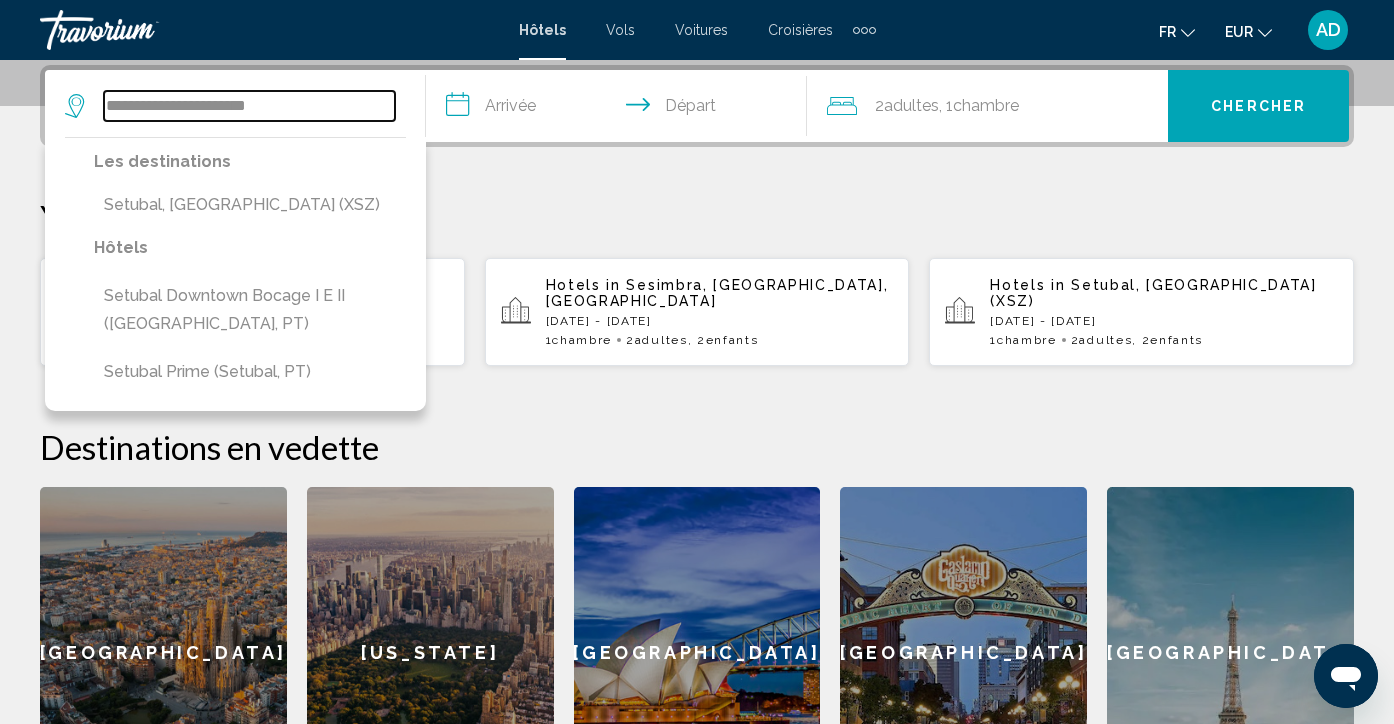 click on "**********" at bounding box center (249, 106) 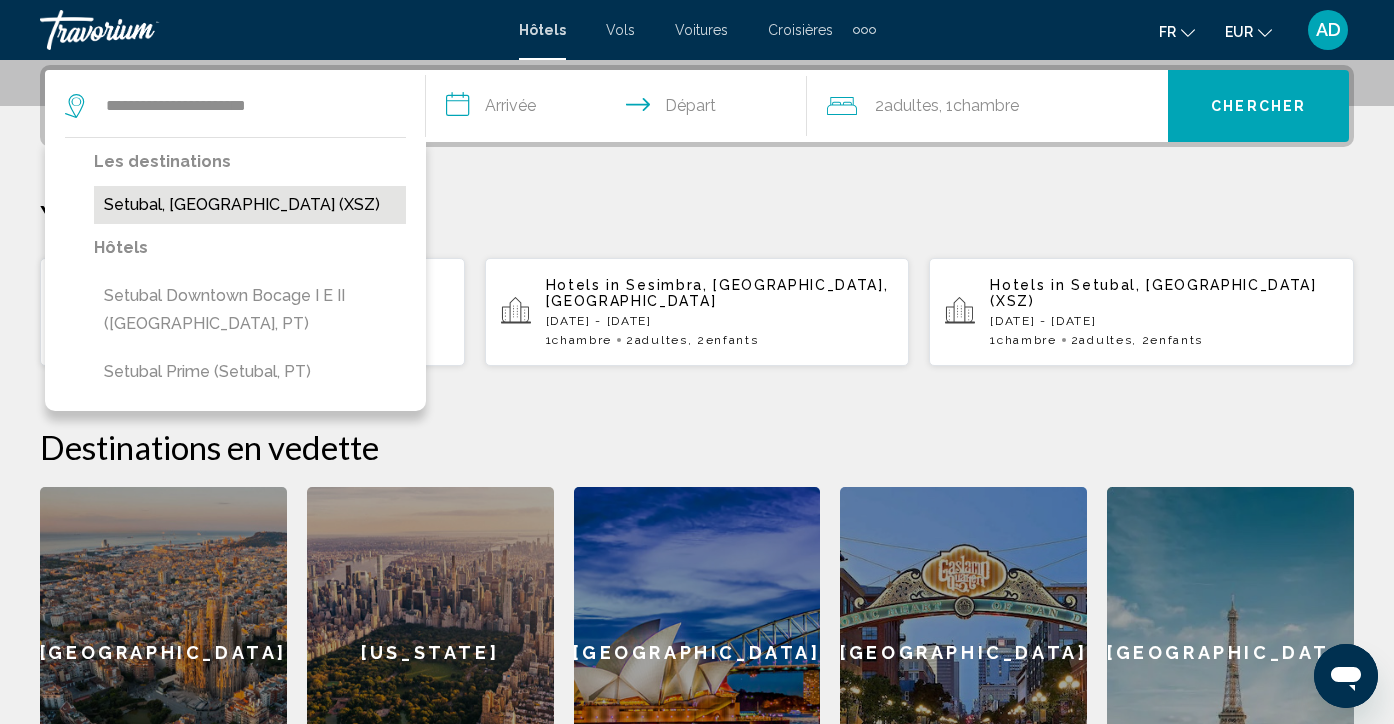 click on "Setubal, [GEOGRAPHIC_DATA] (XSZ)" at bounding box center (250, 205) 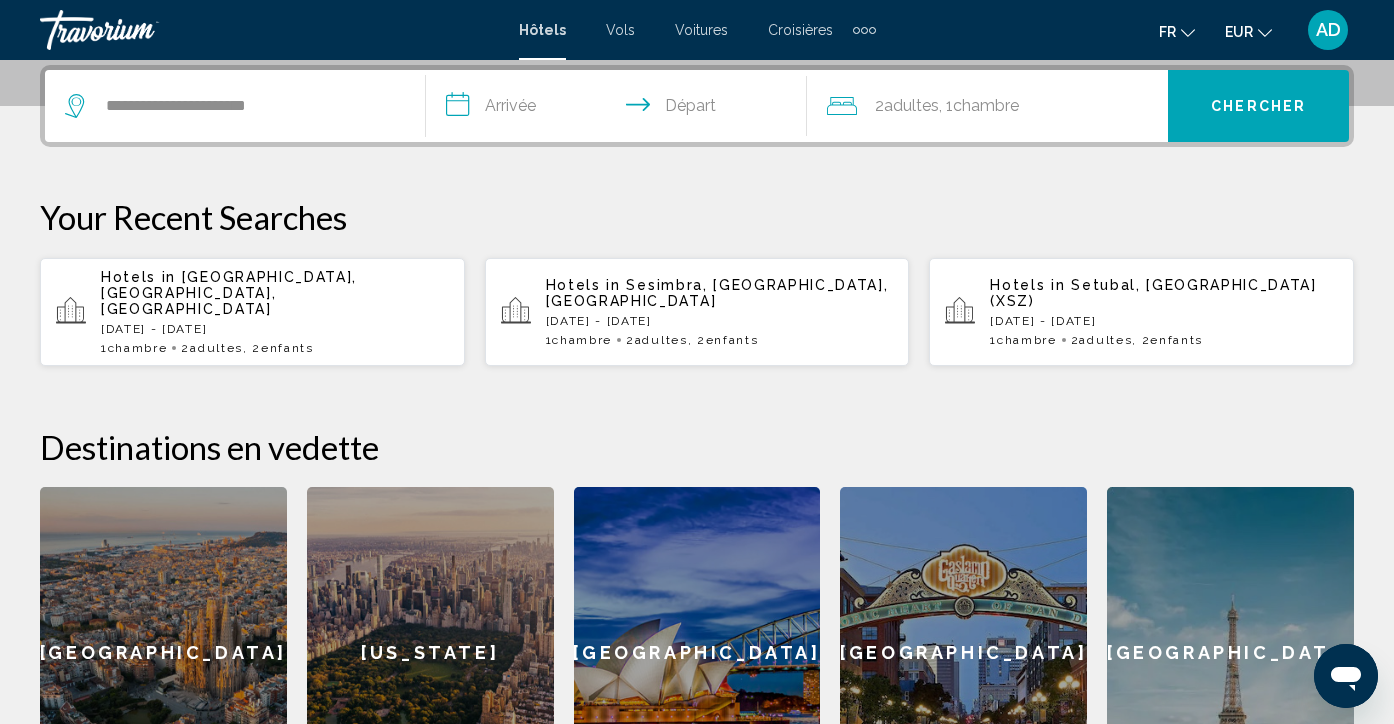 click on "**********" at bounding box center [697, 442] 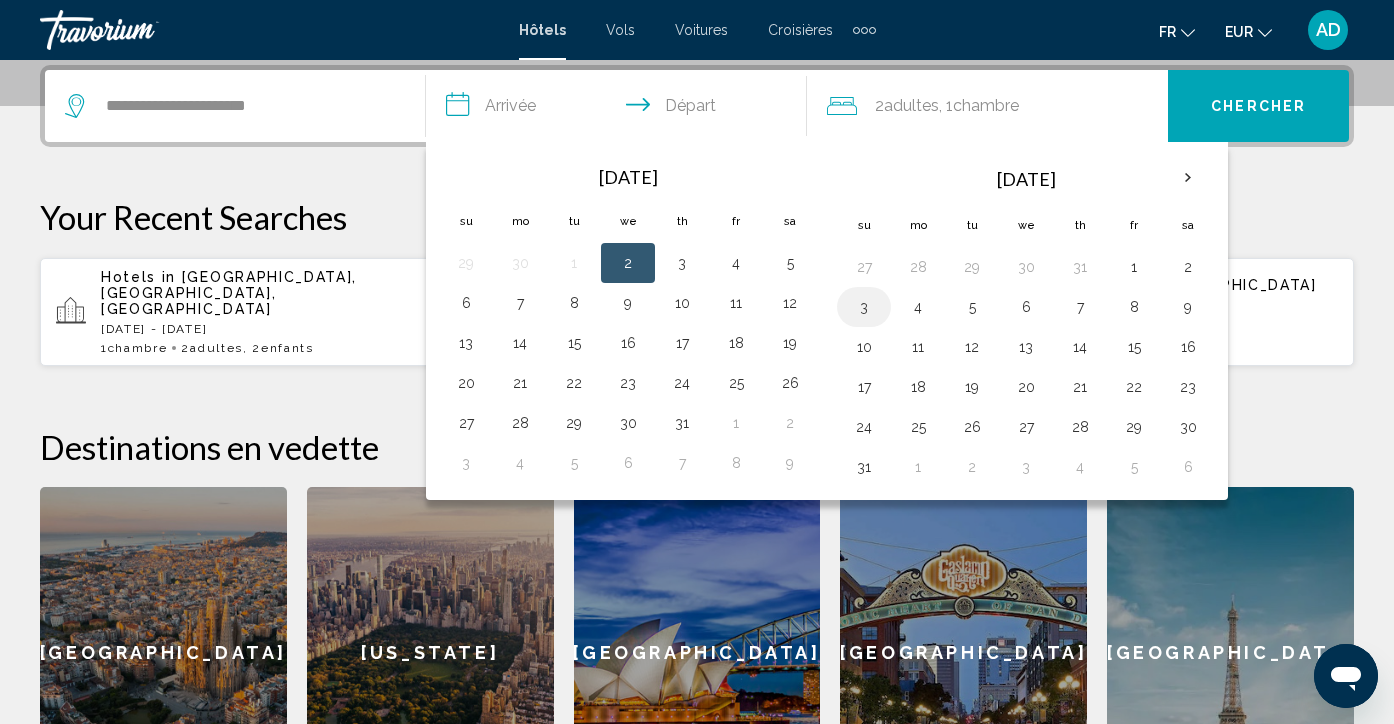 drag, startPoint x: 925, startPoint y: 305, endPoint x: 874, endPoint y: 306, distance: 51.009804 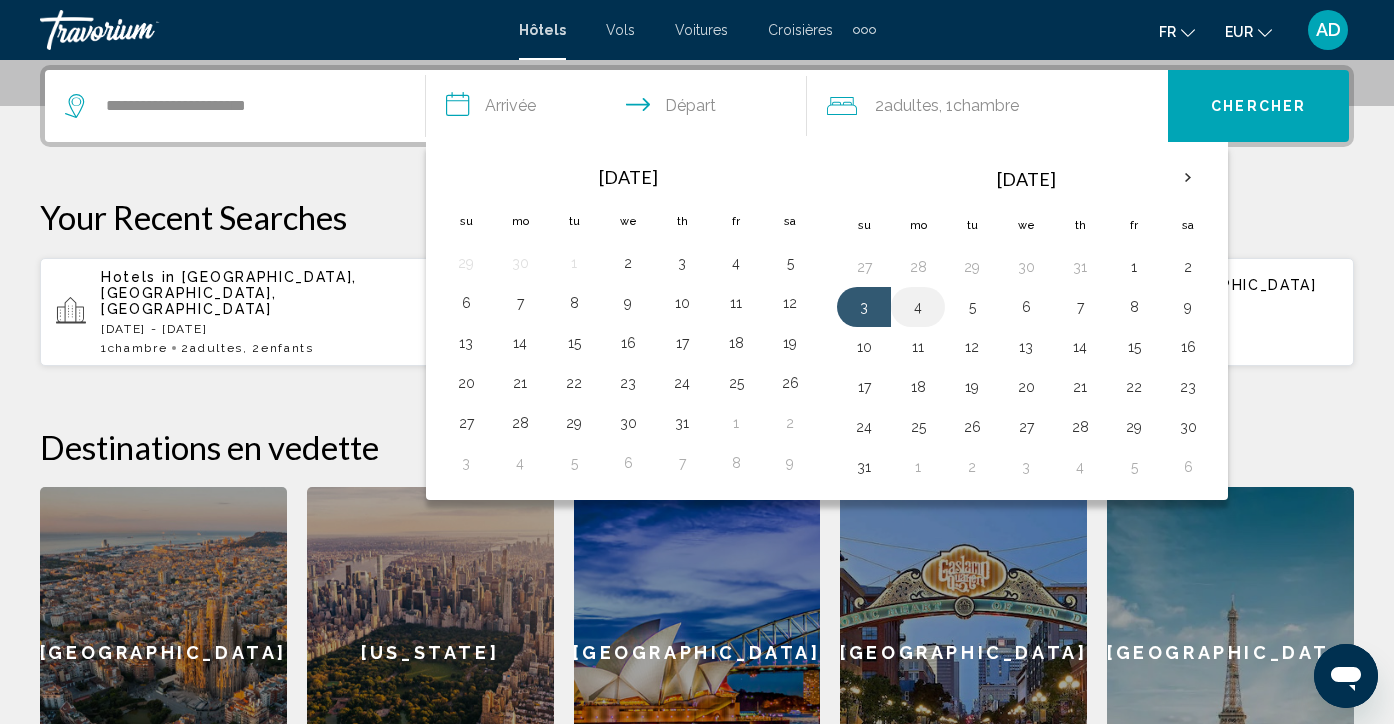 click on "4" at bounding box center [918, 307] 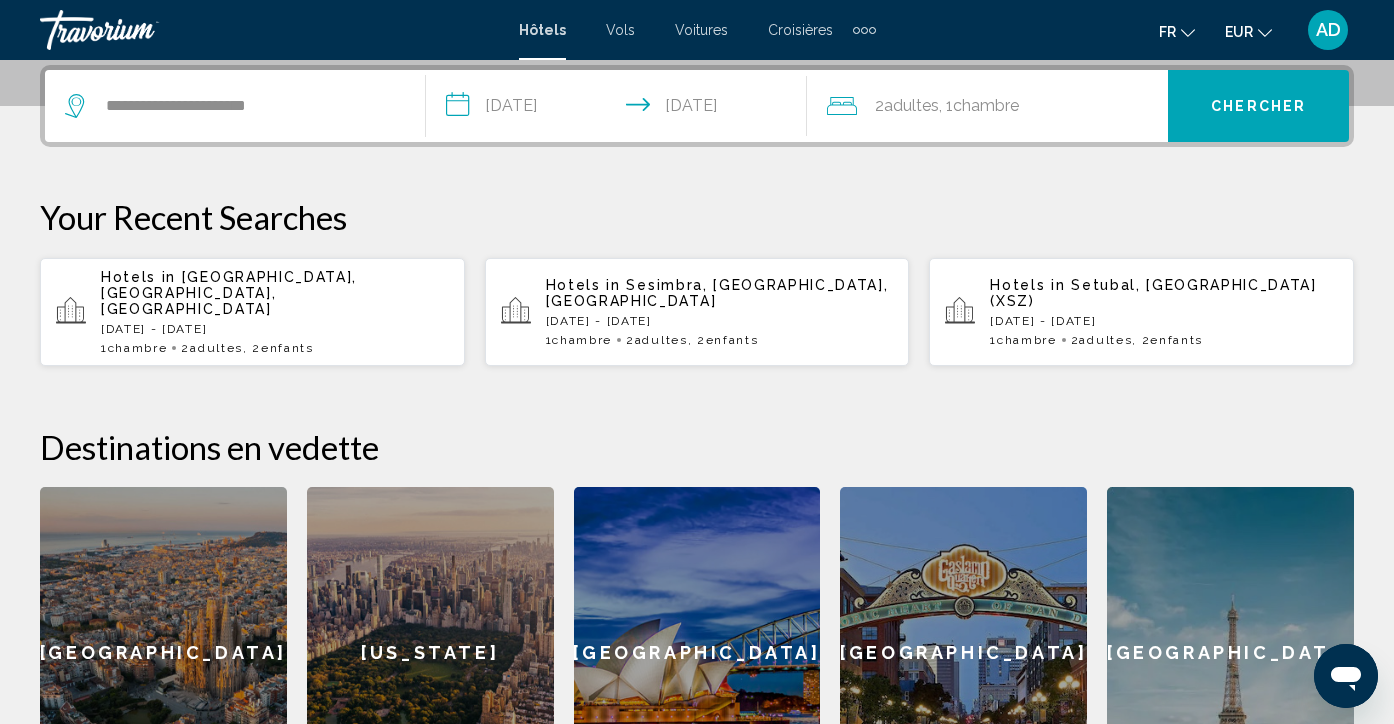 click on "Chambre" 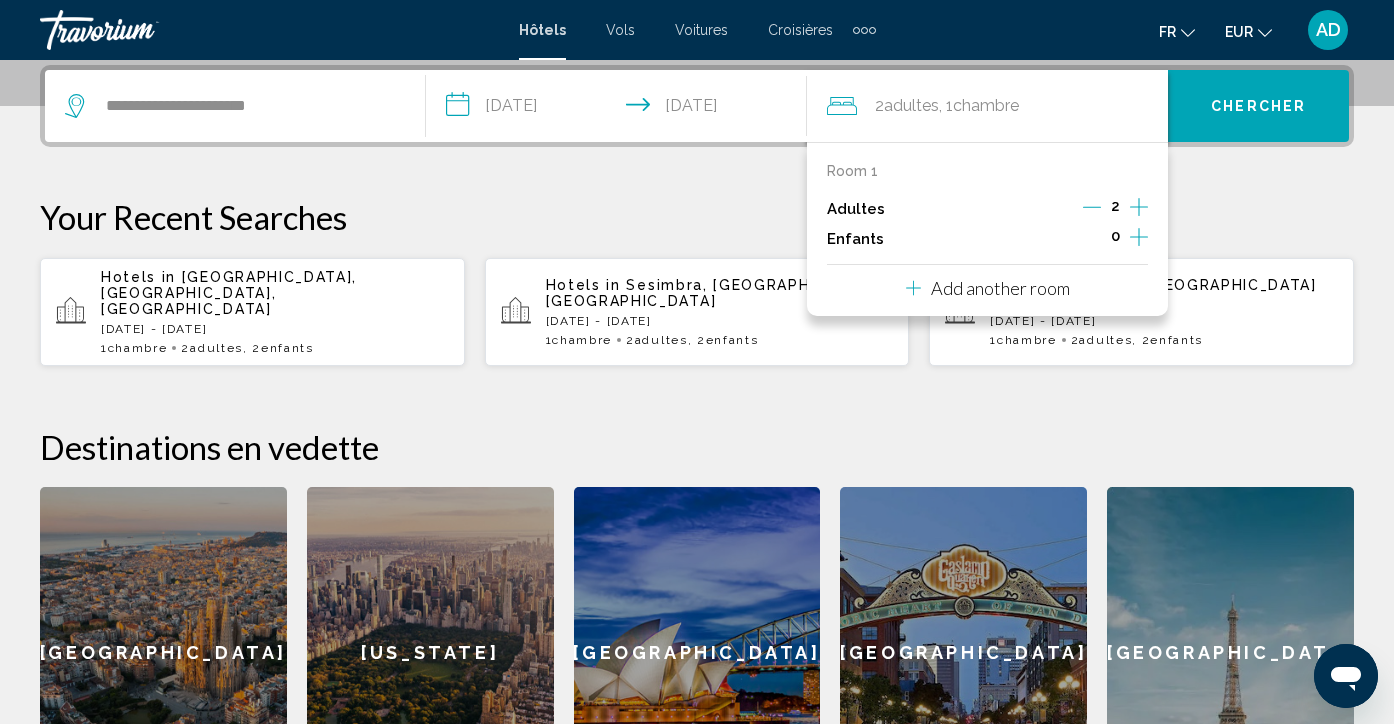 click 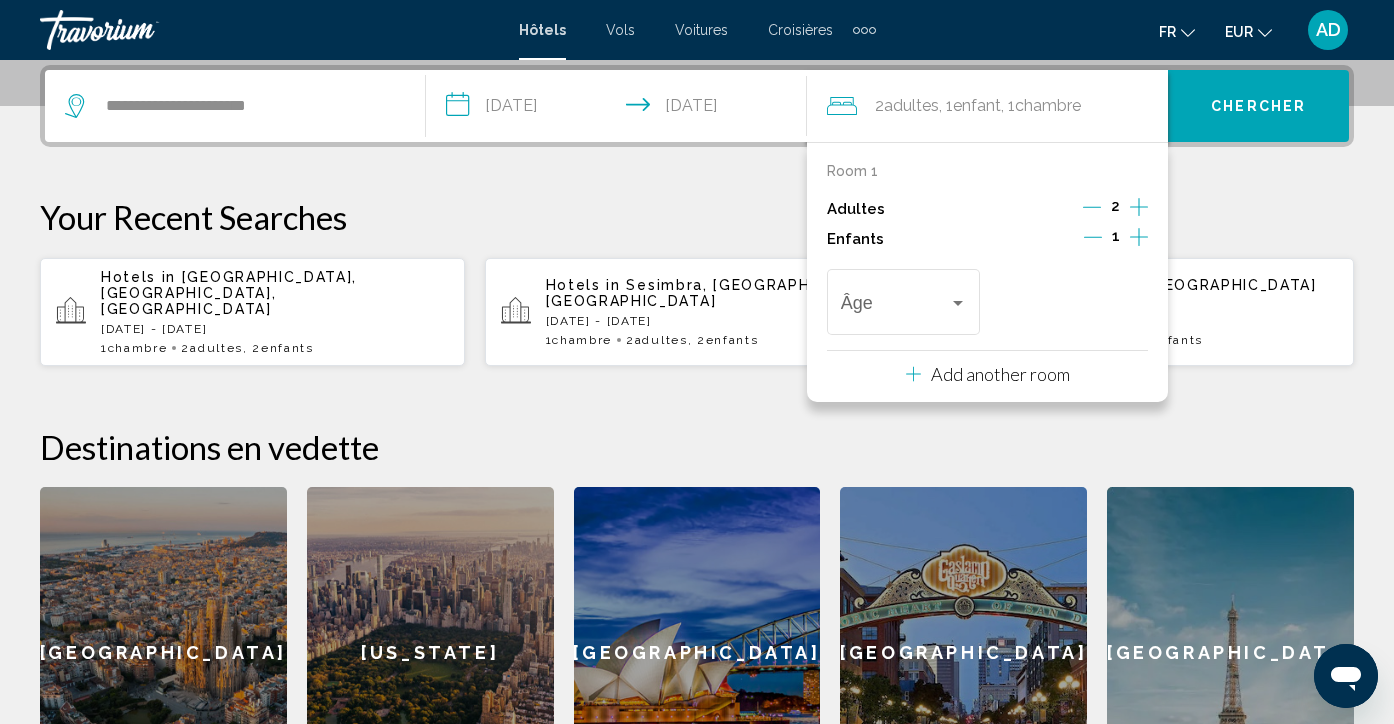 click 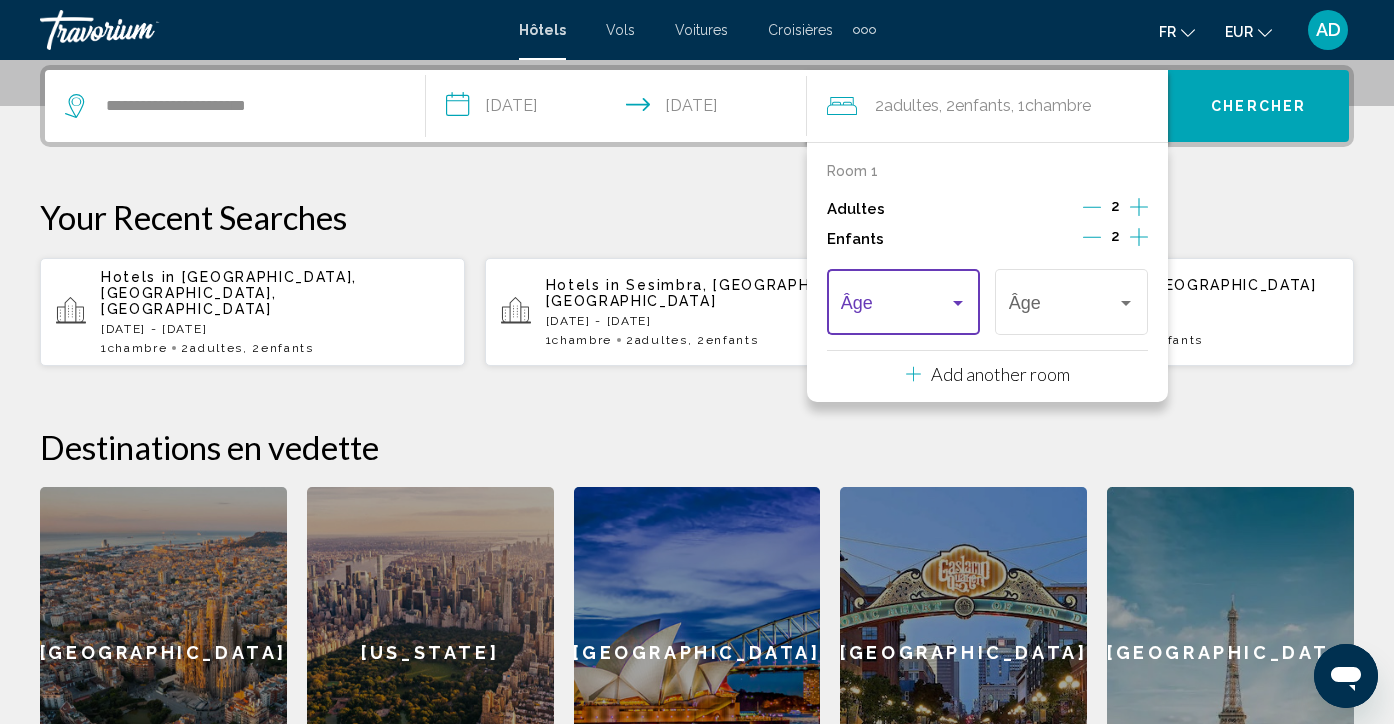 click at bounding box center (895, 307) 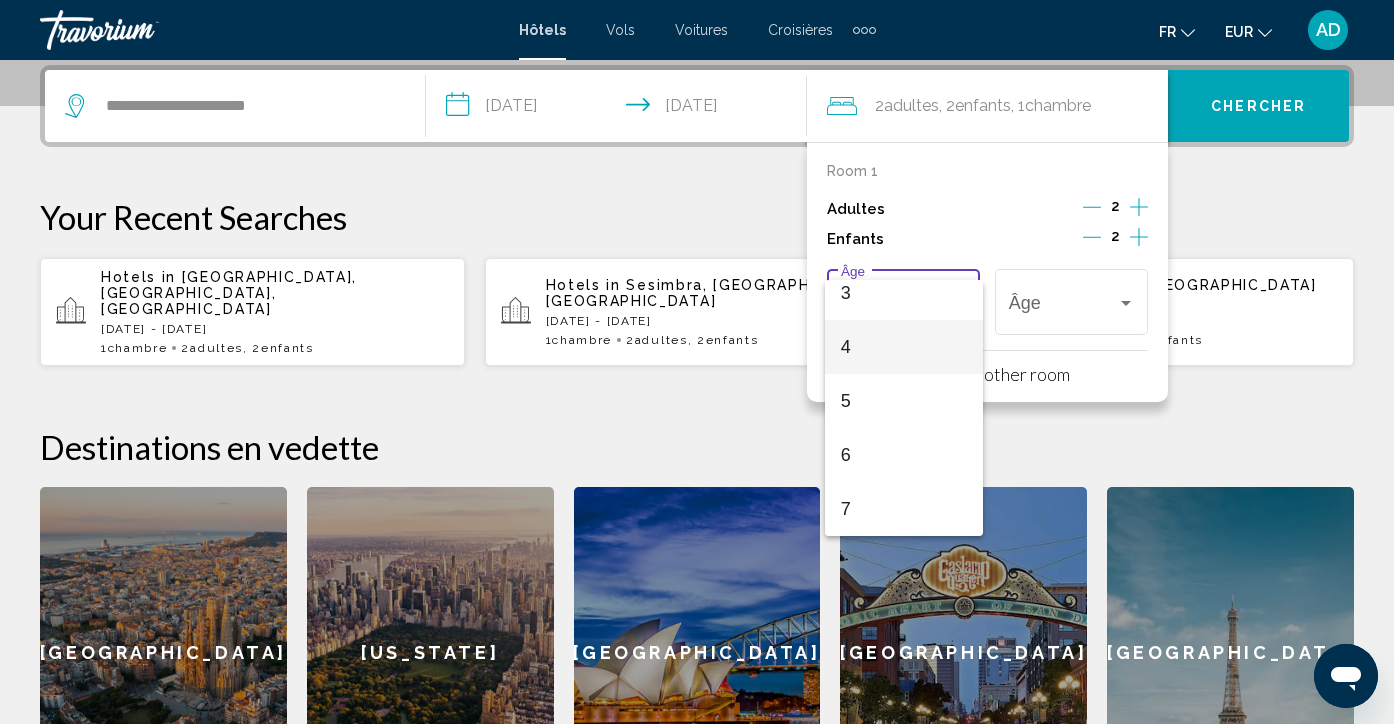 scroll, scrollTop: 230, scrollLeft: 0, axis: vertical 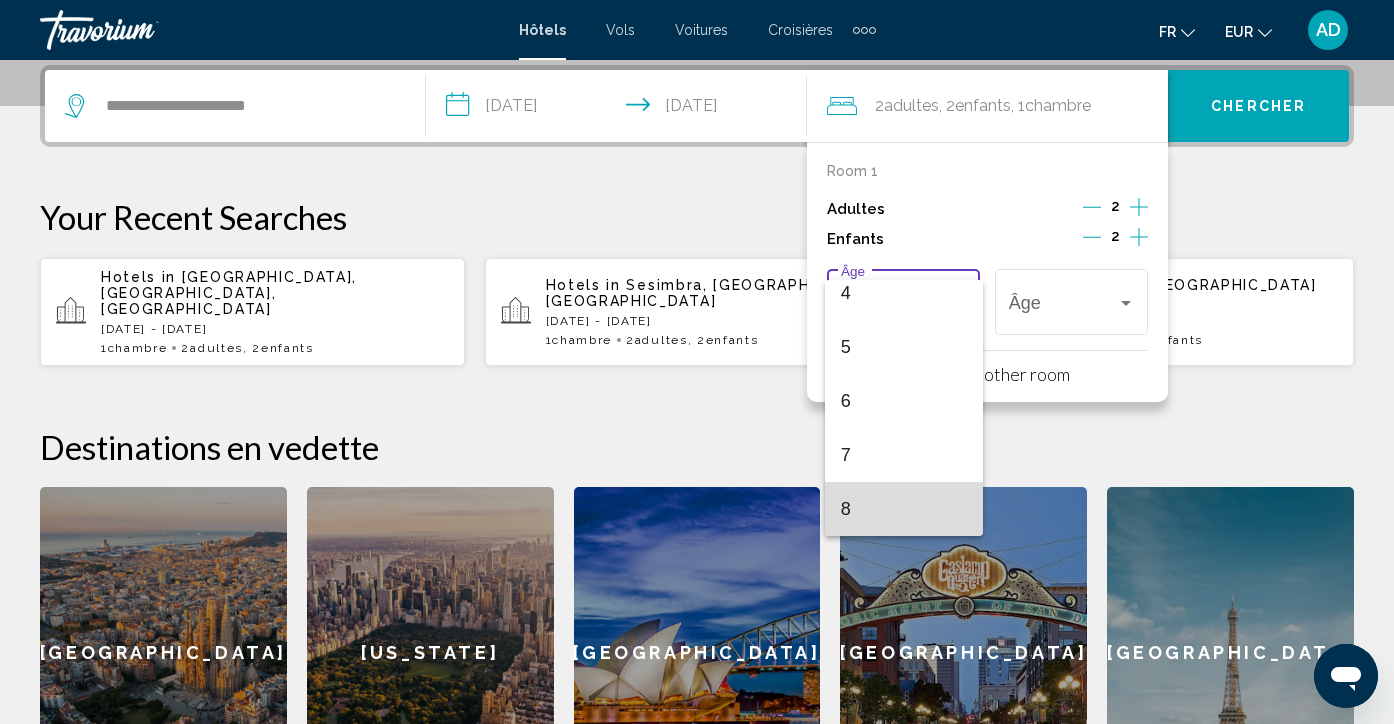 click on "8" at bounding box center (904, 509) 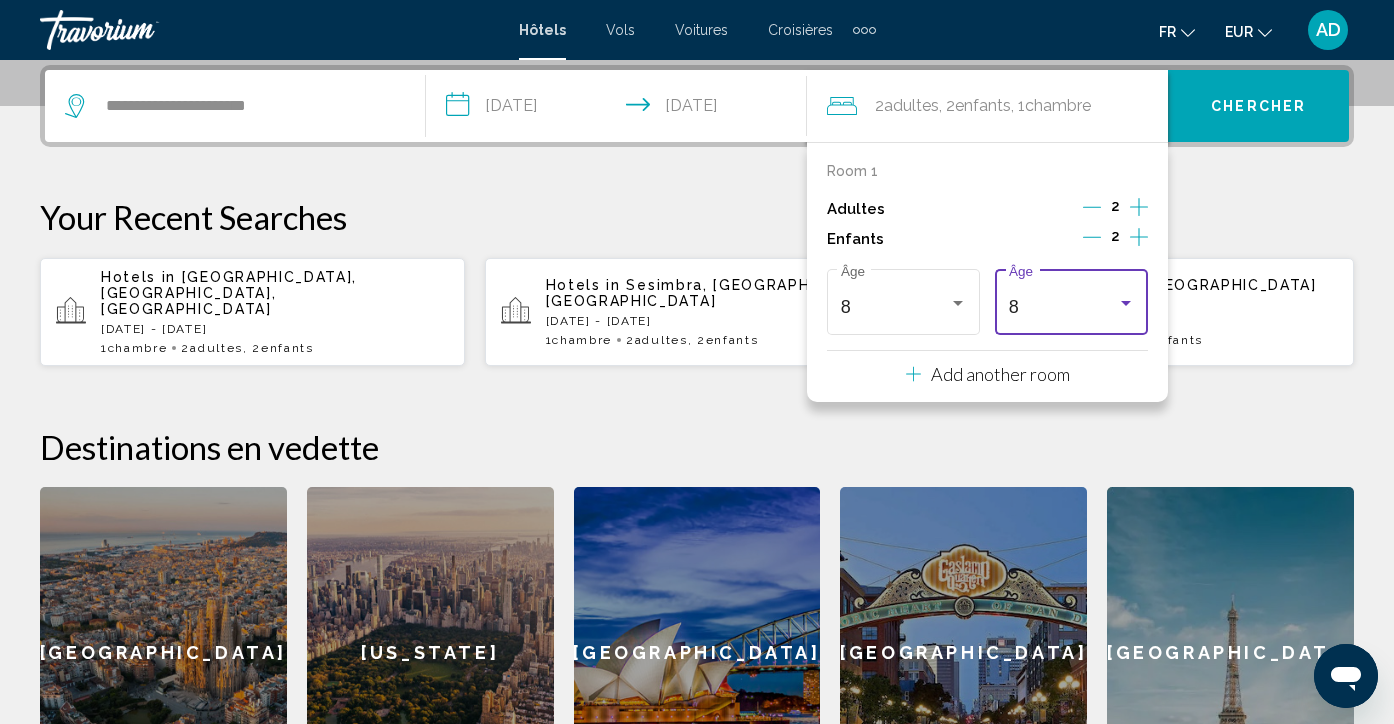 click on "8" at bounding box center [1063, 307] 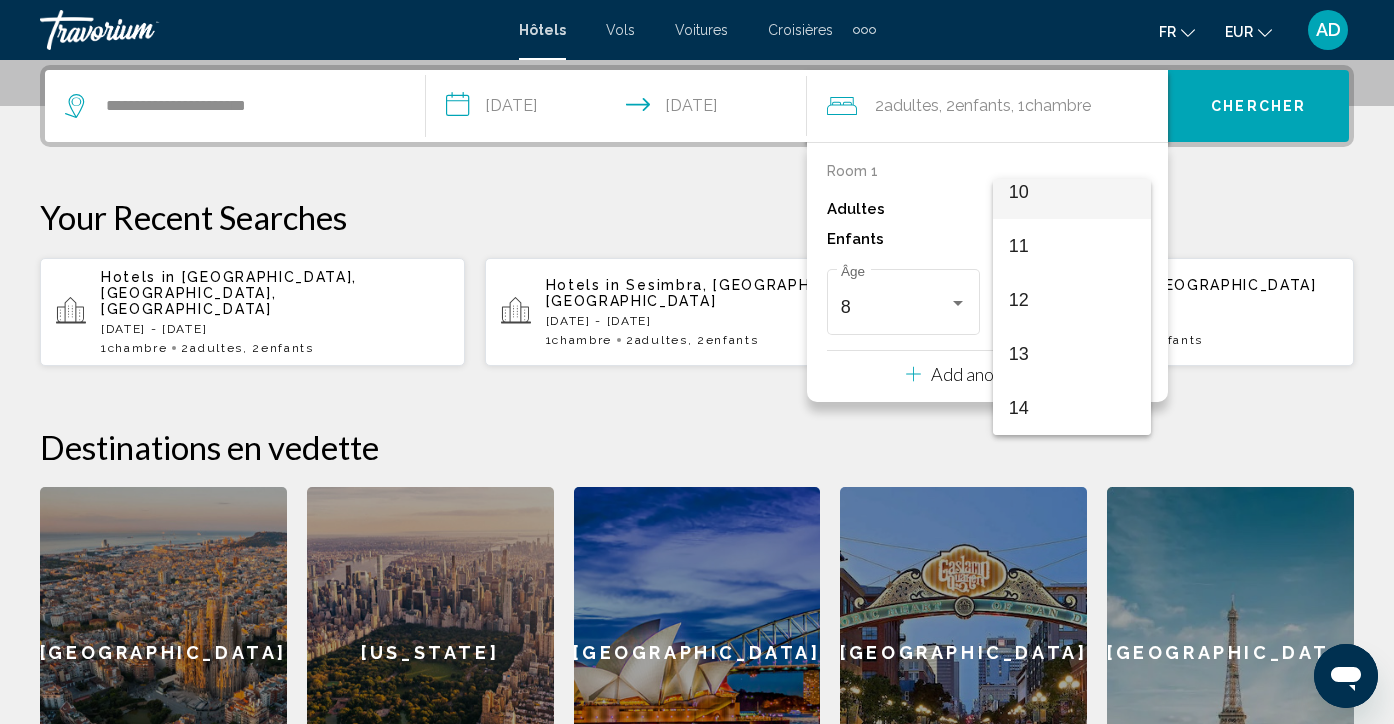scroll, scrollTop: 608, scrollLeft: 0, axis: vertical 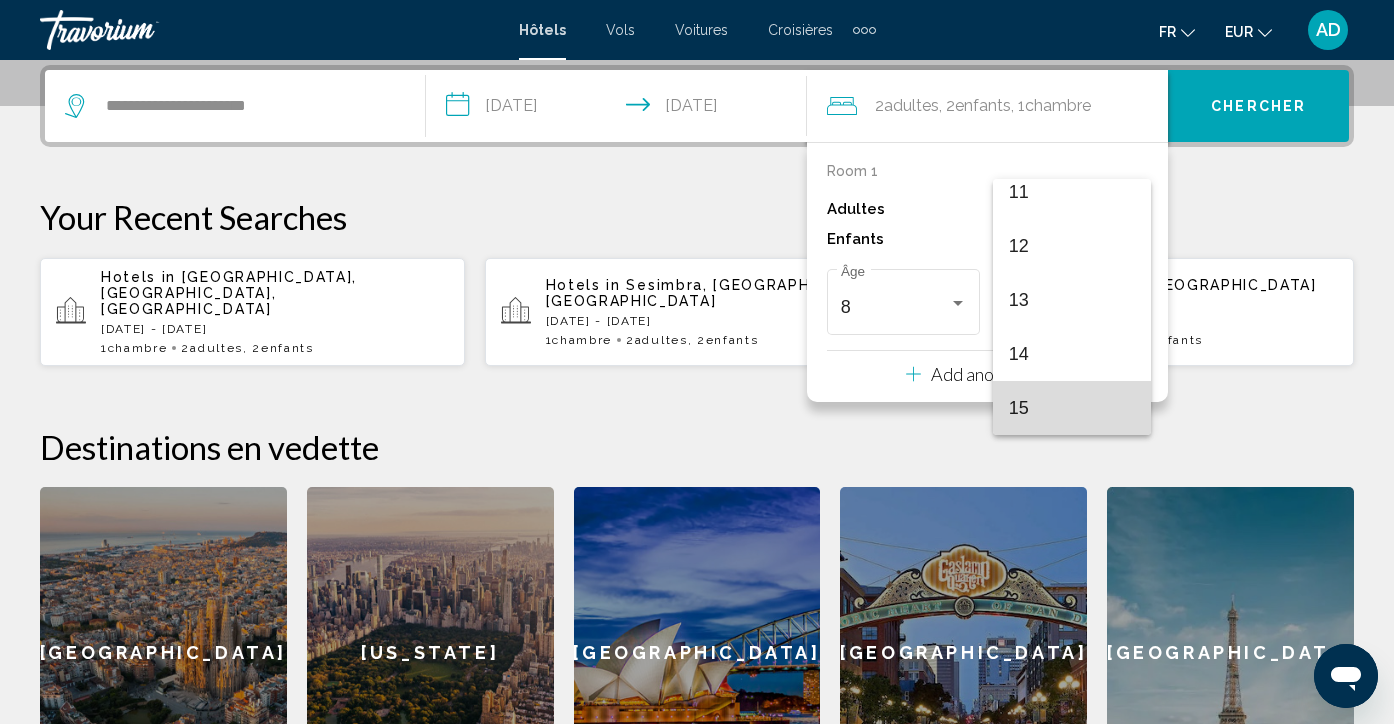 click on "15" at bounding box center (1072, 408) 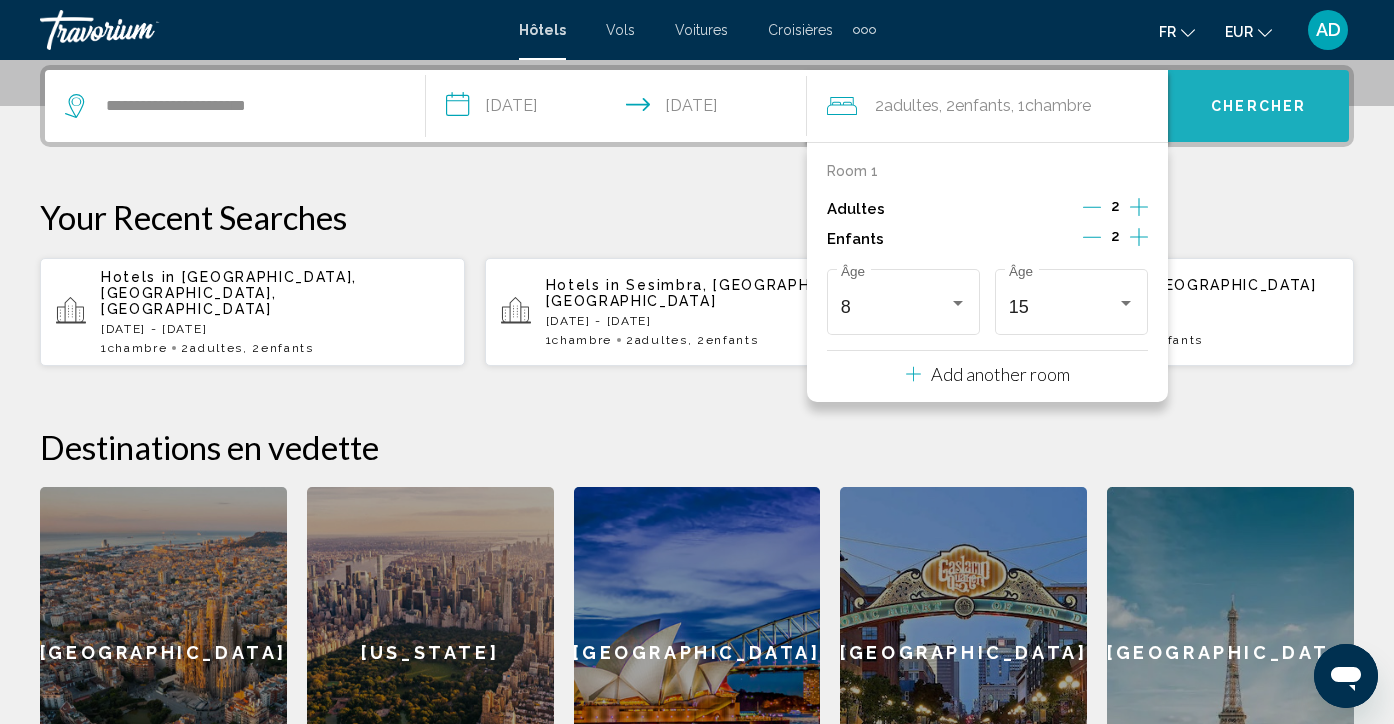 click on "Chercher" at bounding box center [1258, 107] 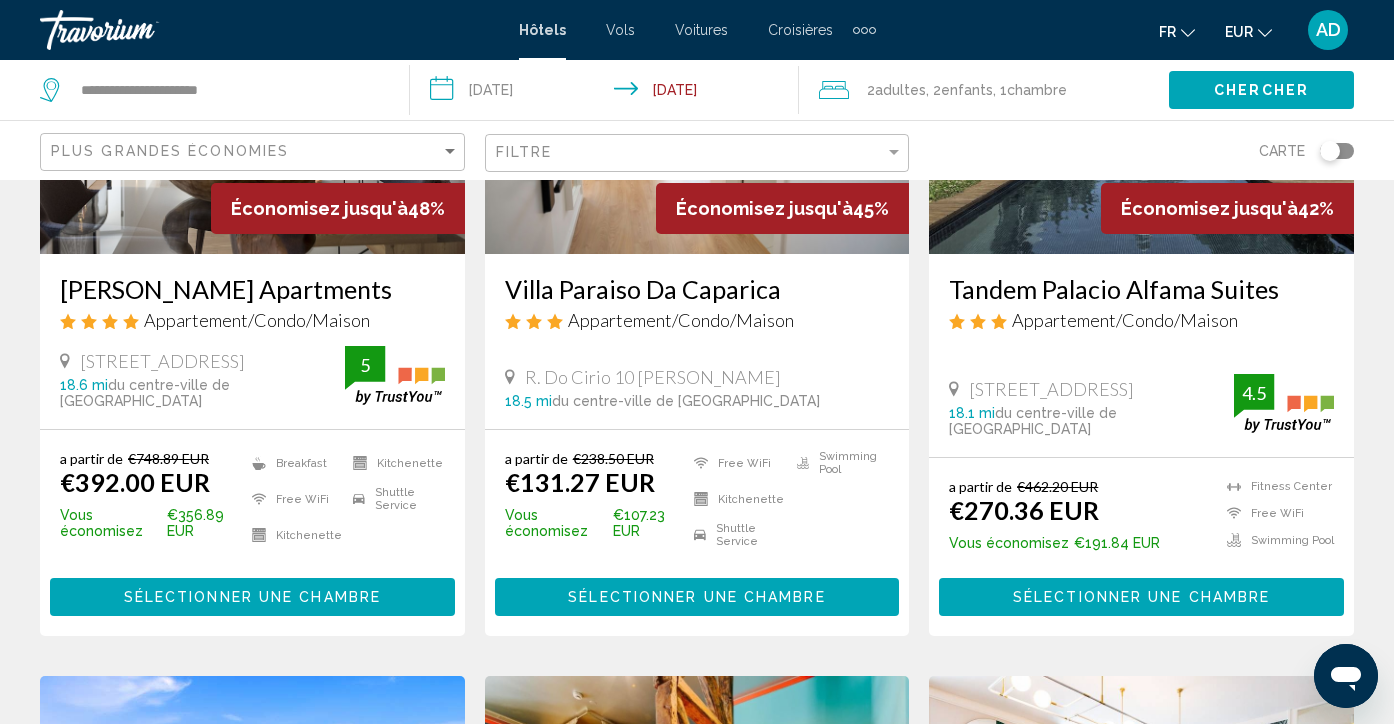 scroll, scrollTop: 320, scrollLeft: 0, axis: vertical 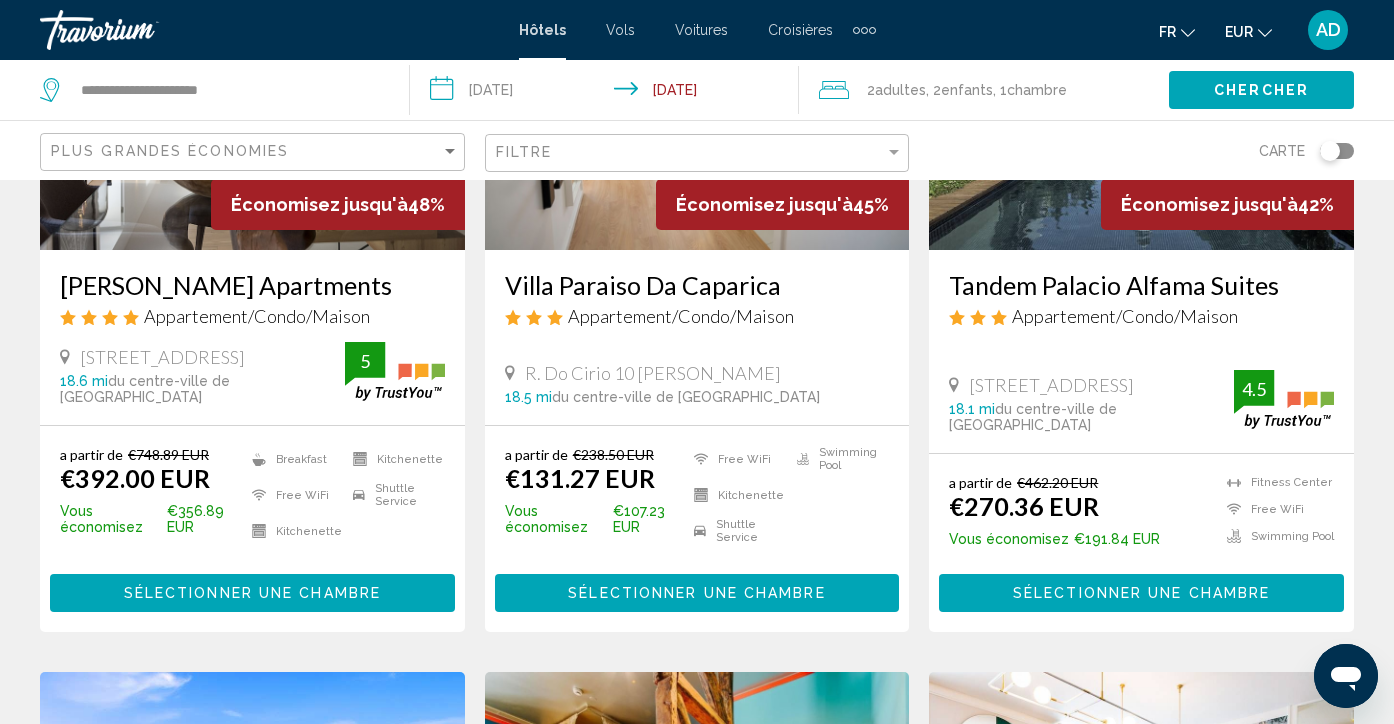 click on "Chambre" 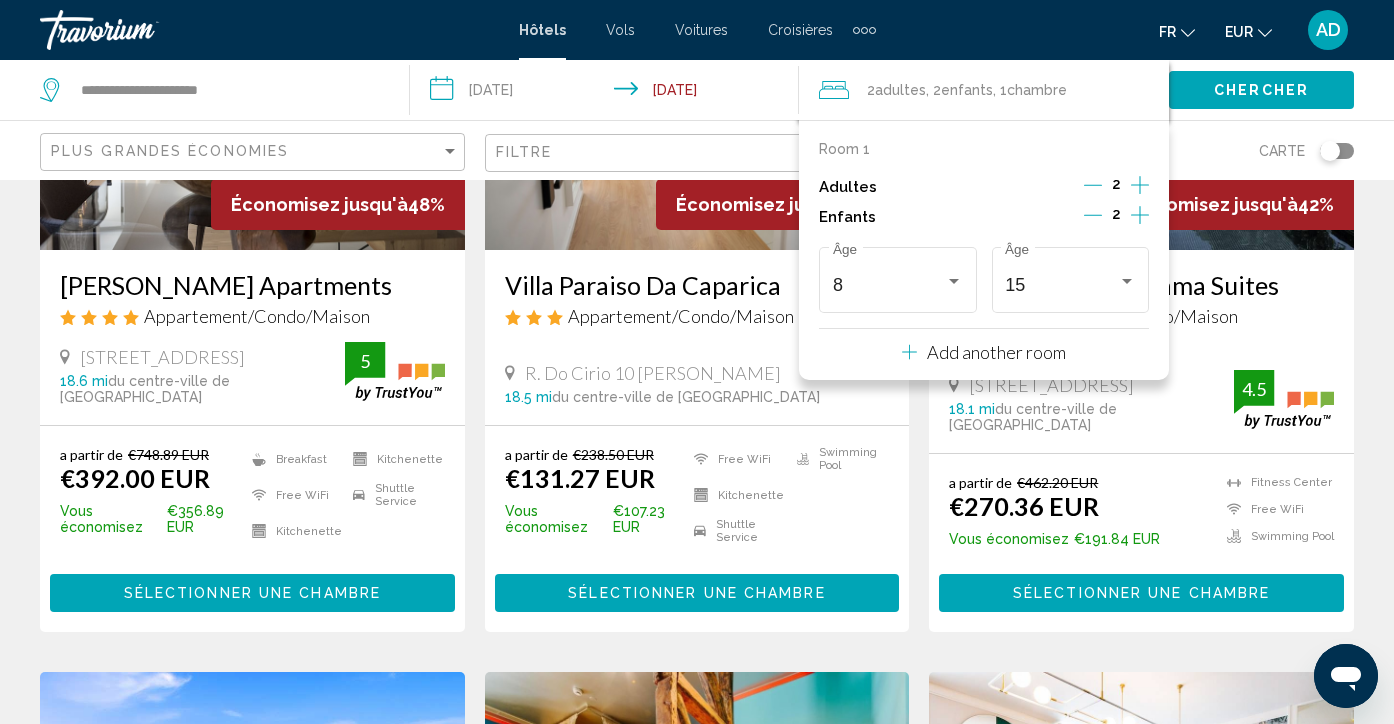 click on "2  Adulte Adultes , 2  Enfant Enfants , 1  Chambre pièces" 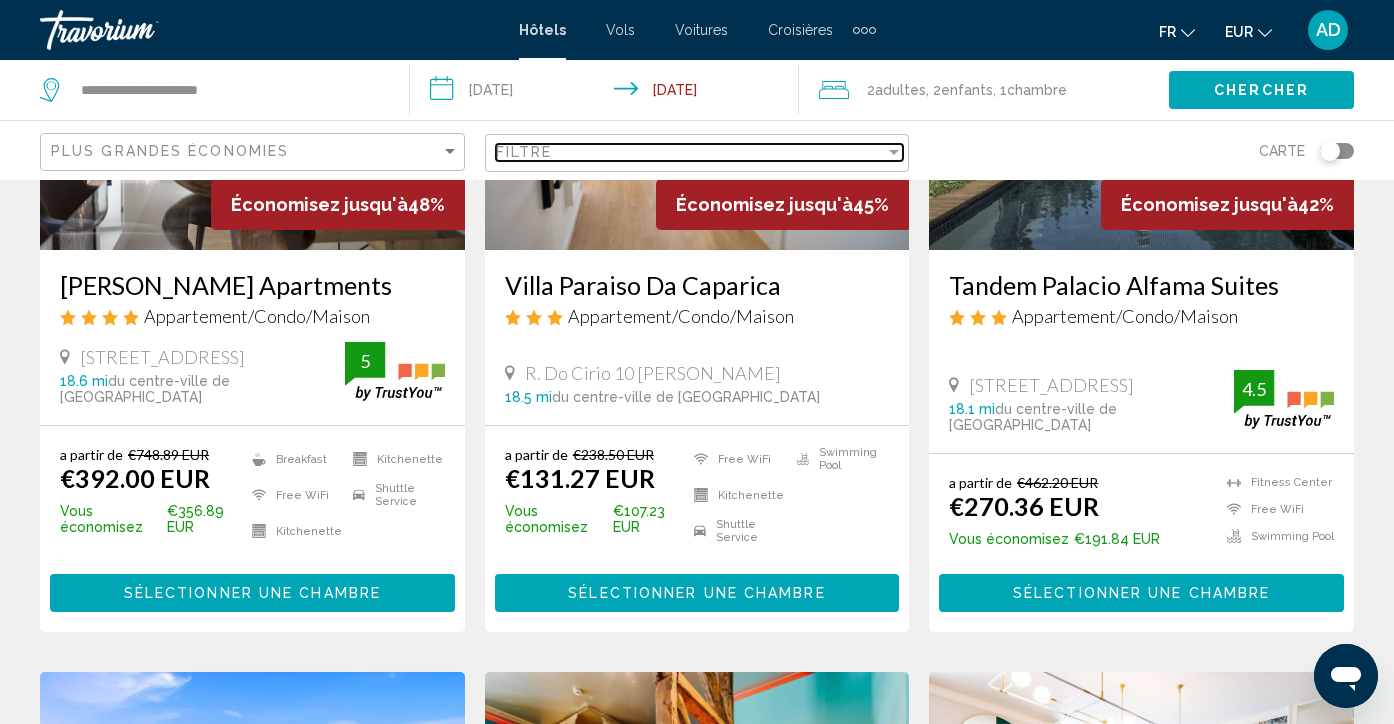 click at bounding box center (894, 152) 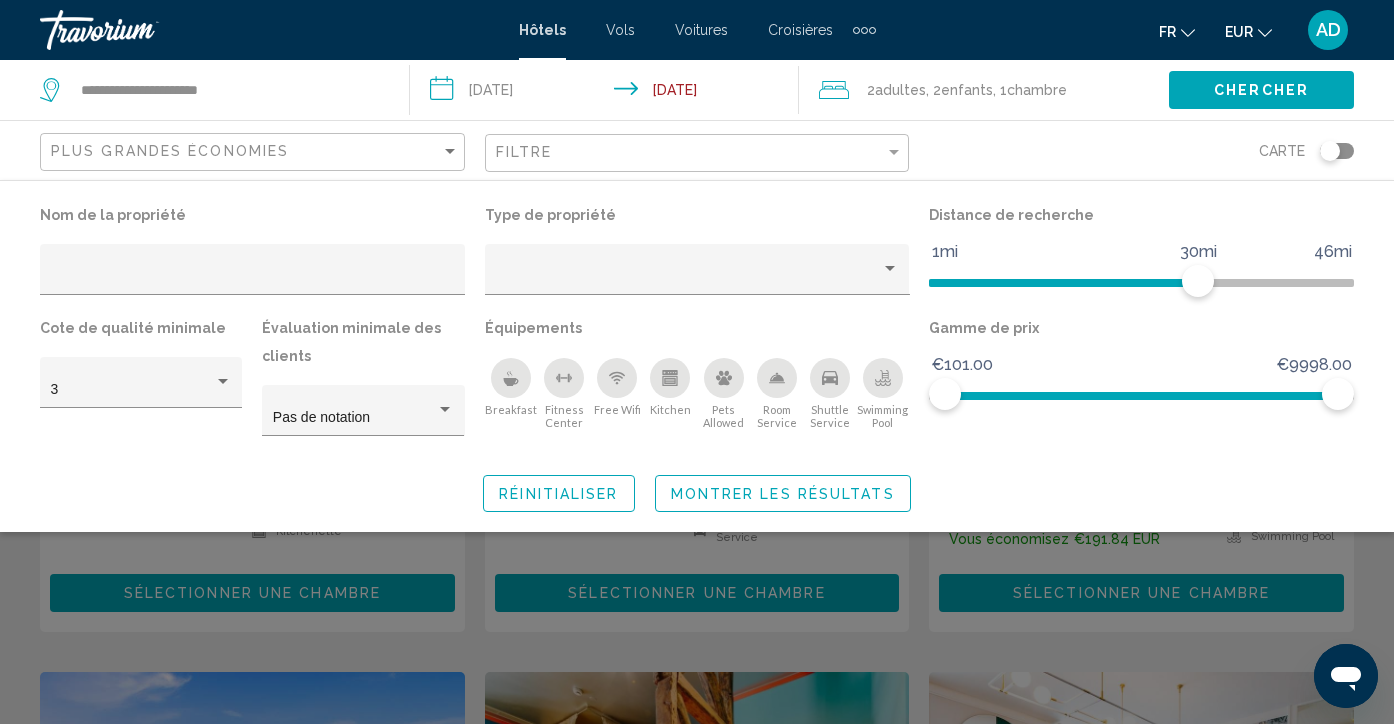 click 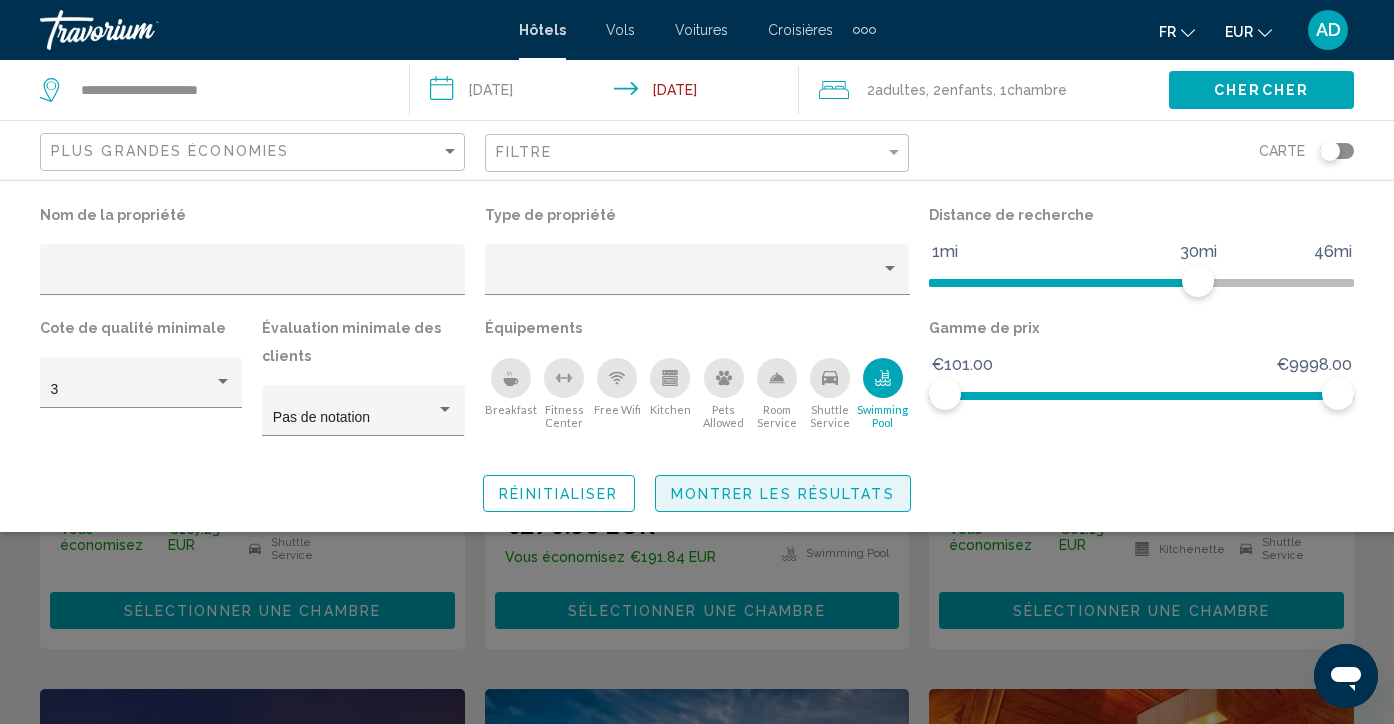 click on "Montrer les résultats" 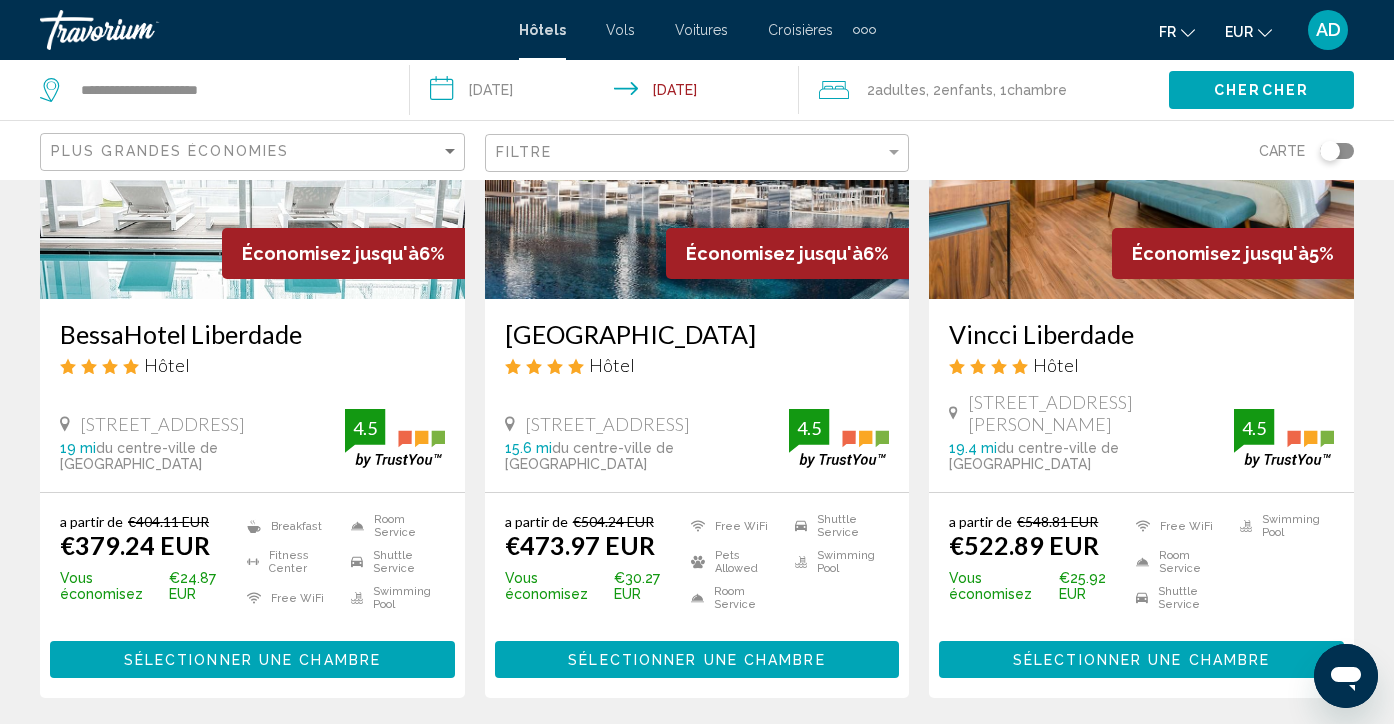 scroll, scrollTop: 2640, scrollLeft: 0, axis: vertical 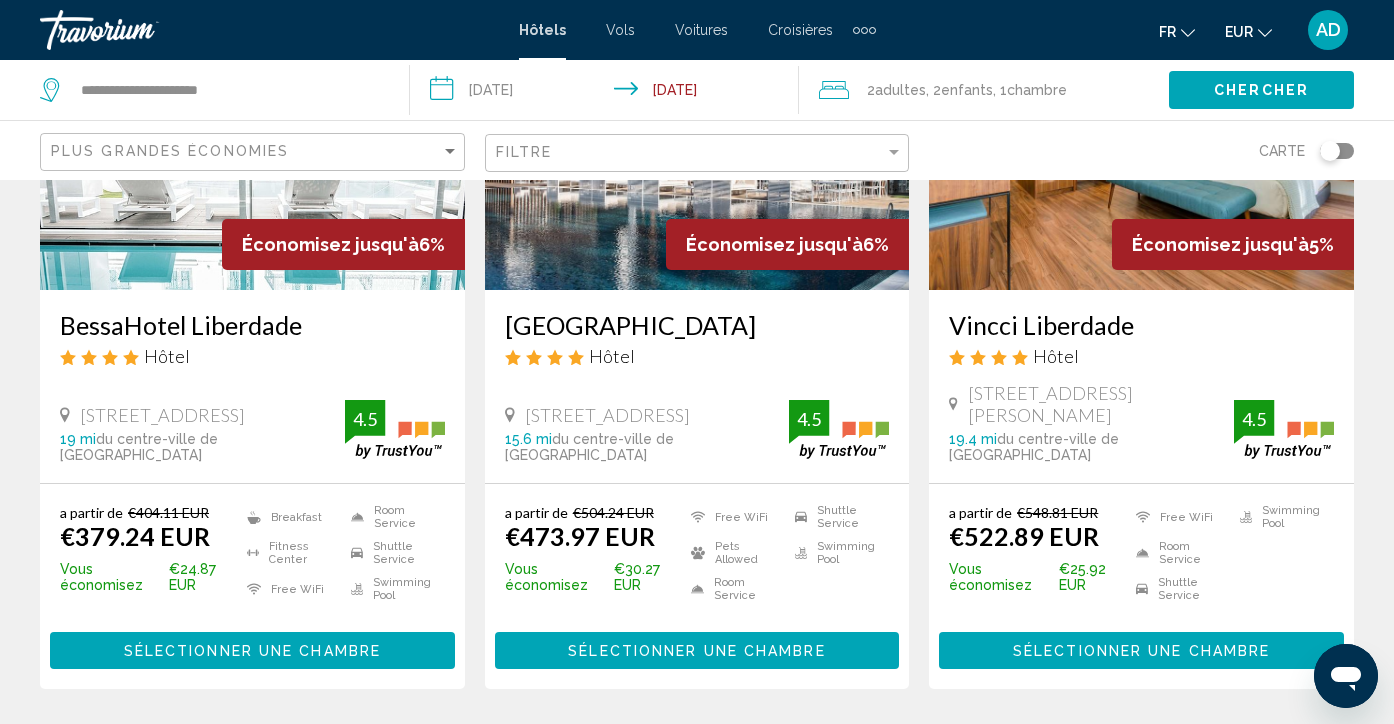 click on "2" at bounding box center (662, 749) 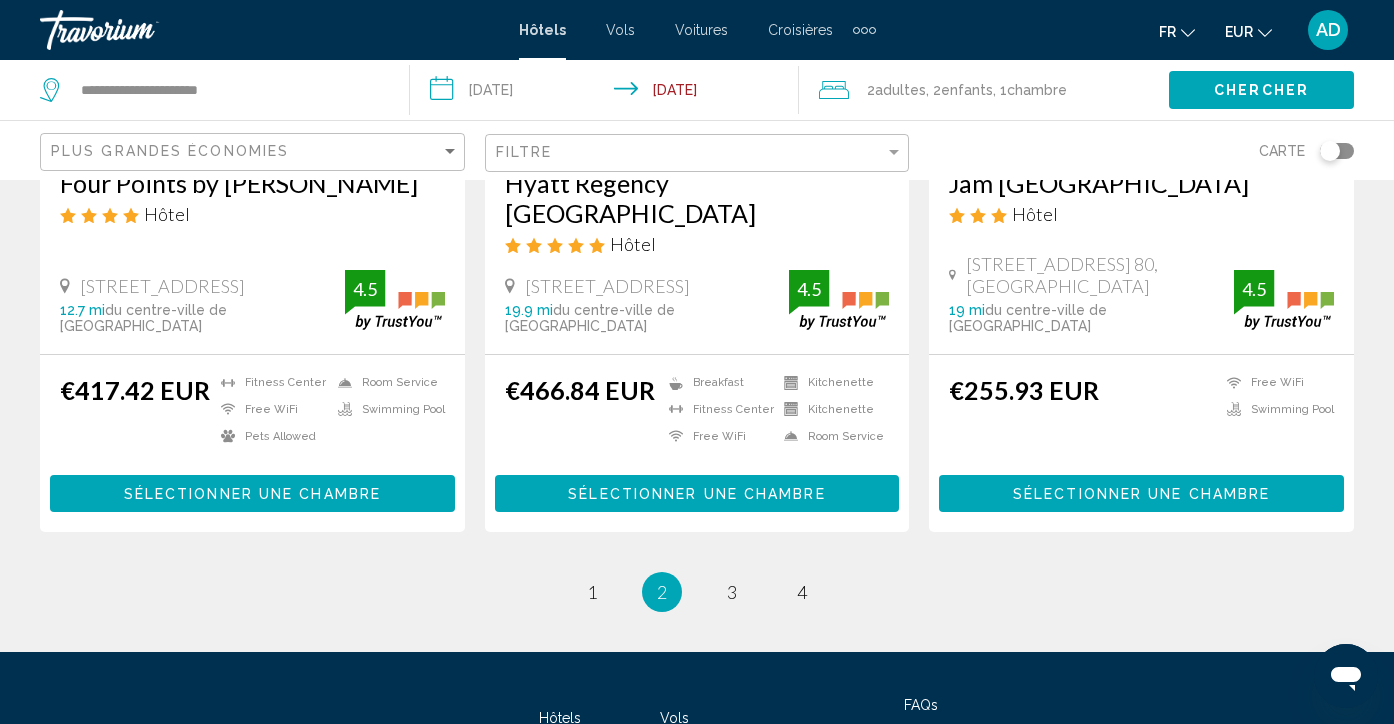 scroll, scrollTop: 2760, scrollLeft: 0, axis: vertical 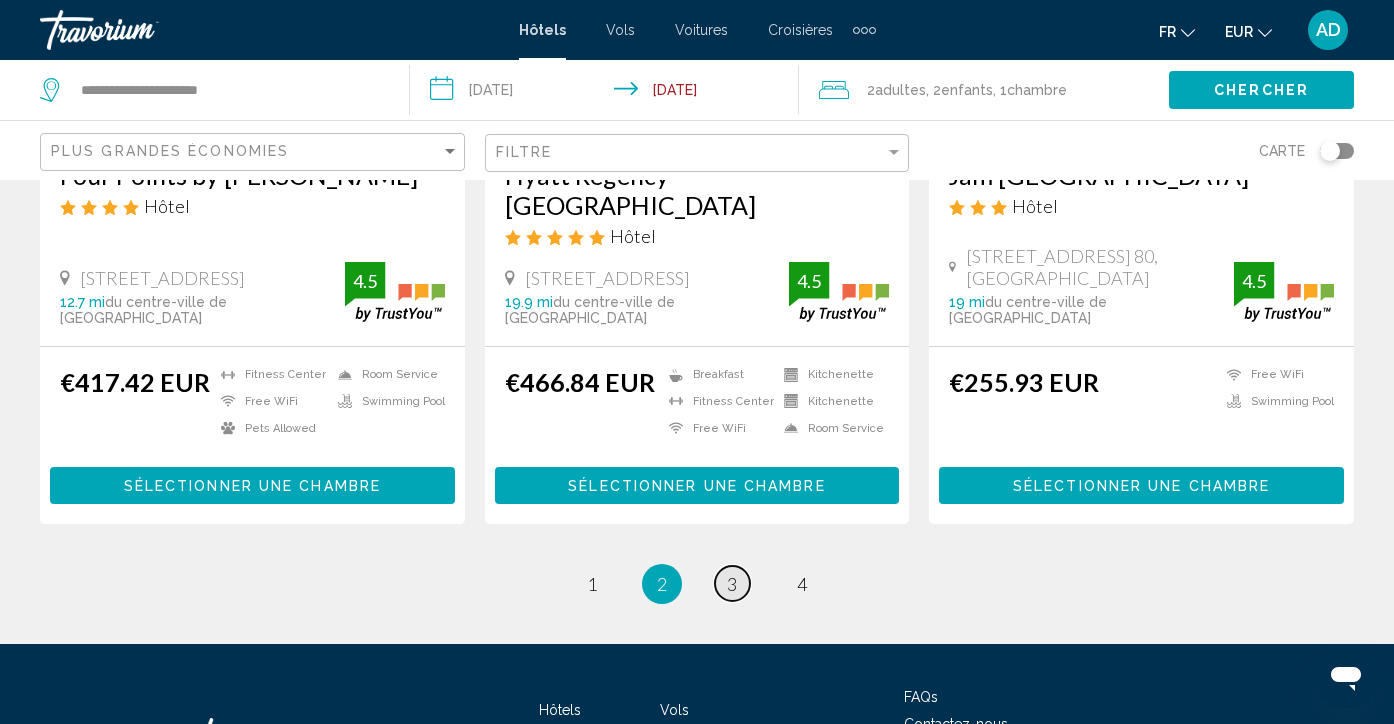 click on "3" at bounding box center (732, 584) 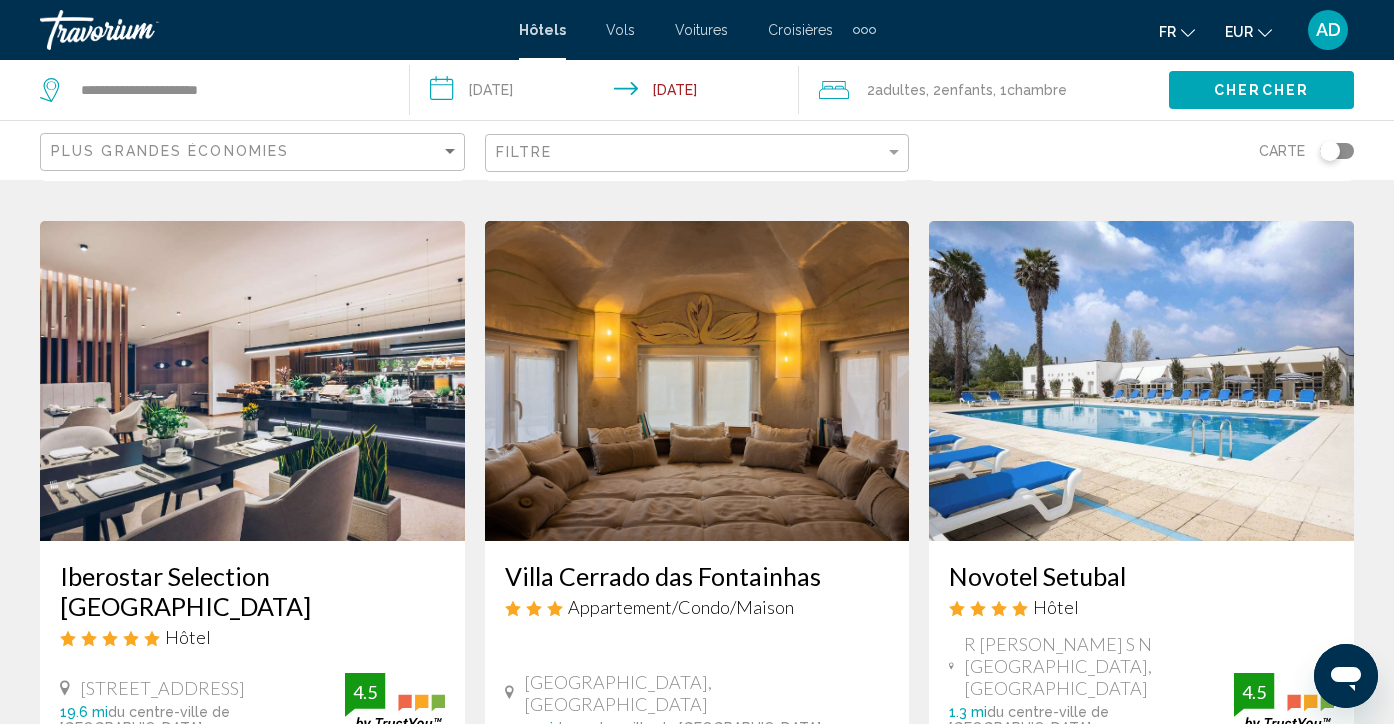 scroll, scrollTop: 1600, scrollLeft: 0, axis: vertical 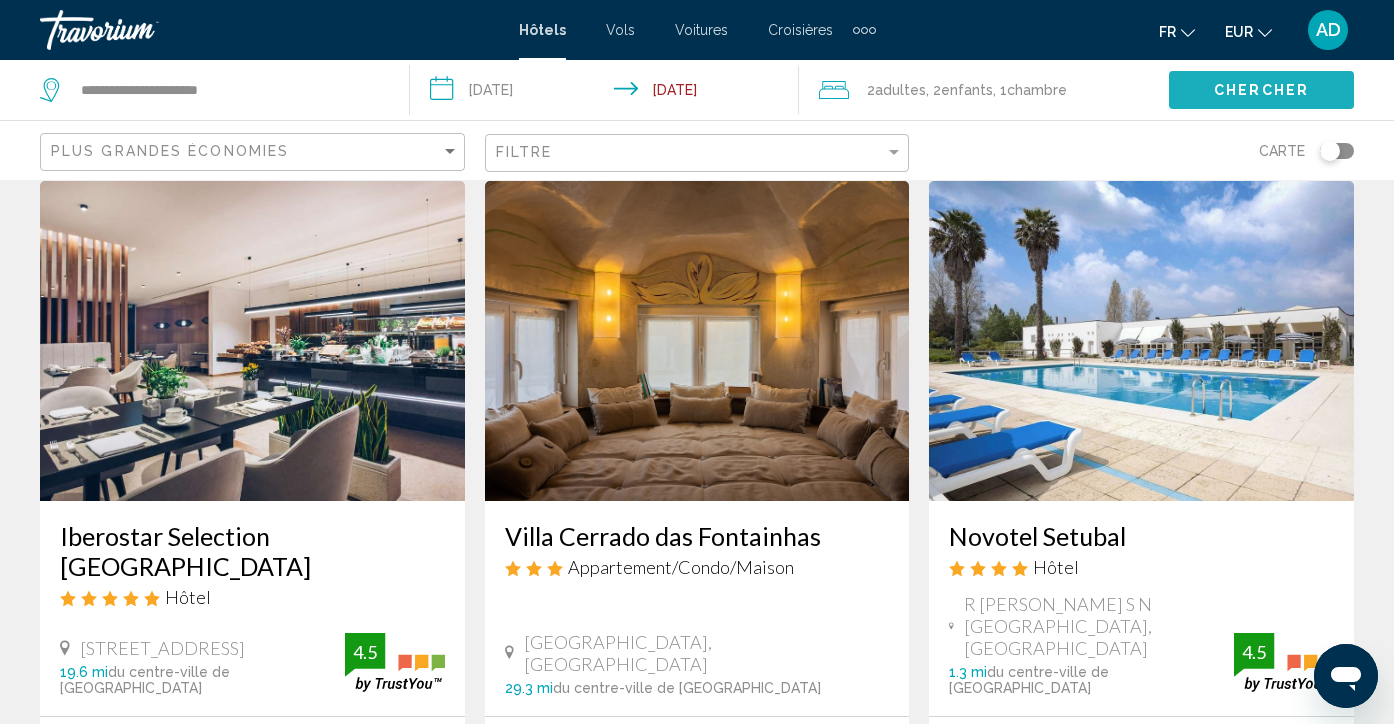 click on "Chercher" 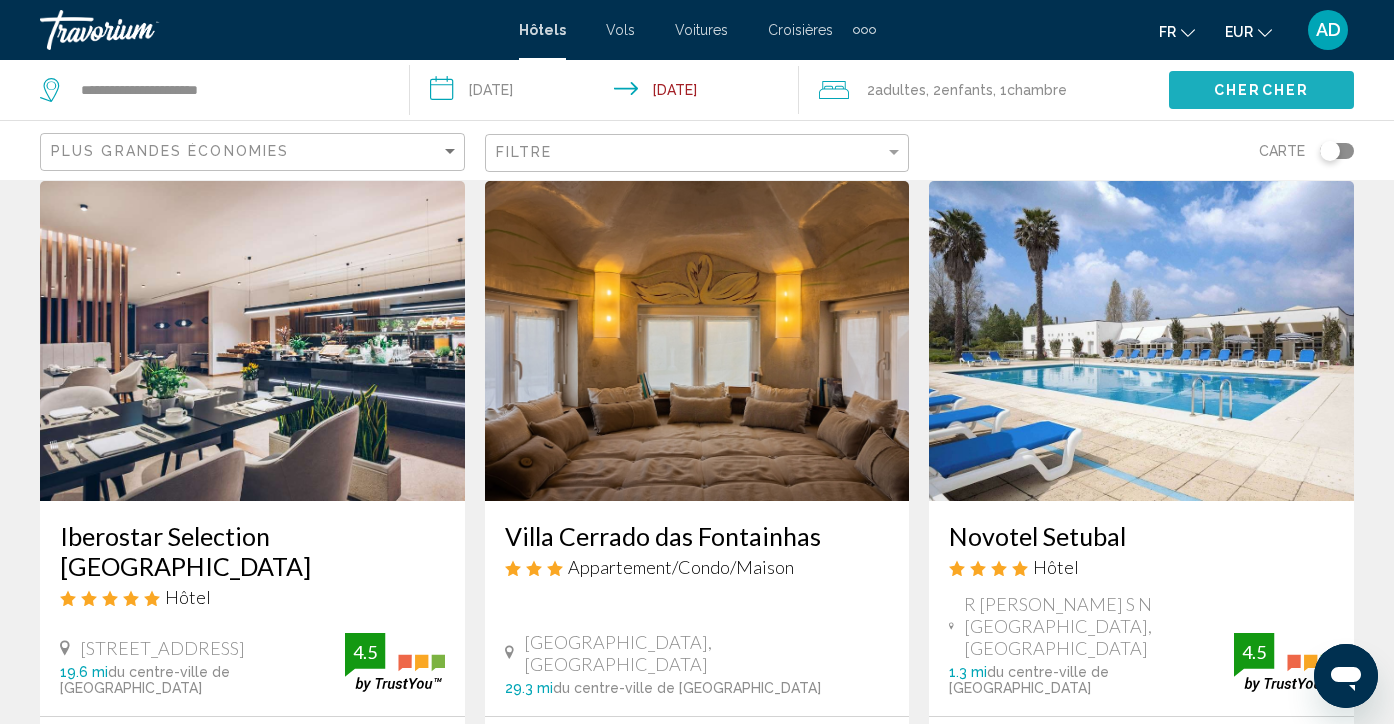 click on "Chercher" 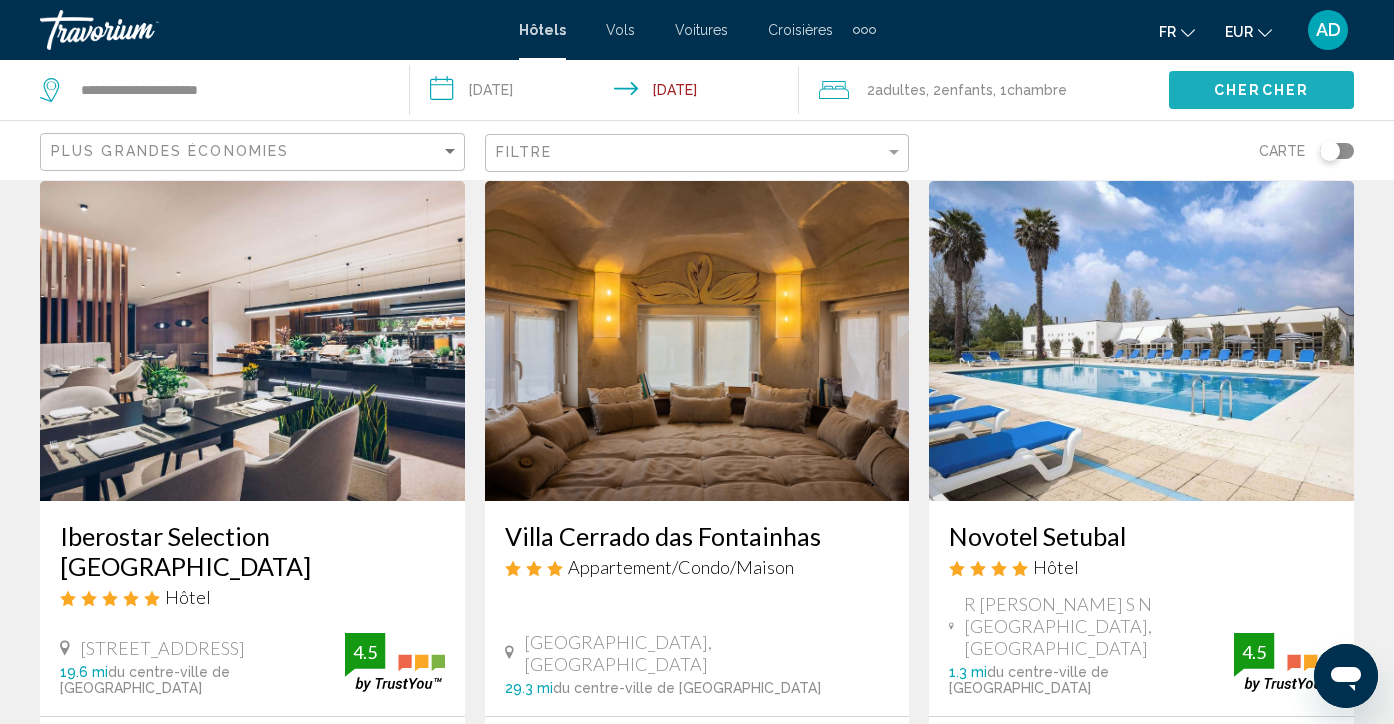 click on "Chercher" 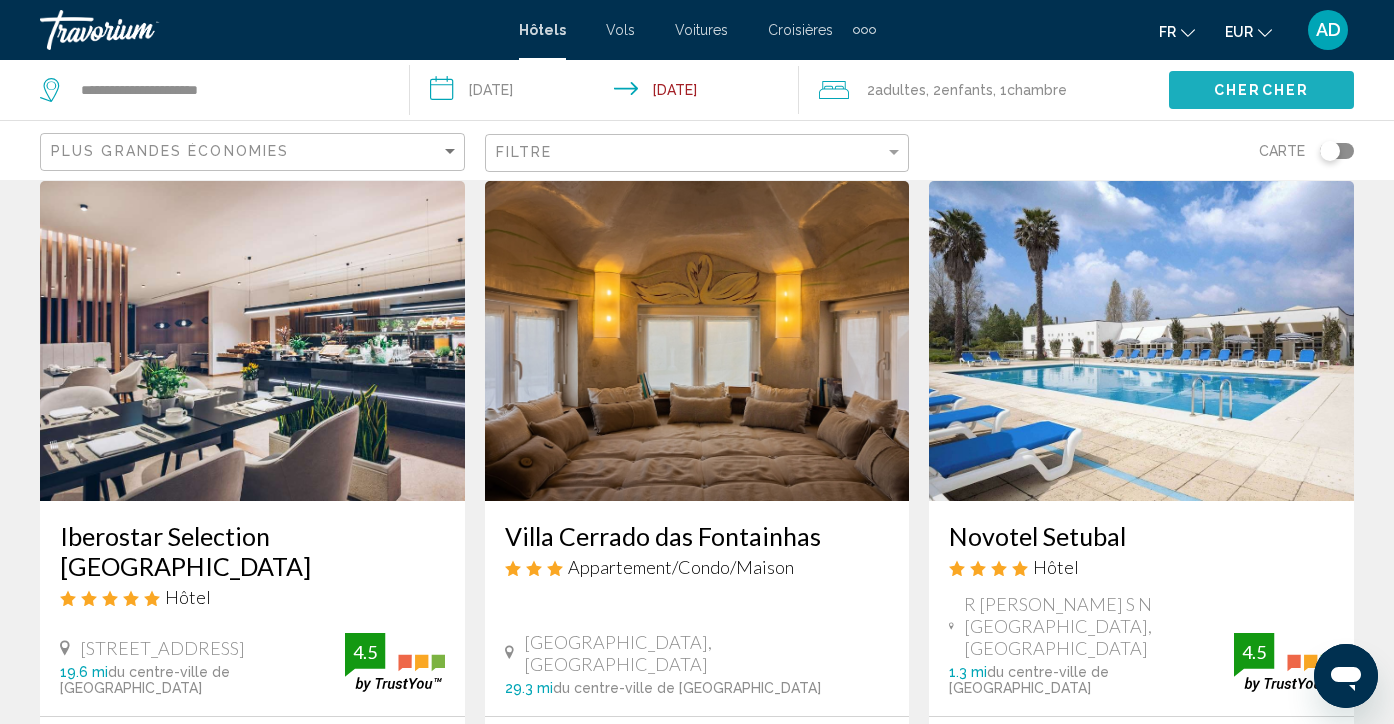 click on "Chercher" 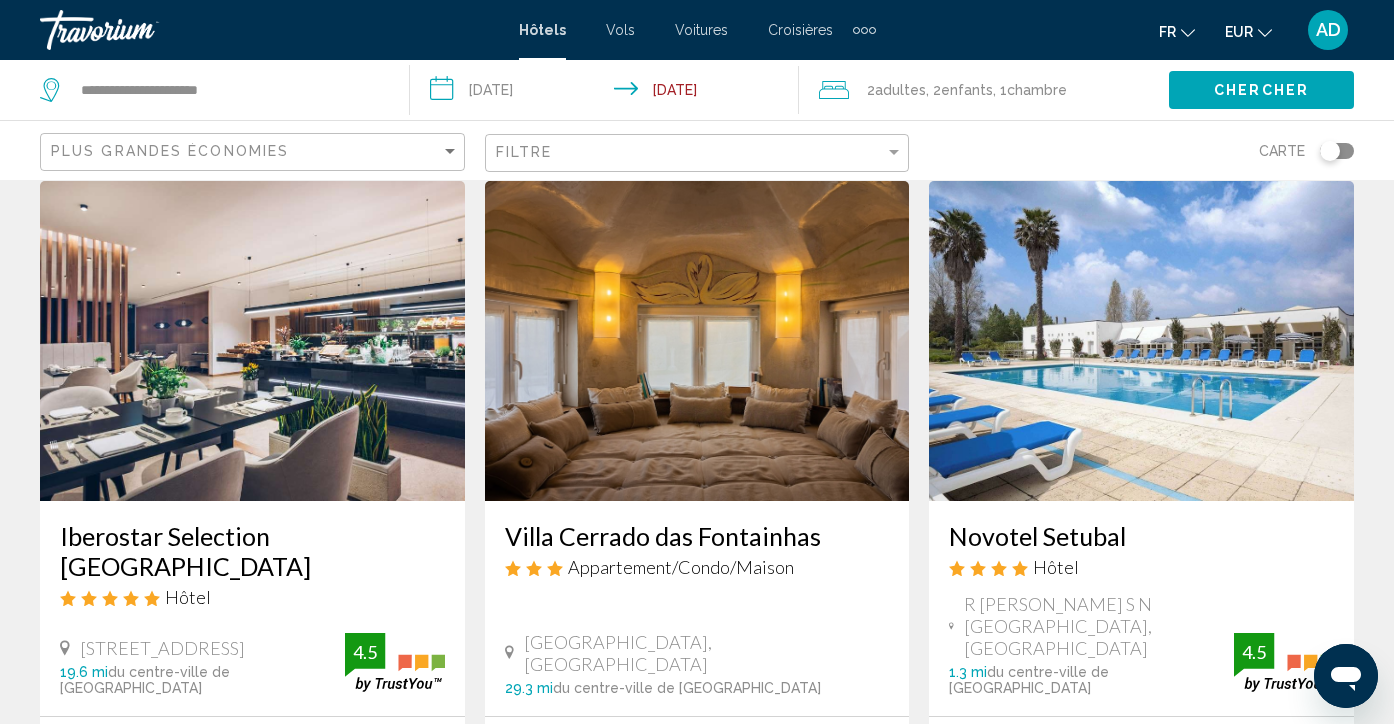 click on "Chercher" 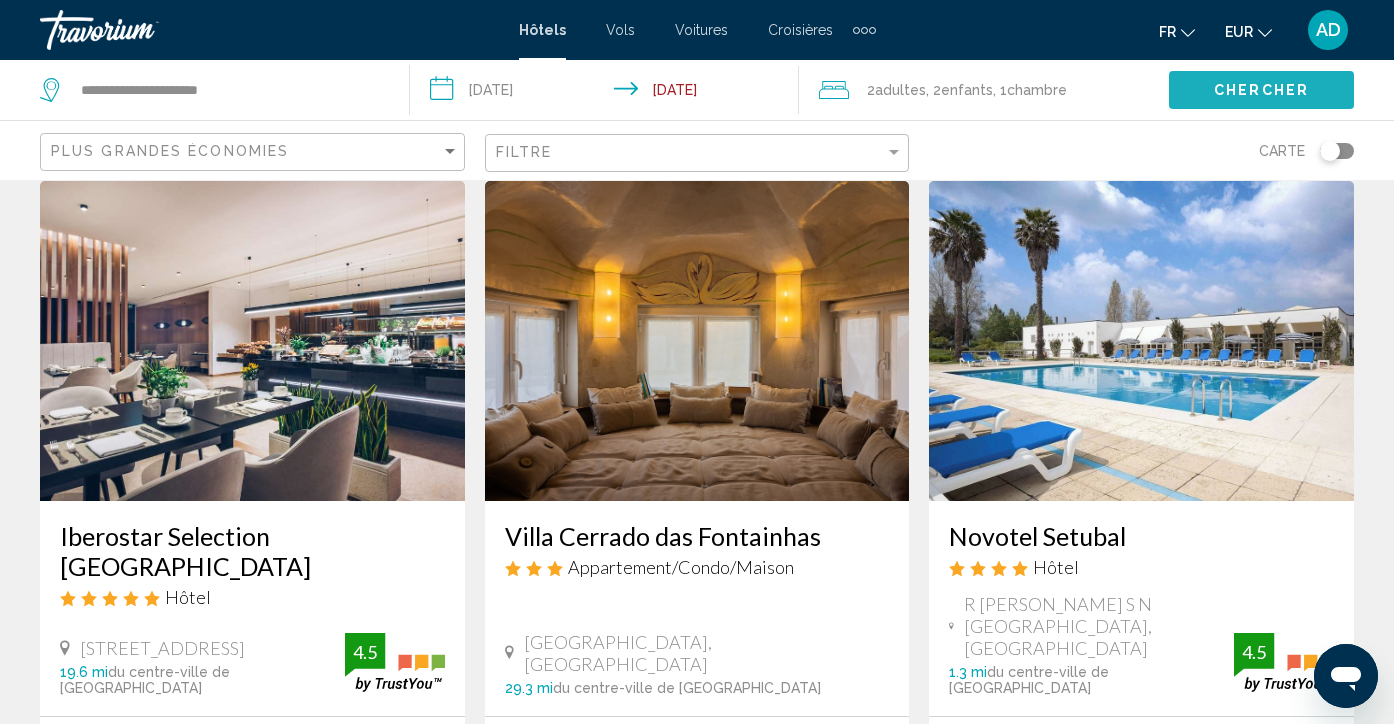 click on "Chercher" 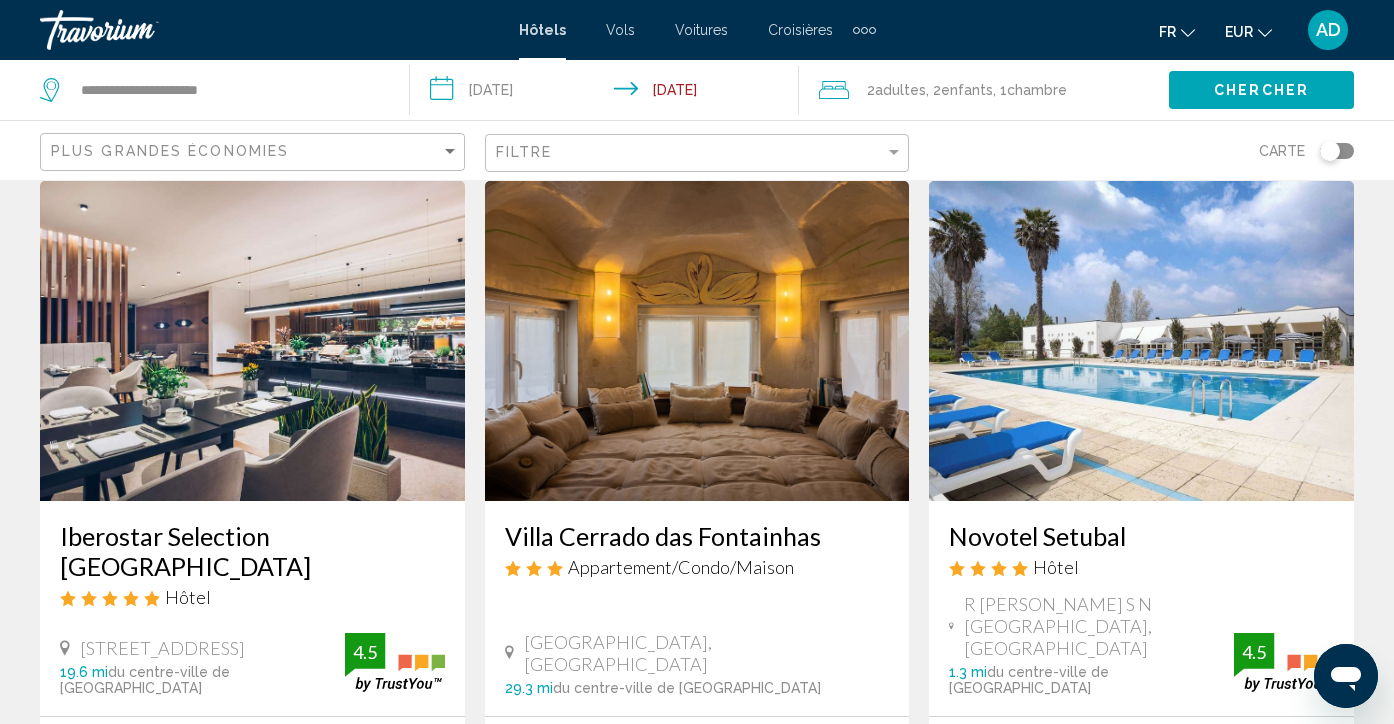 click on "Chercher" 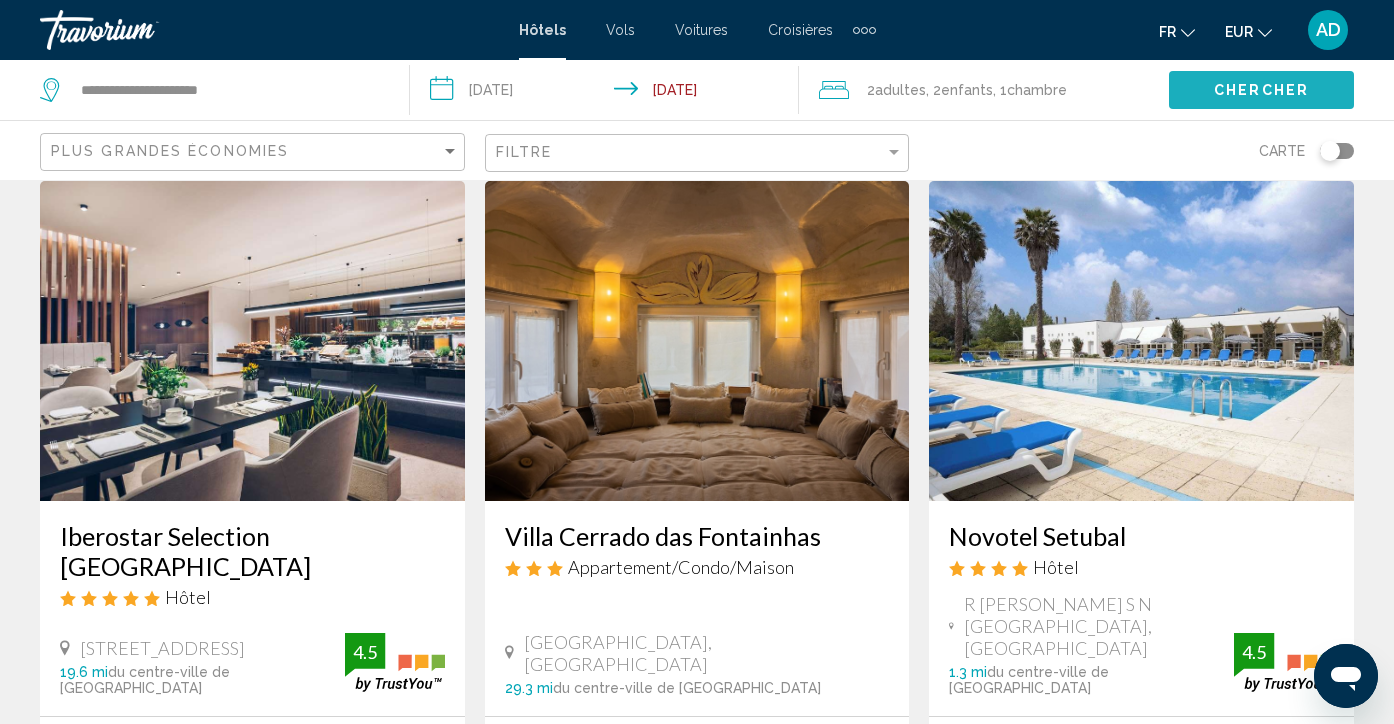 click on "Chercher" 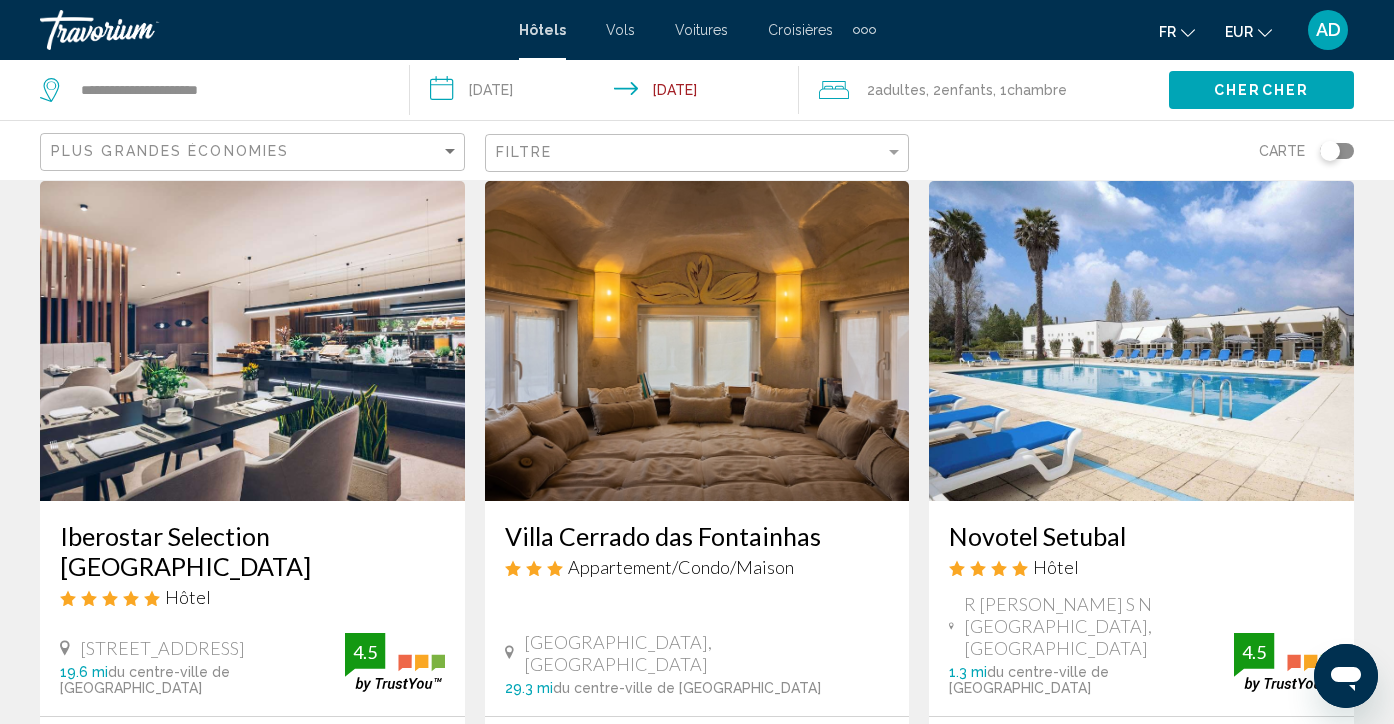 click on "Chercher" 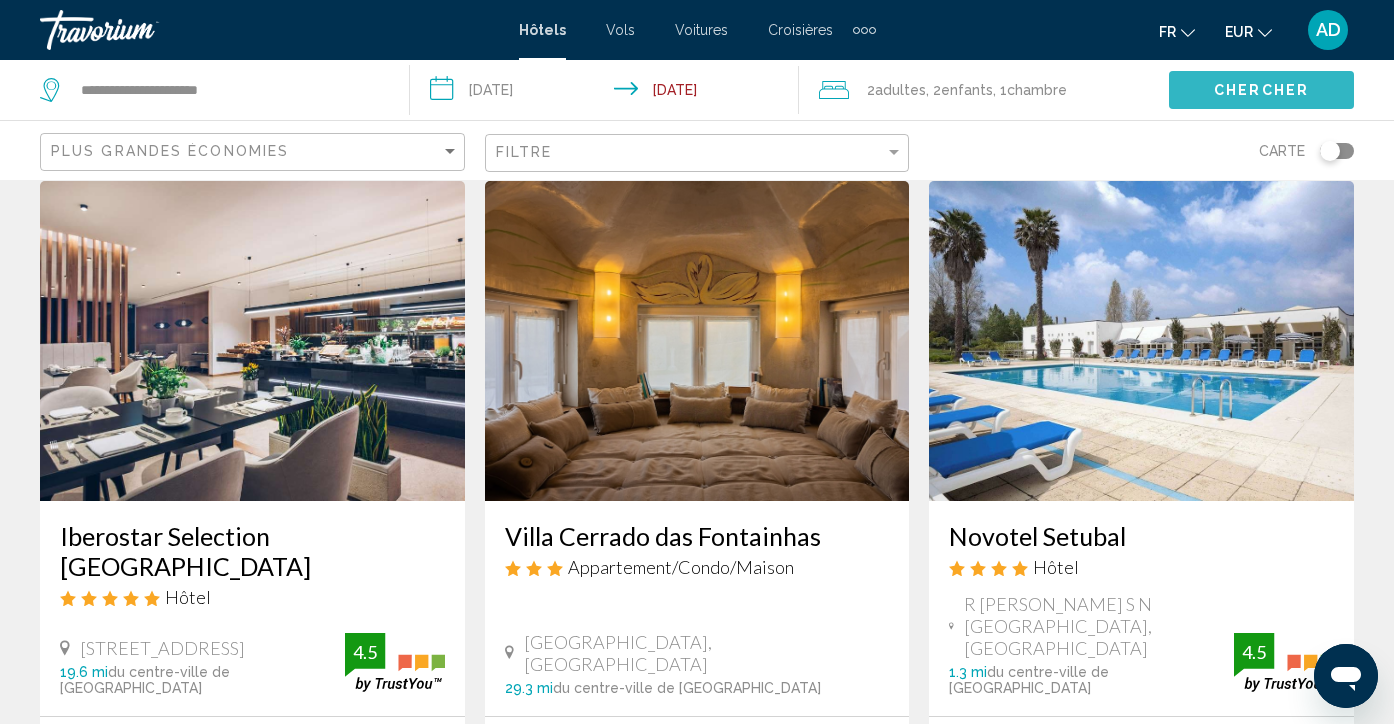 click on "Chercher" 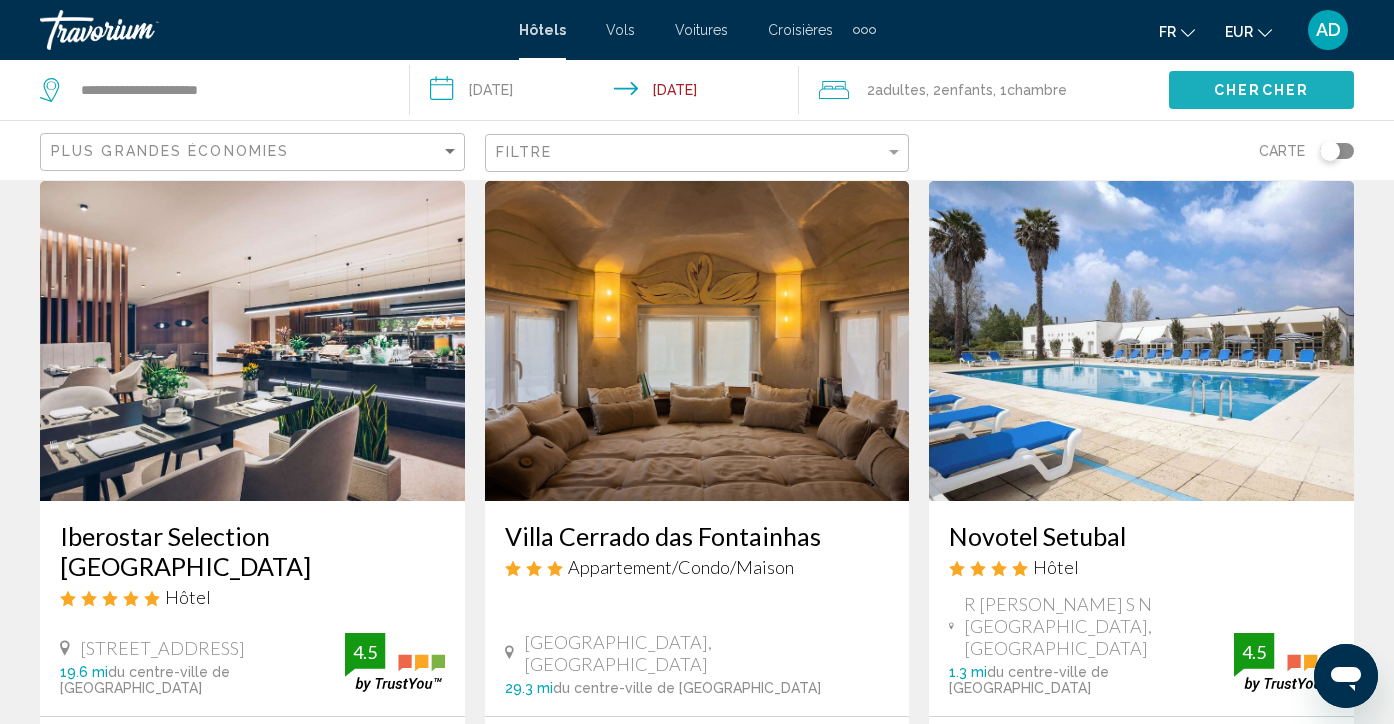 click on "Chercher" 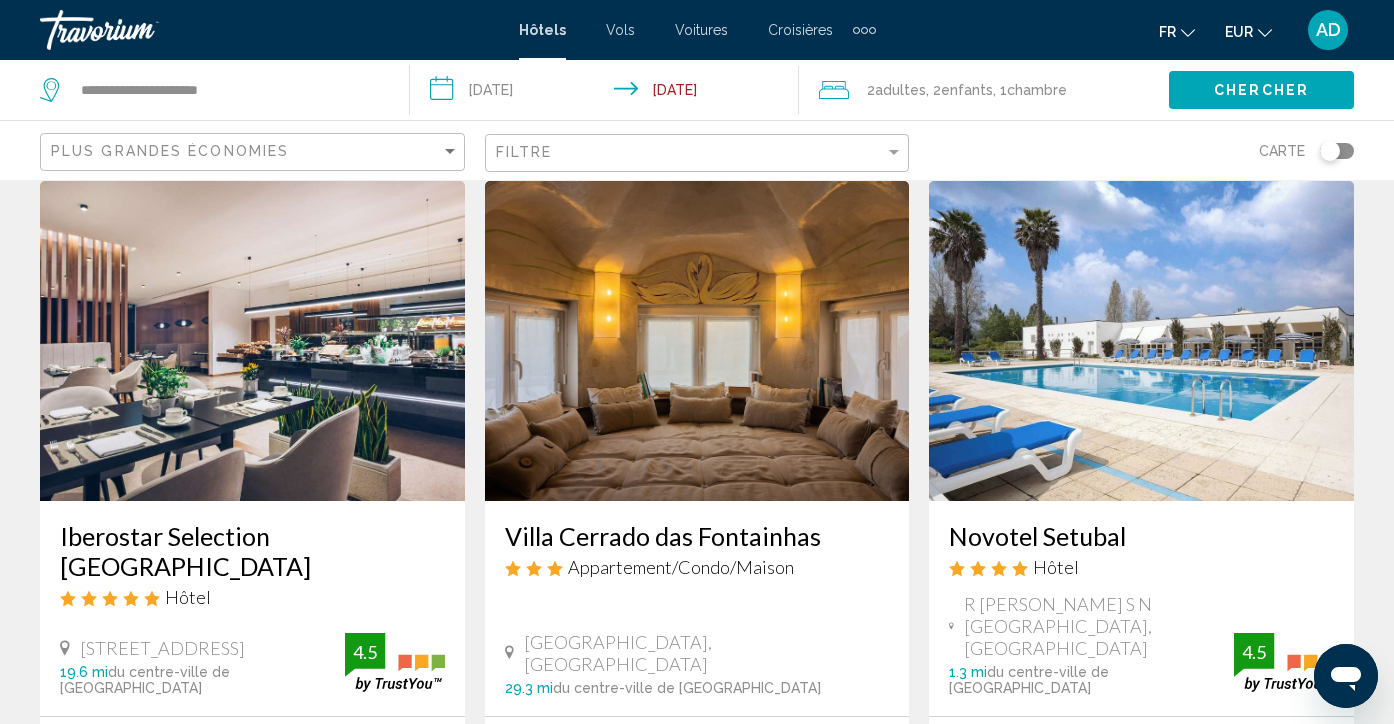 click on "Carte" 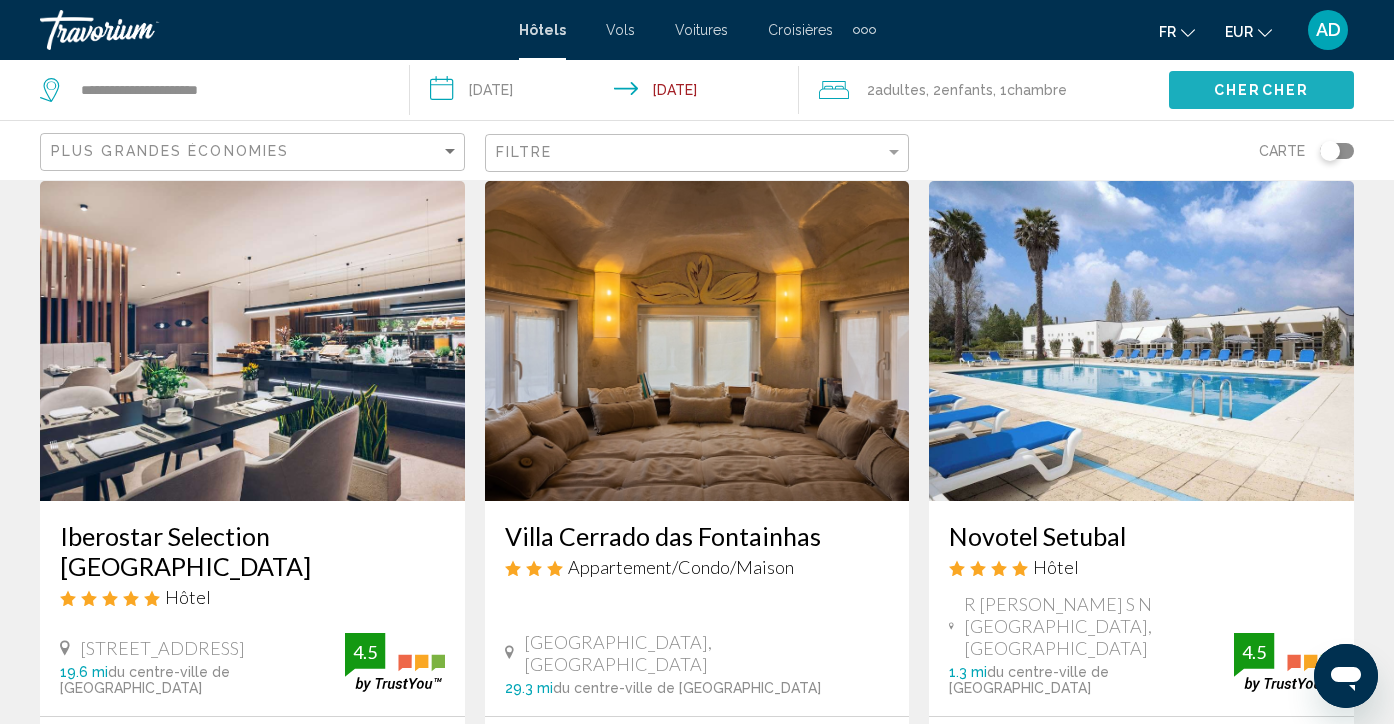 click on "Chercher" 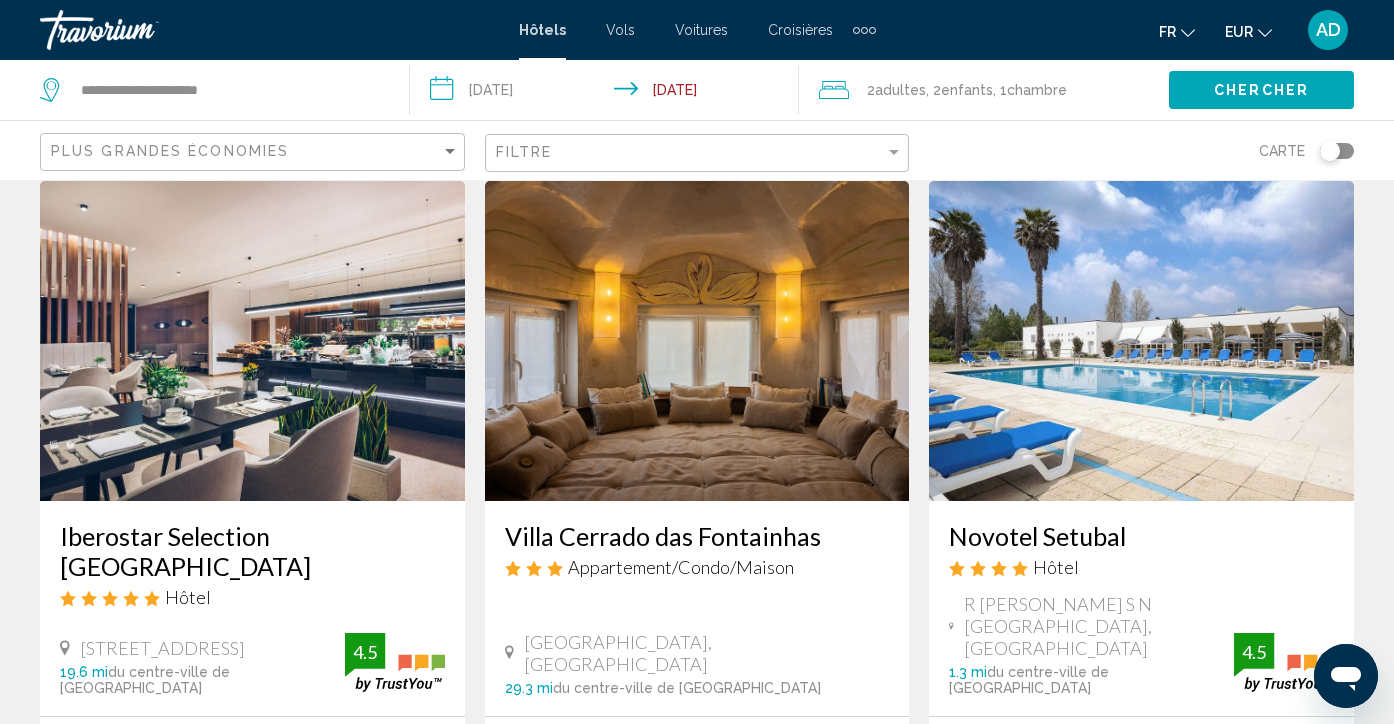 click at bounding box center (1141, 341) 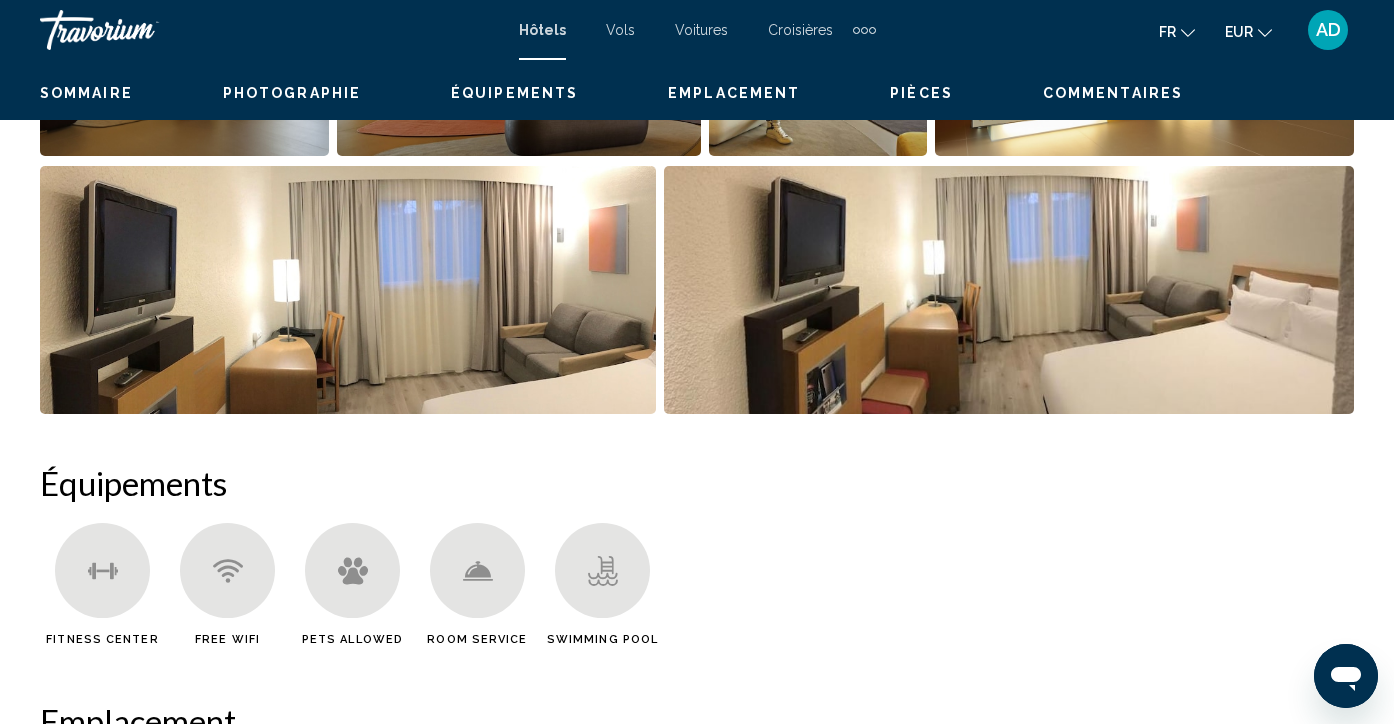 scroll, scrollTop: 173, scrollLeft: 0, axis: vertical 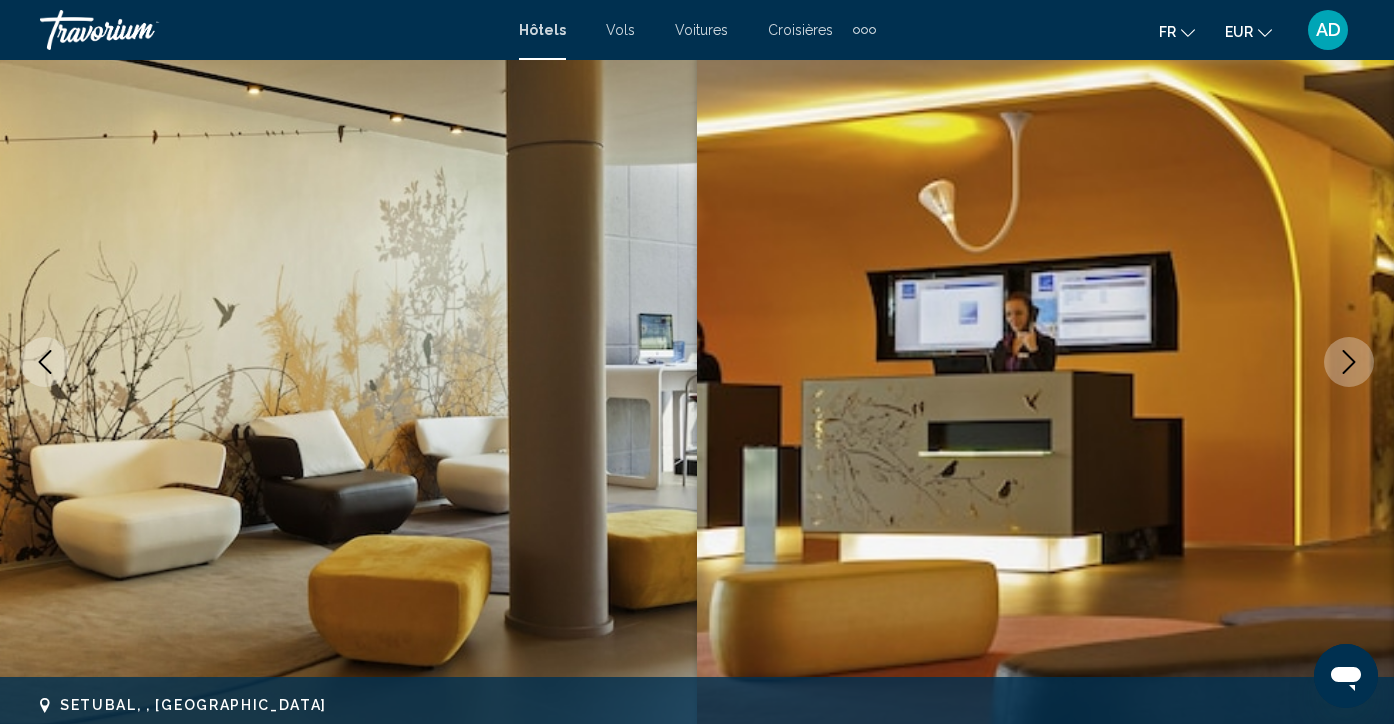 type 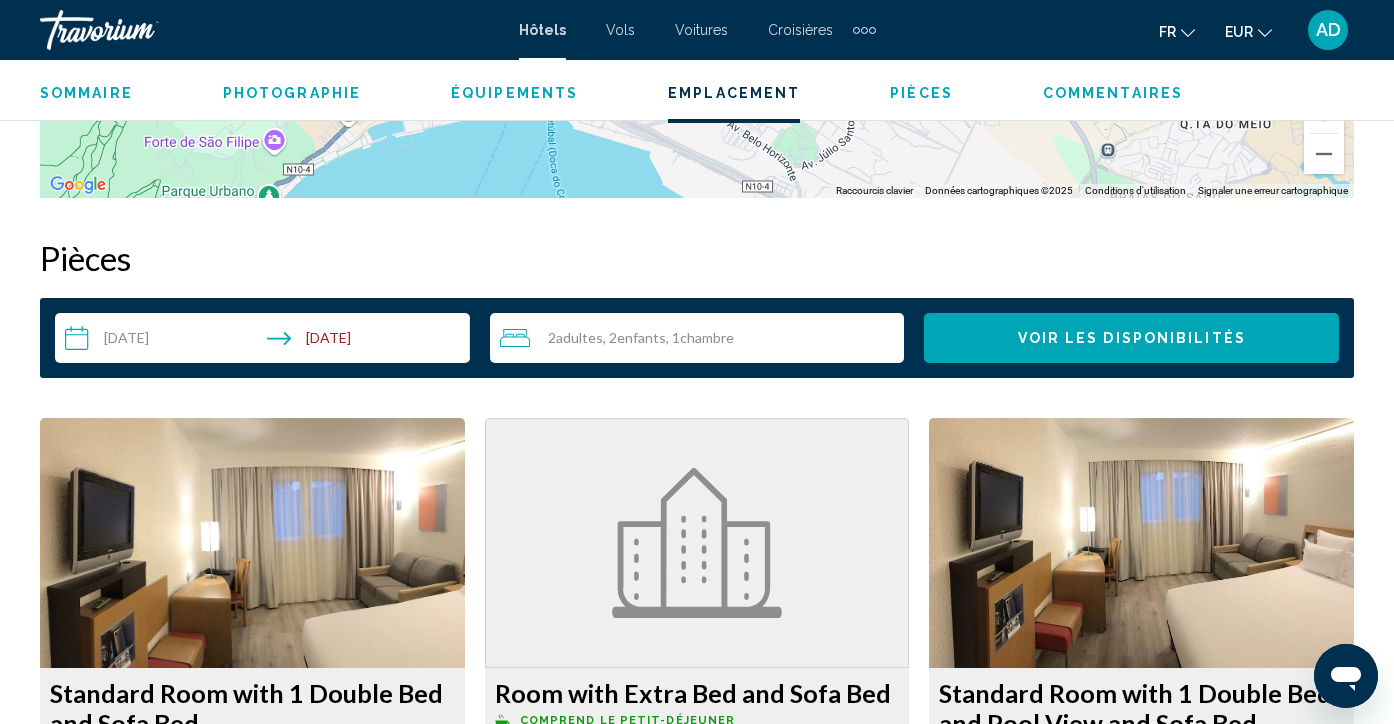 scroll, scrollTop: 2773, scrollLeft: 0, axis: vertical 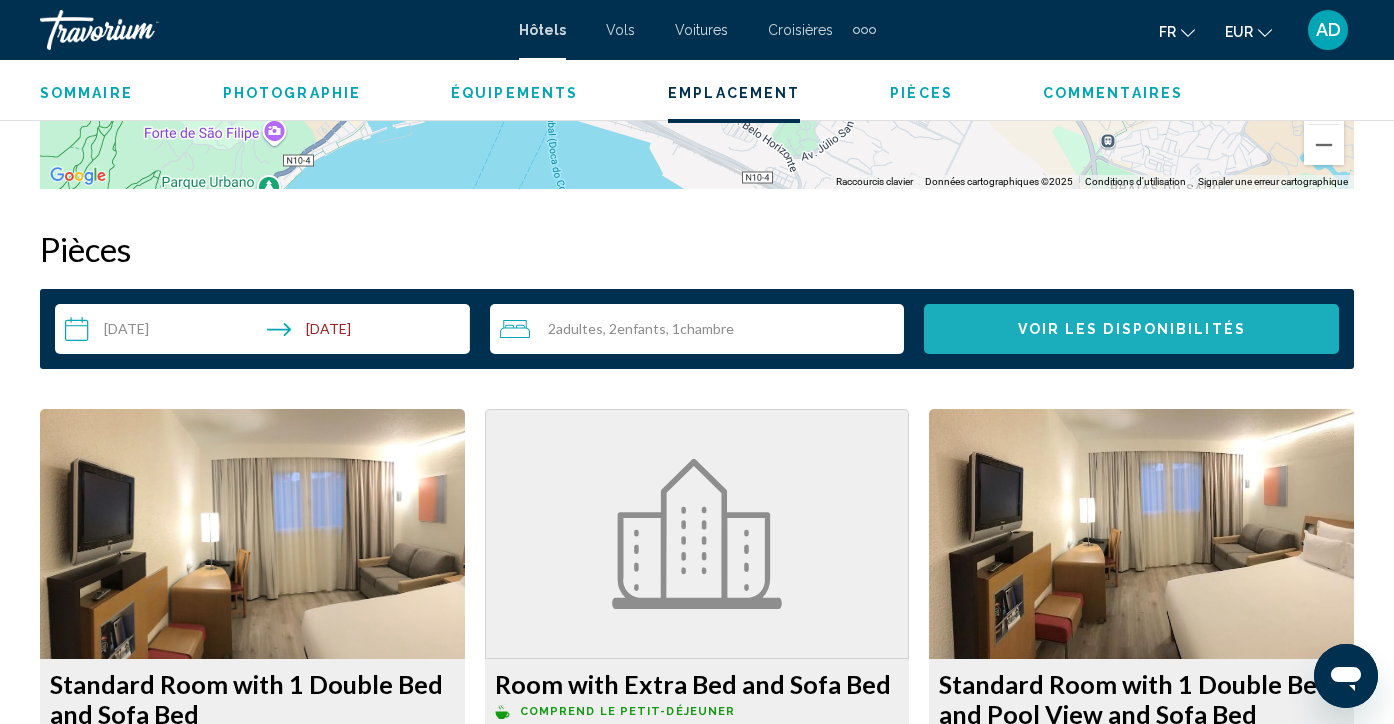 click on "Voir les disponibilités" at bounding box center [1132, 330] 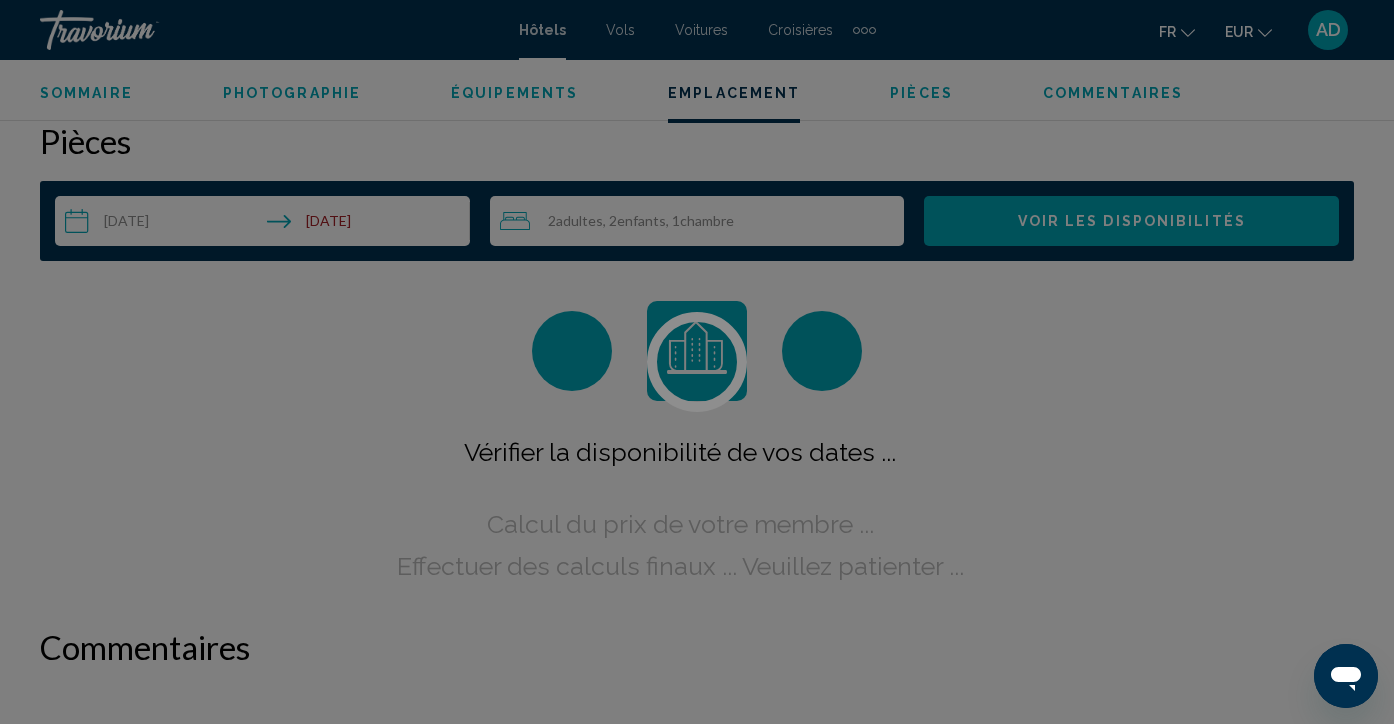 scroll, scrollTop: 2882, scrollLeft: 0, axis: vertical 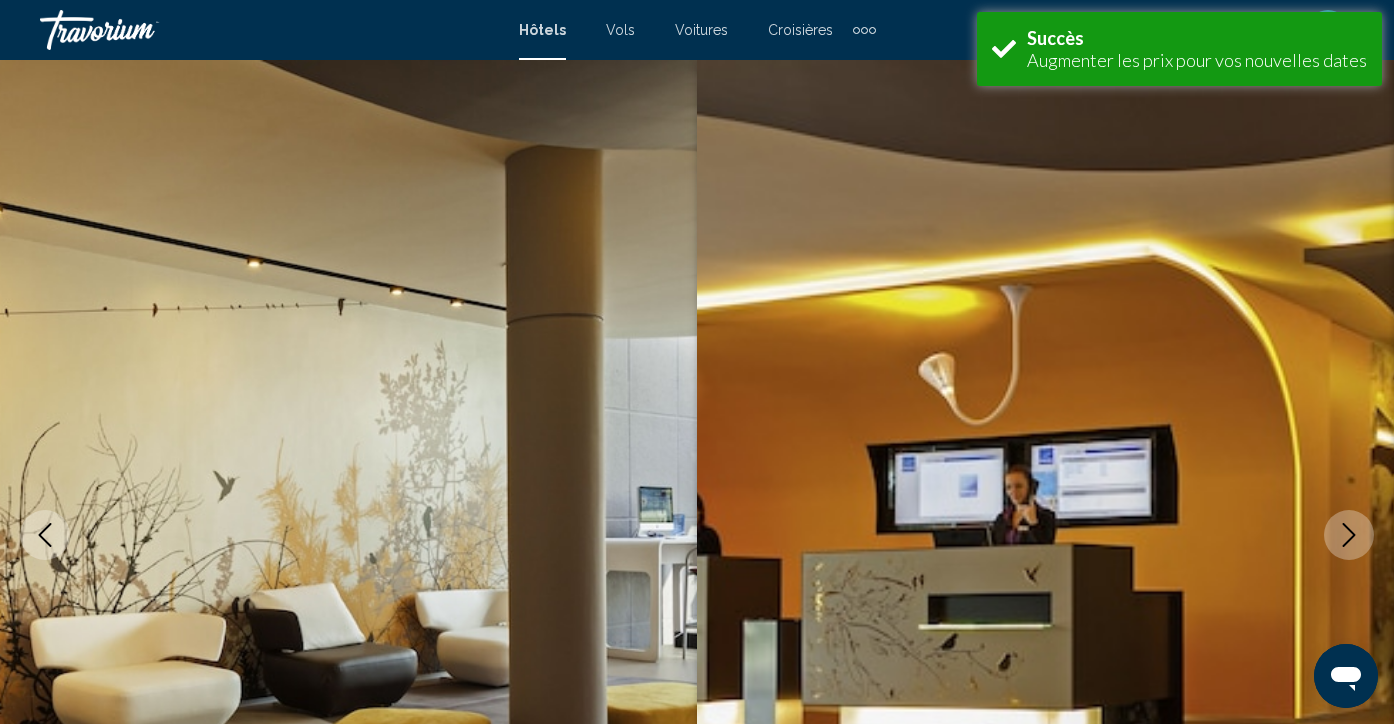 type 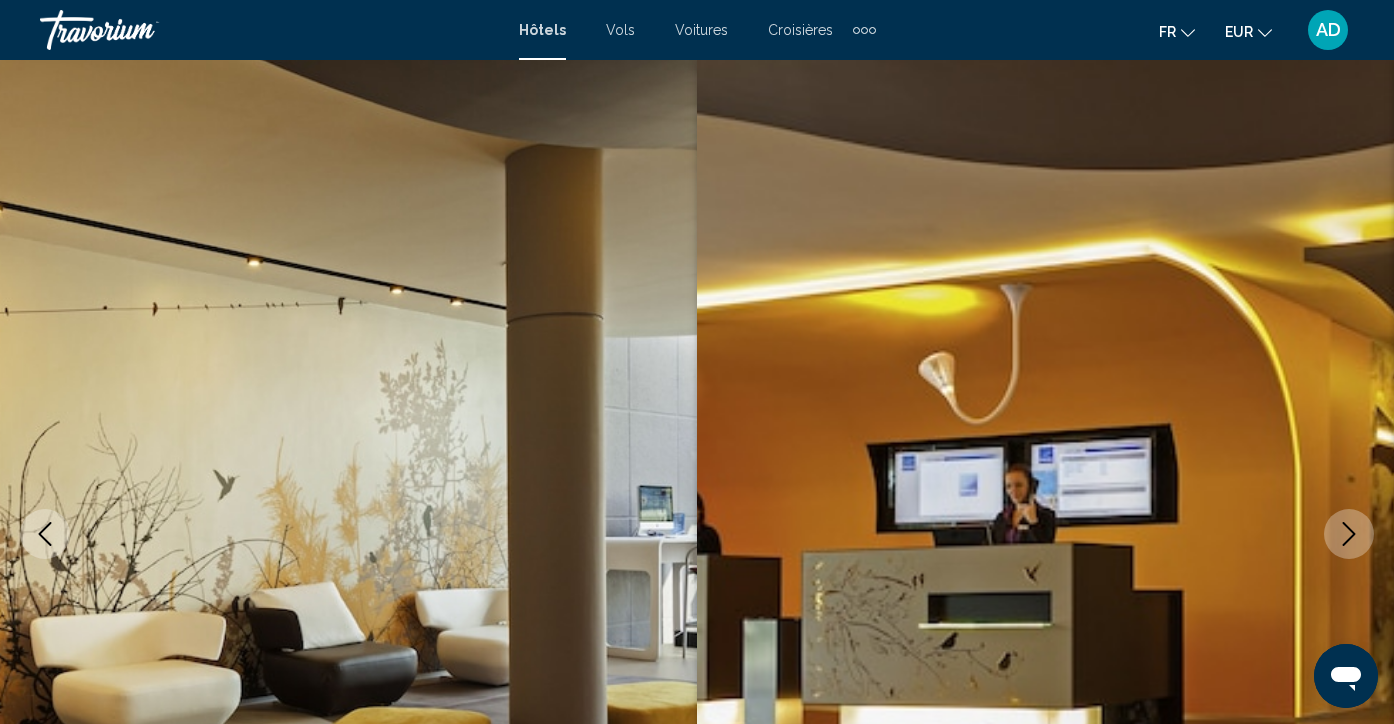 scroll, scrollTop: 0, scrollLeft: 0, axis: both 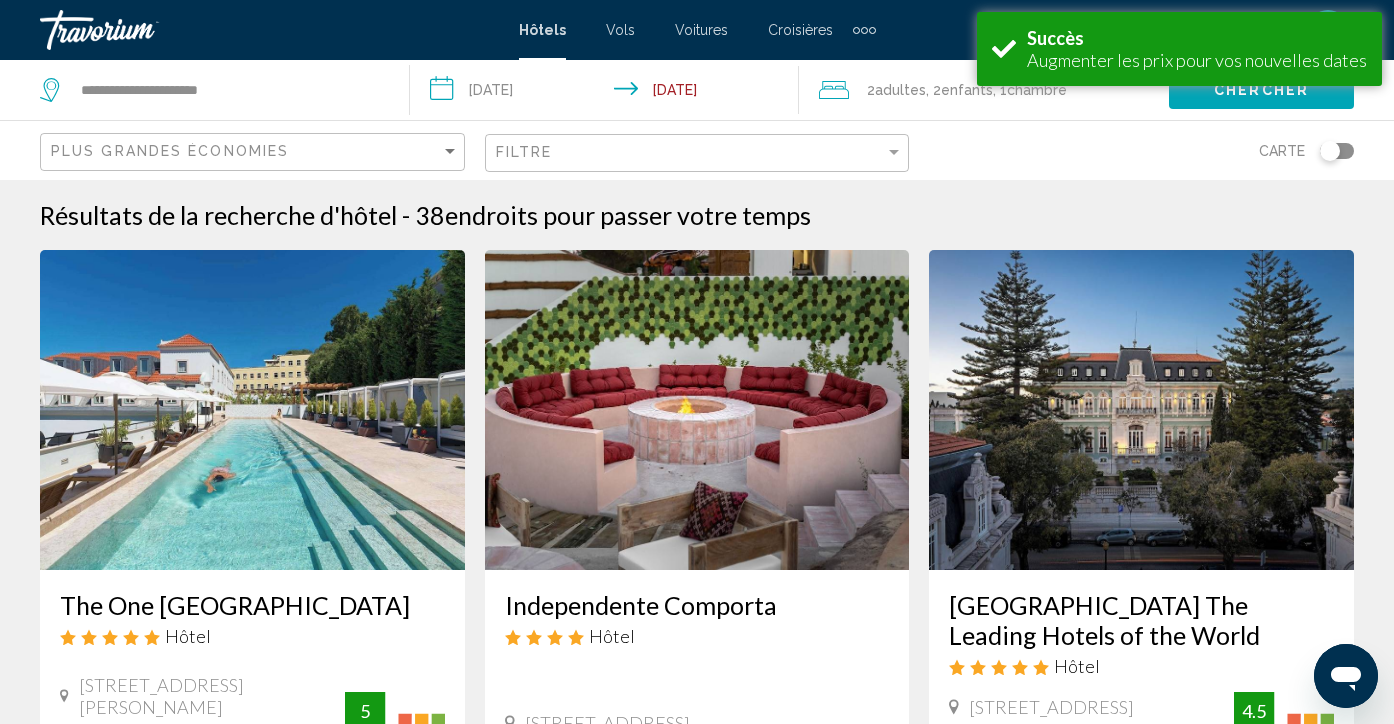 click on "**********" at bounding box center [609, 93] 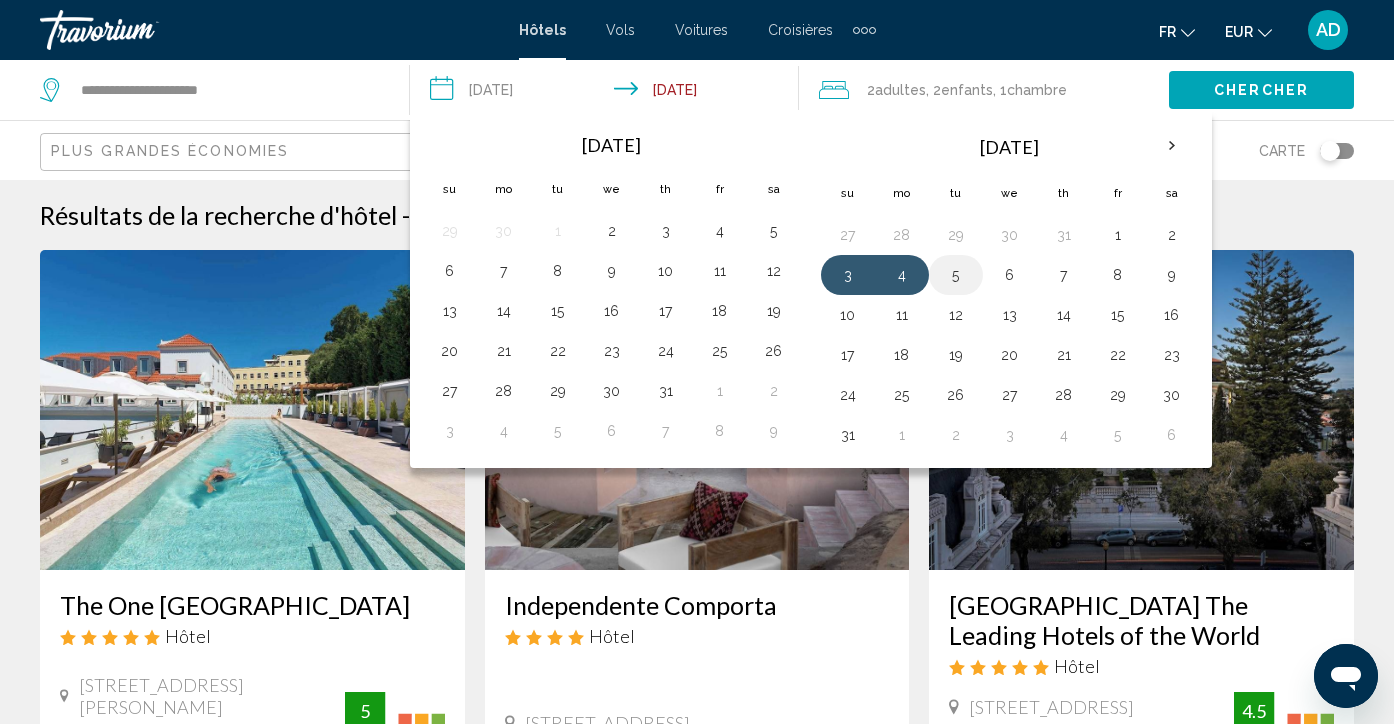 click on "5" at bounding box center (956, 275) 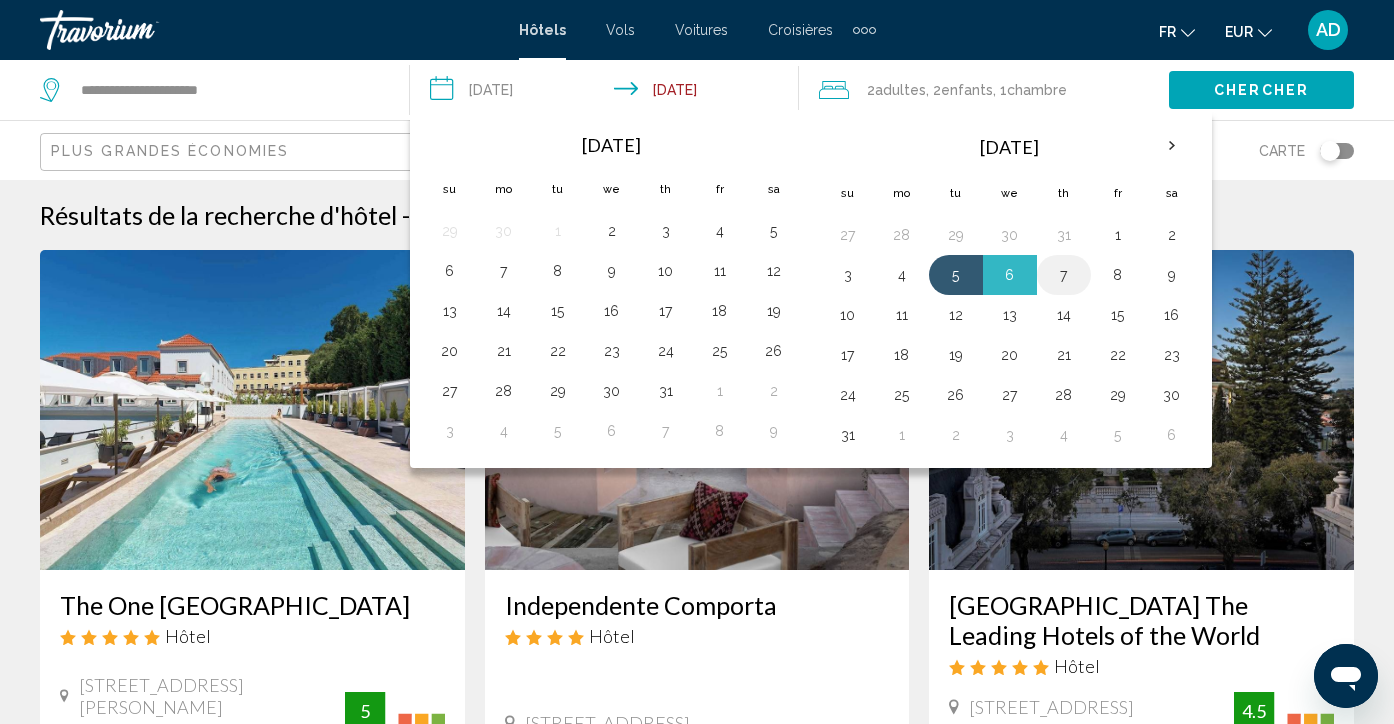 click on "7" at bounding box center [1064, 275] 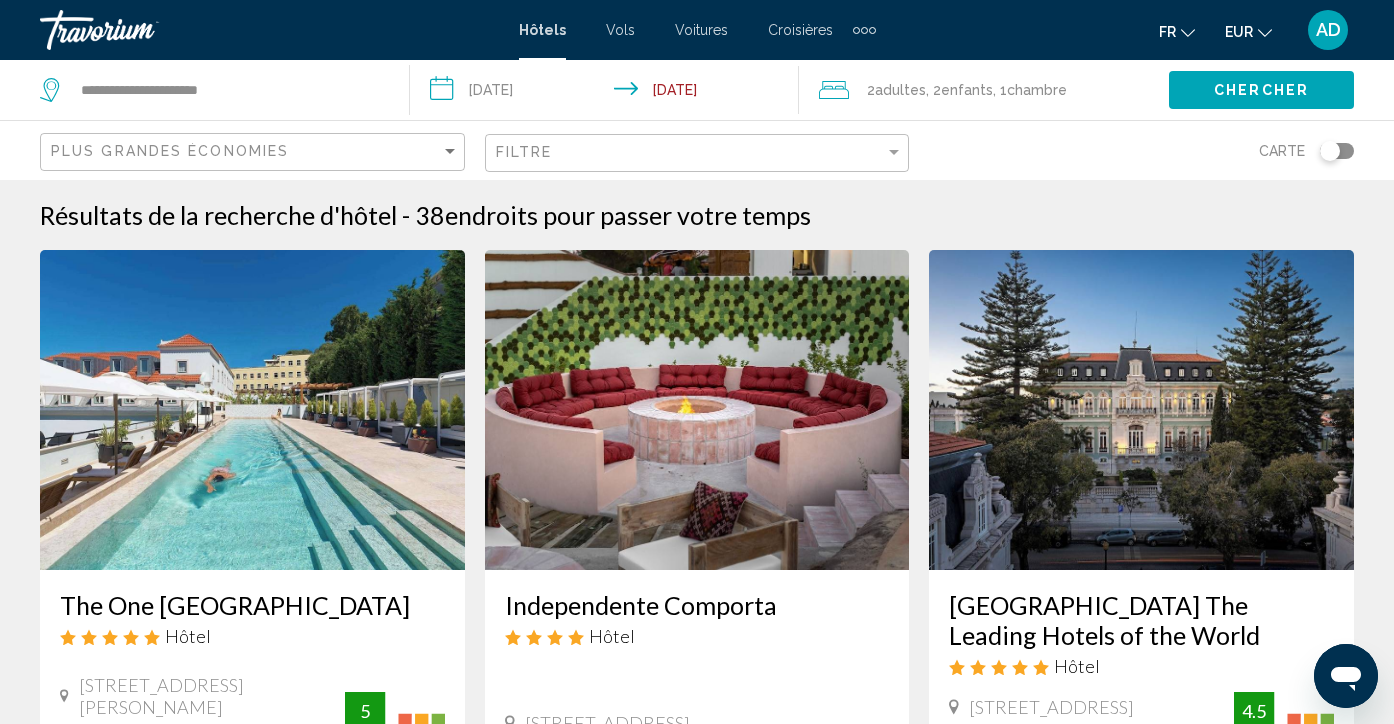 click on "Chercher" 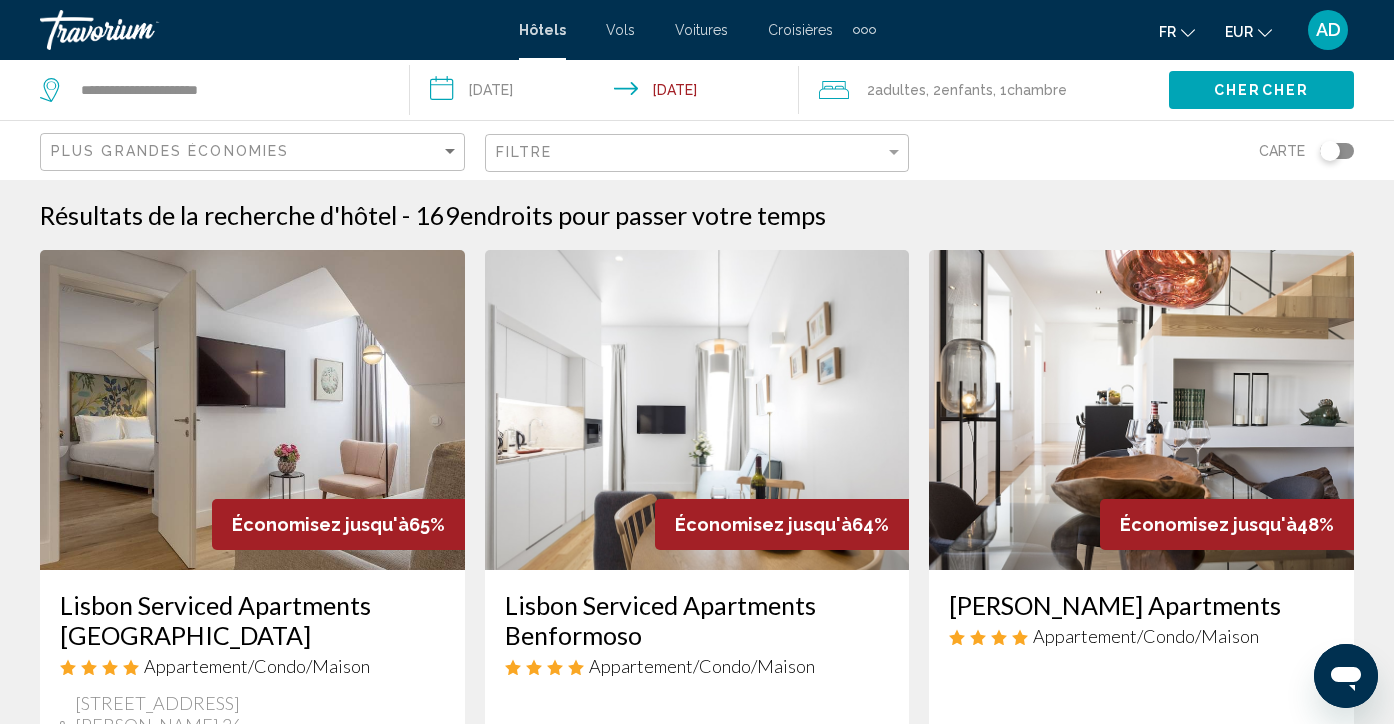 type 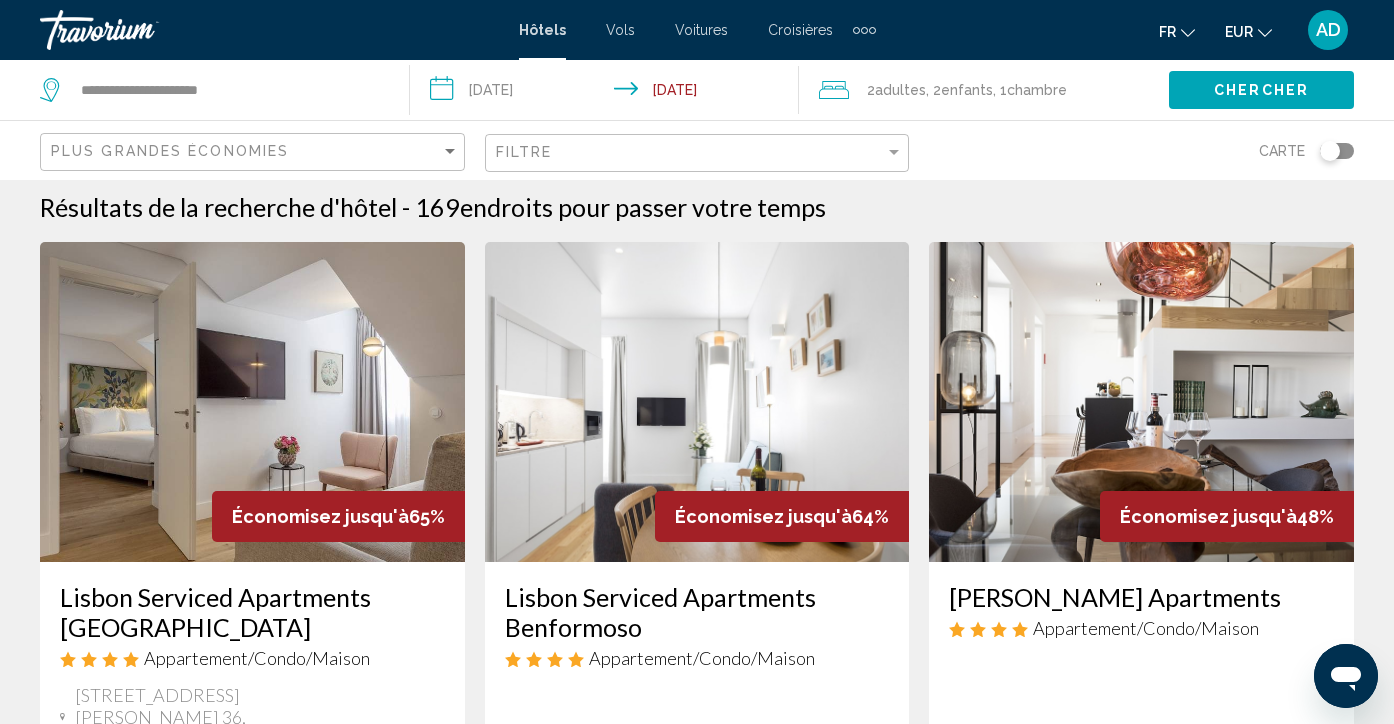 scroll, scrollTop: 0, scrollLeft: 0, axis: both 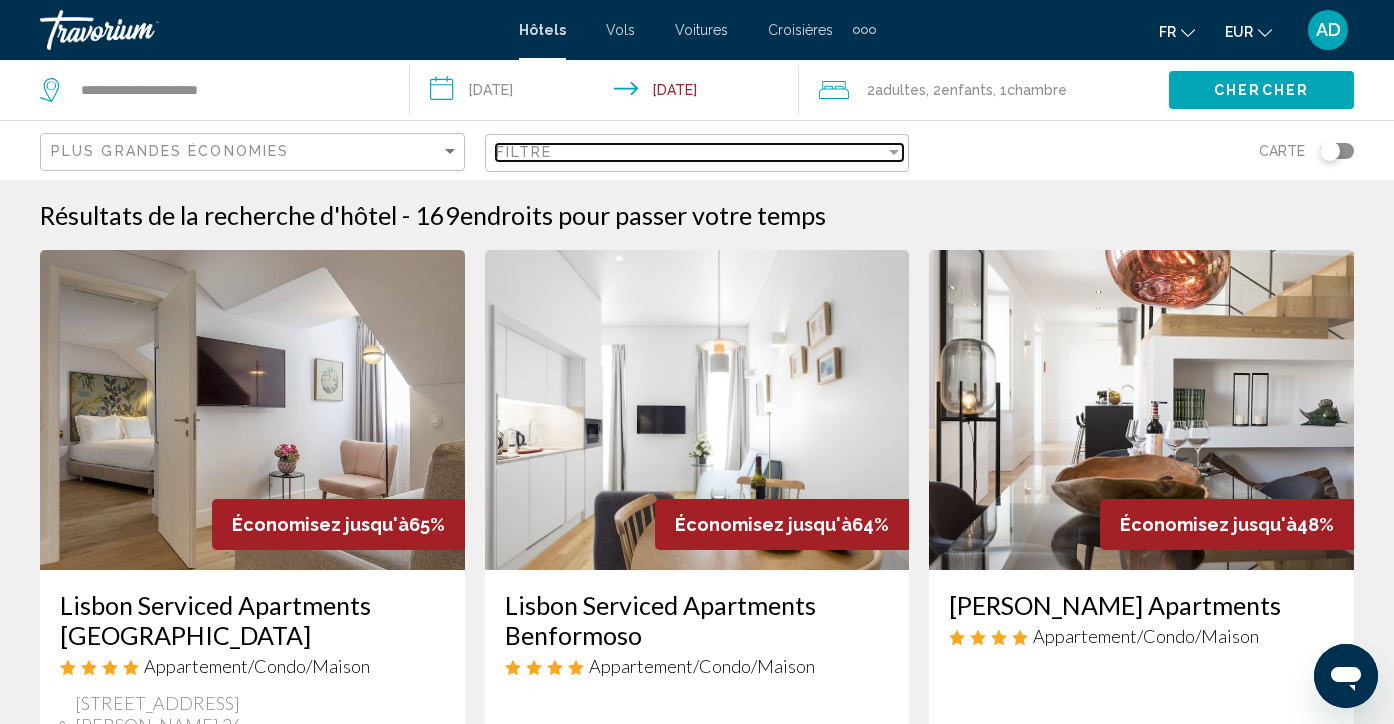 click at bounding box center (894, 152) 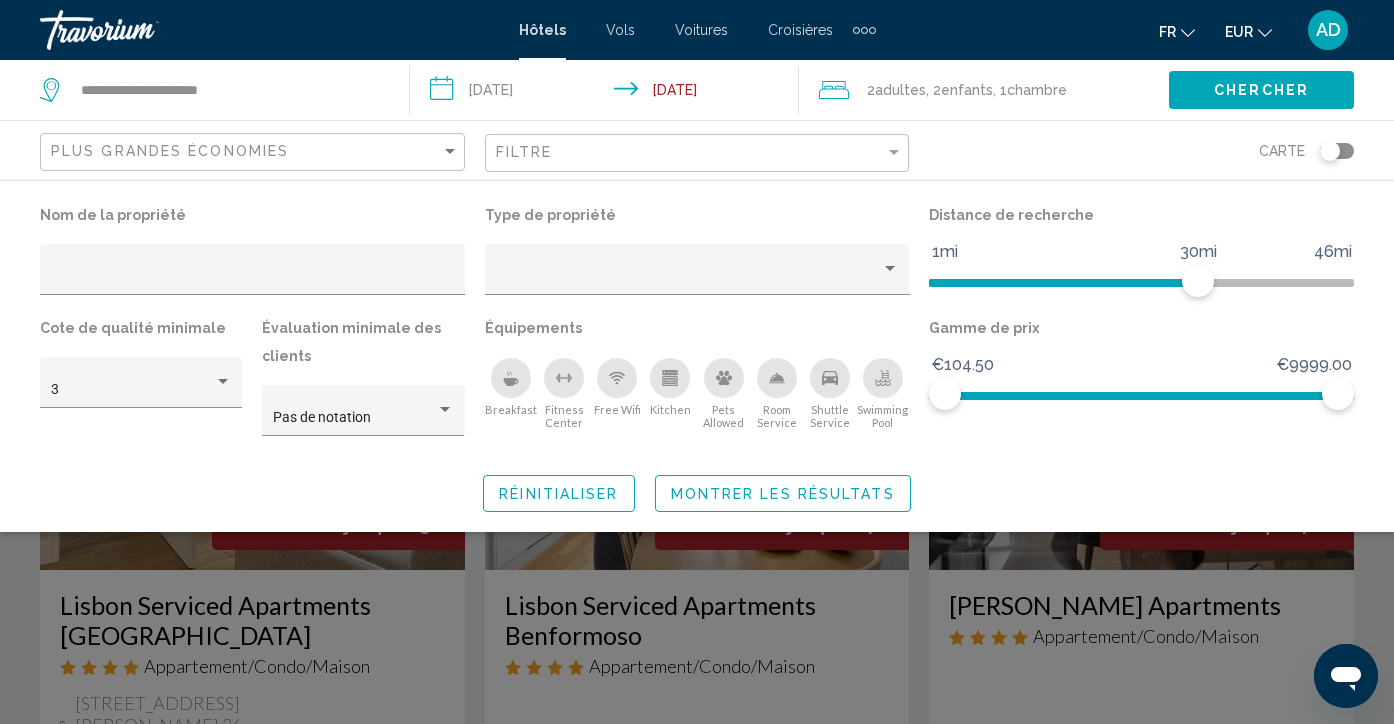 click 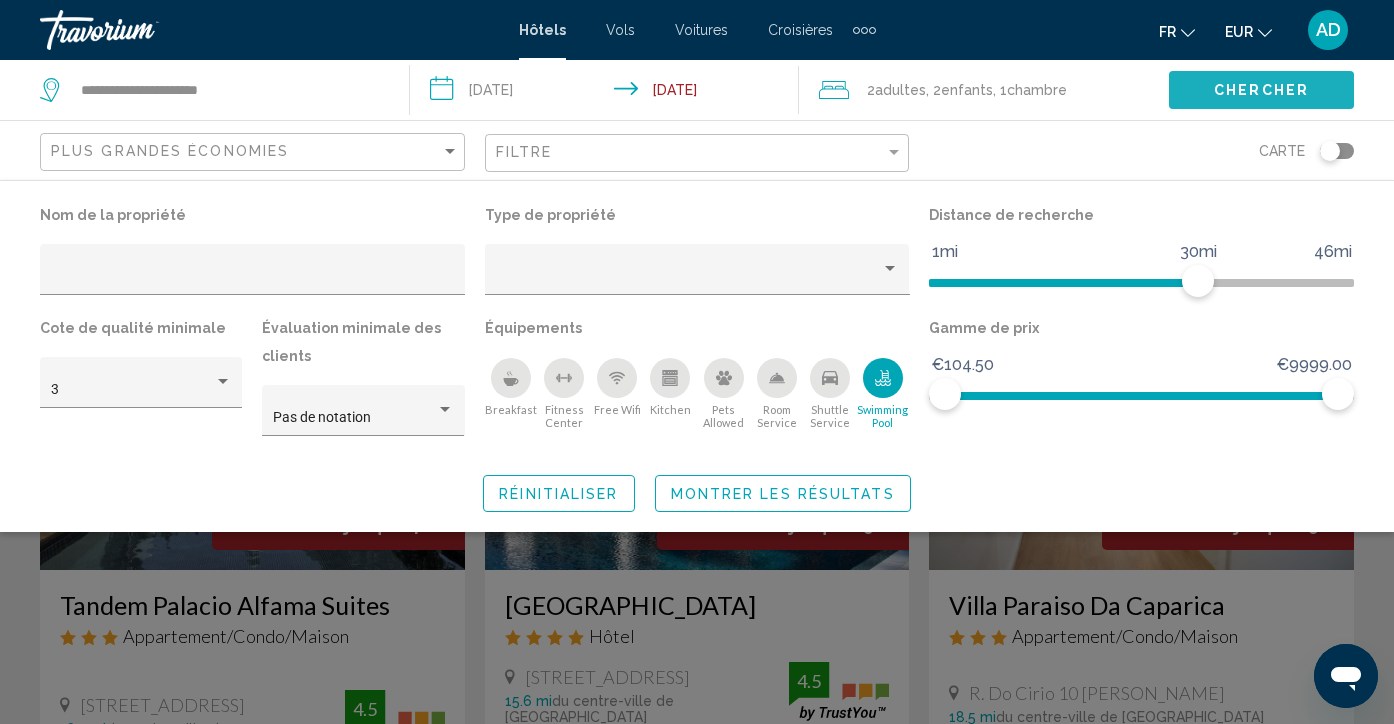 click on "Chercher" 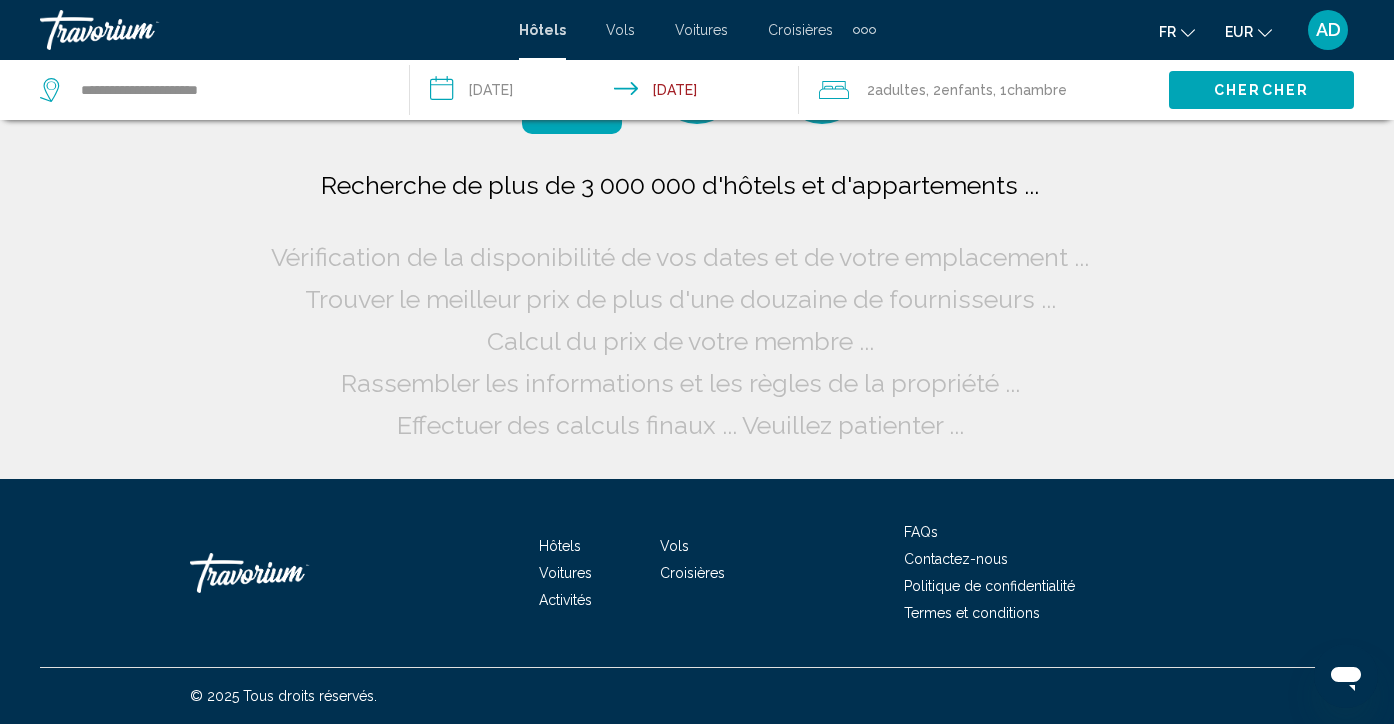 click on "Chercher" 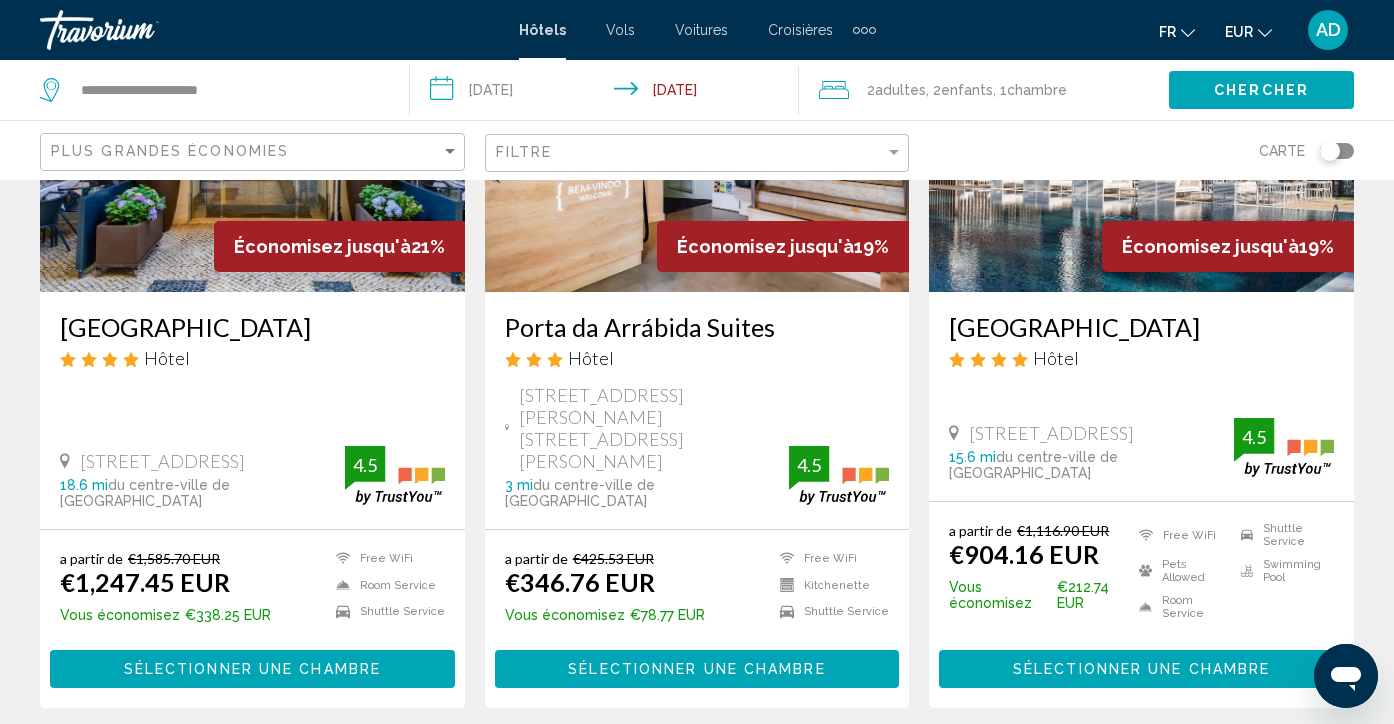 scroll, scrollTop: 1760, scrollLeft: 0, axis: vertical 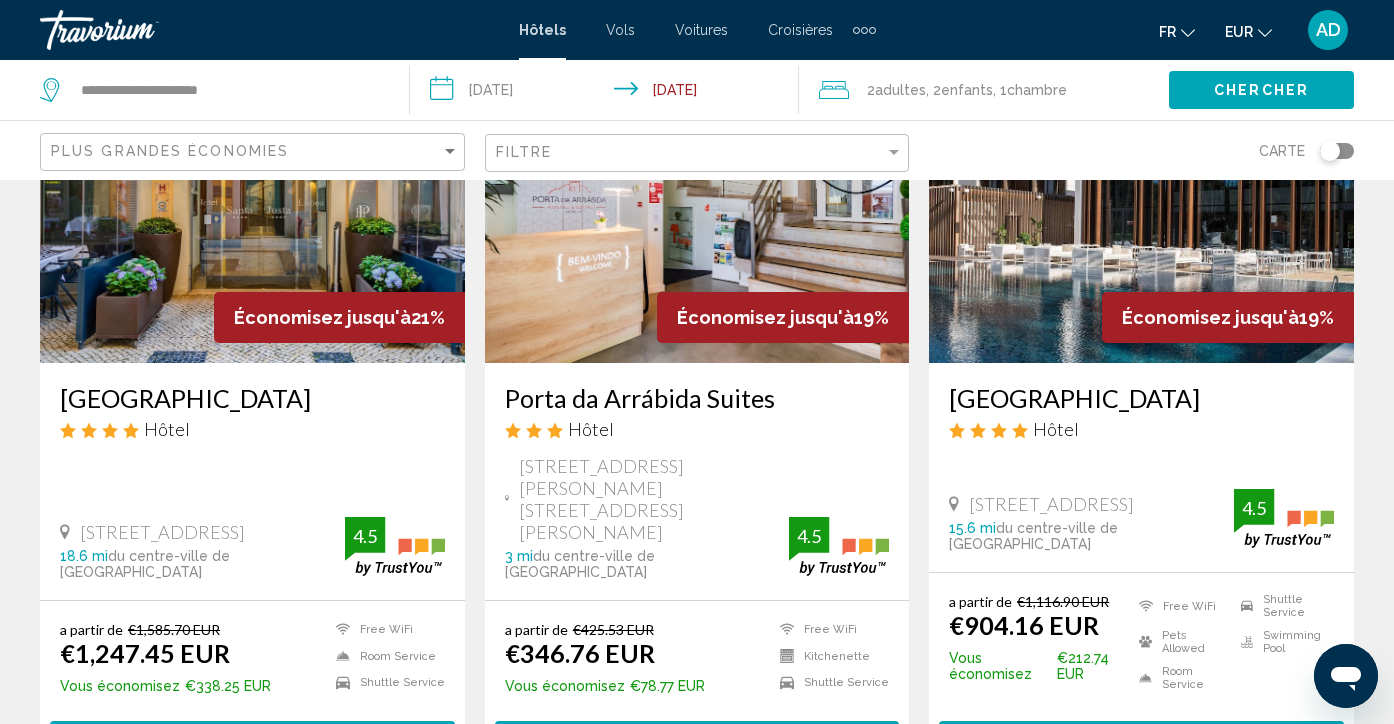 click on "Économisez jusqu'à  19%" at bounding box center [783, 317] 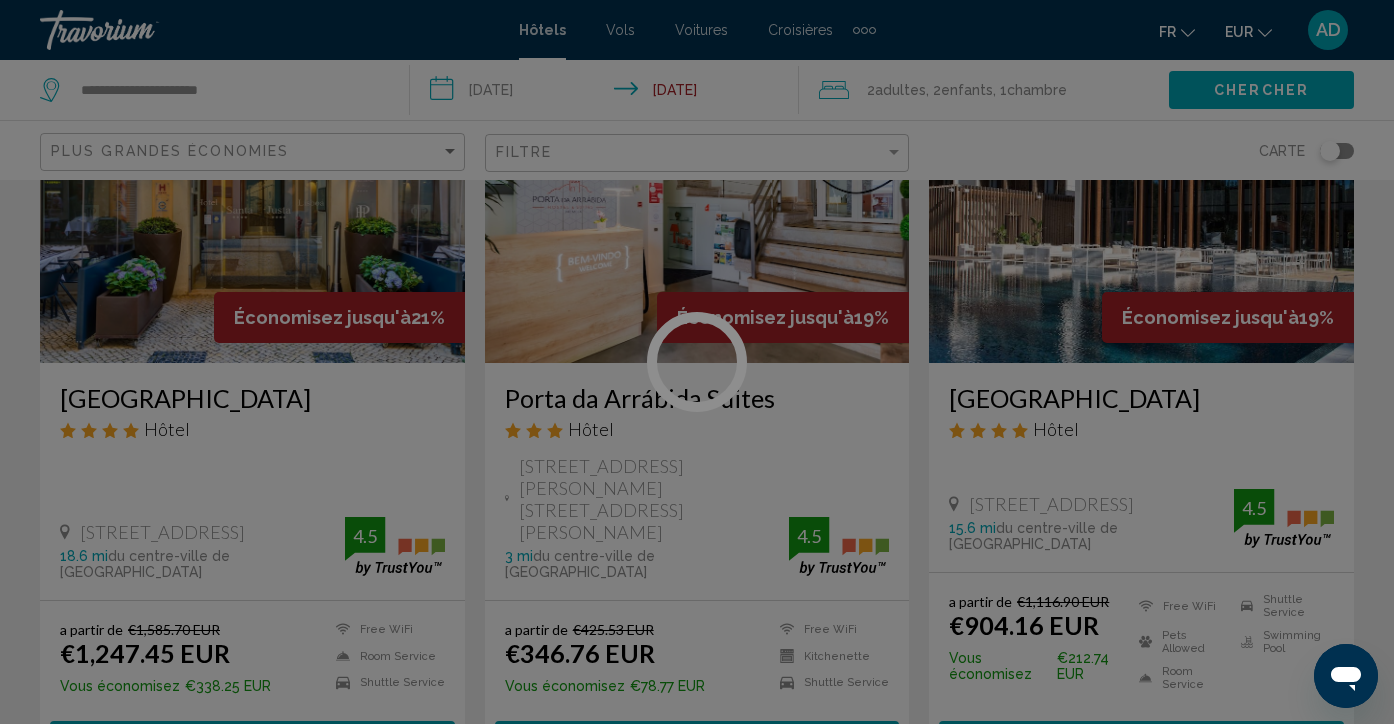click at bounding box center [697, 362] 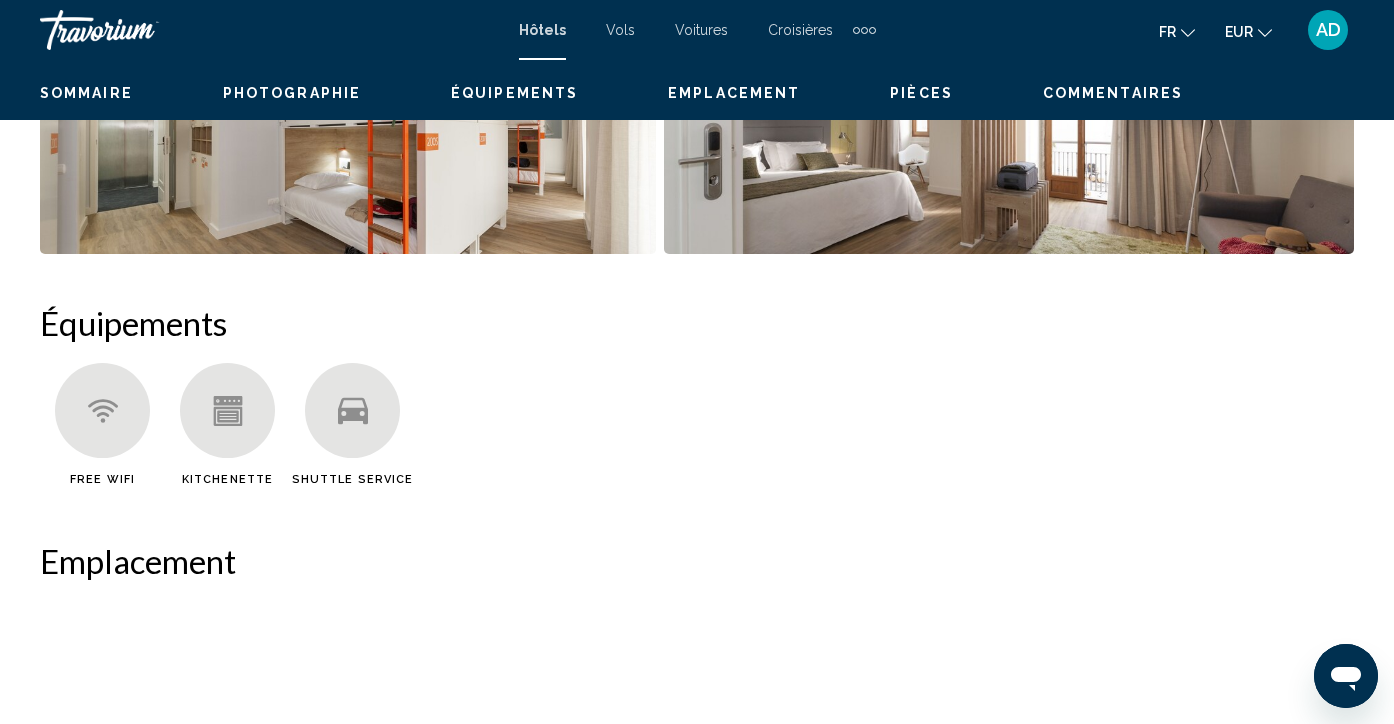 scroll, scrollTop: 173, scrollLeft: 0, axis: vertical 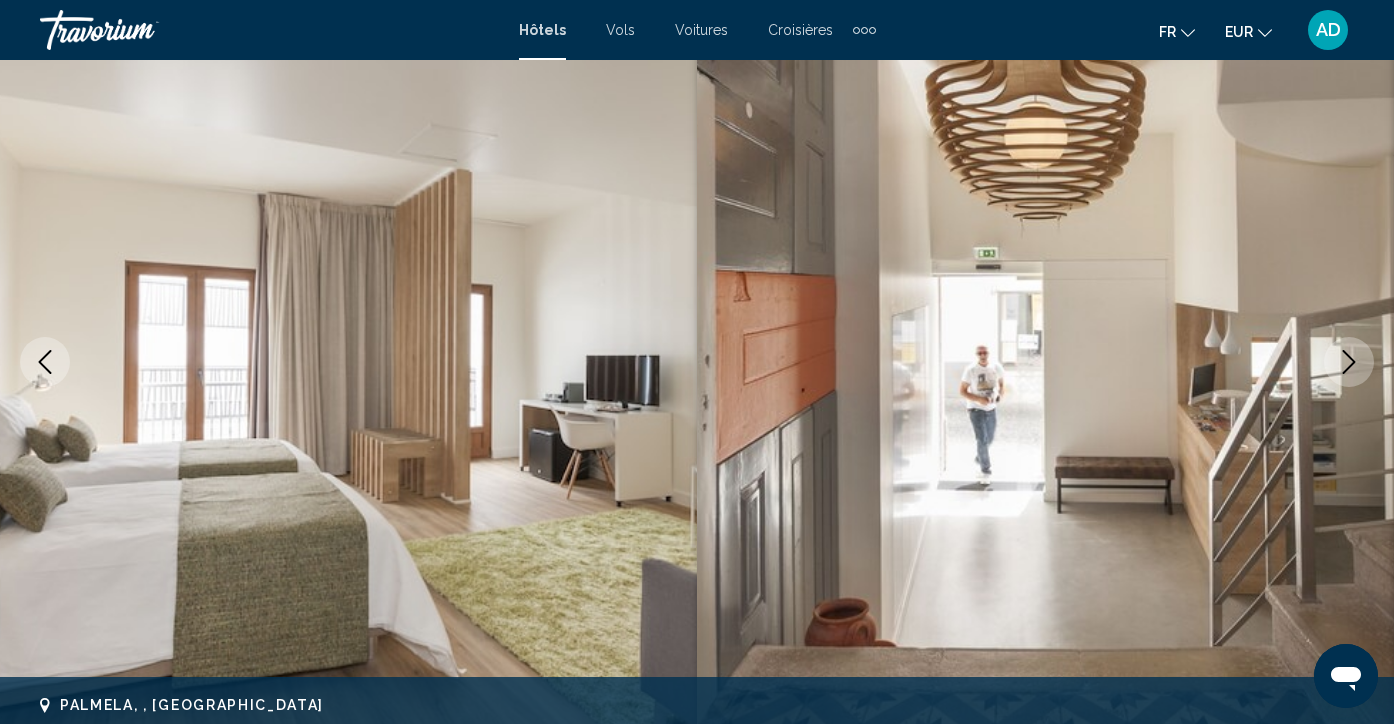 click 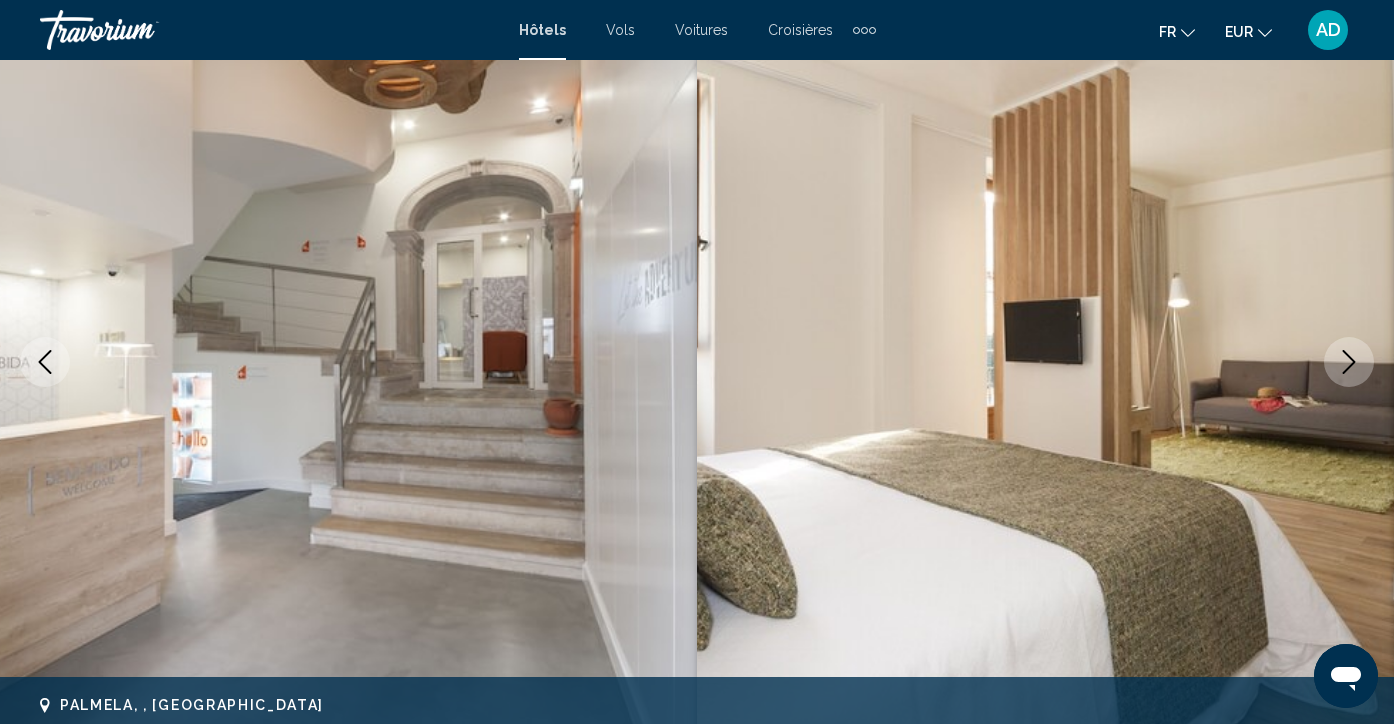 click 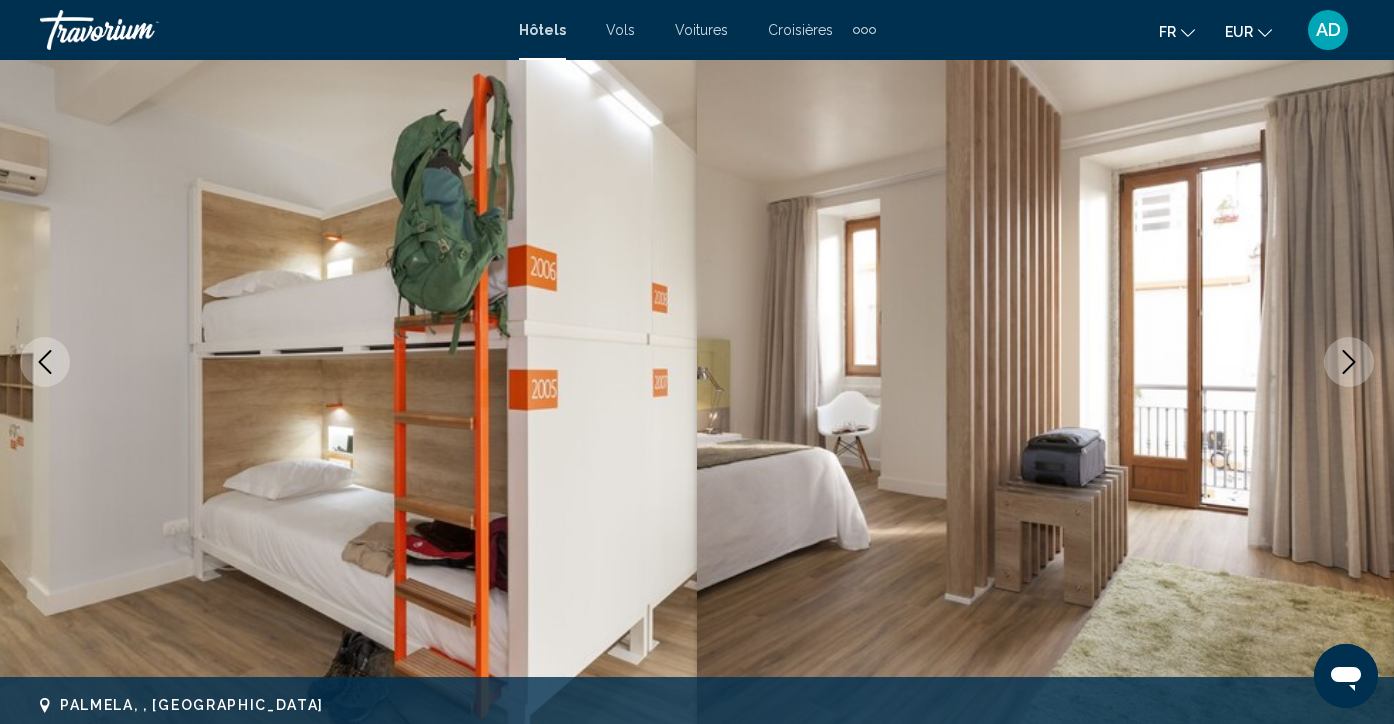 click 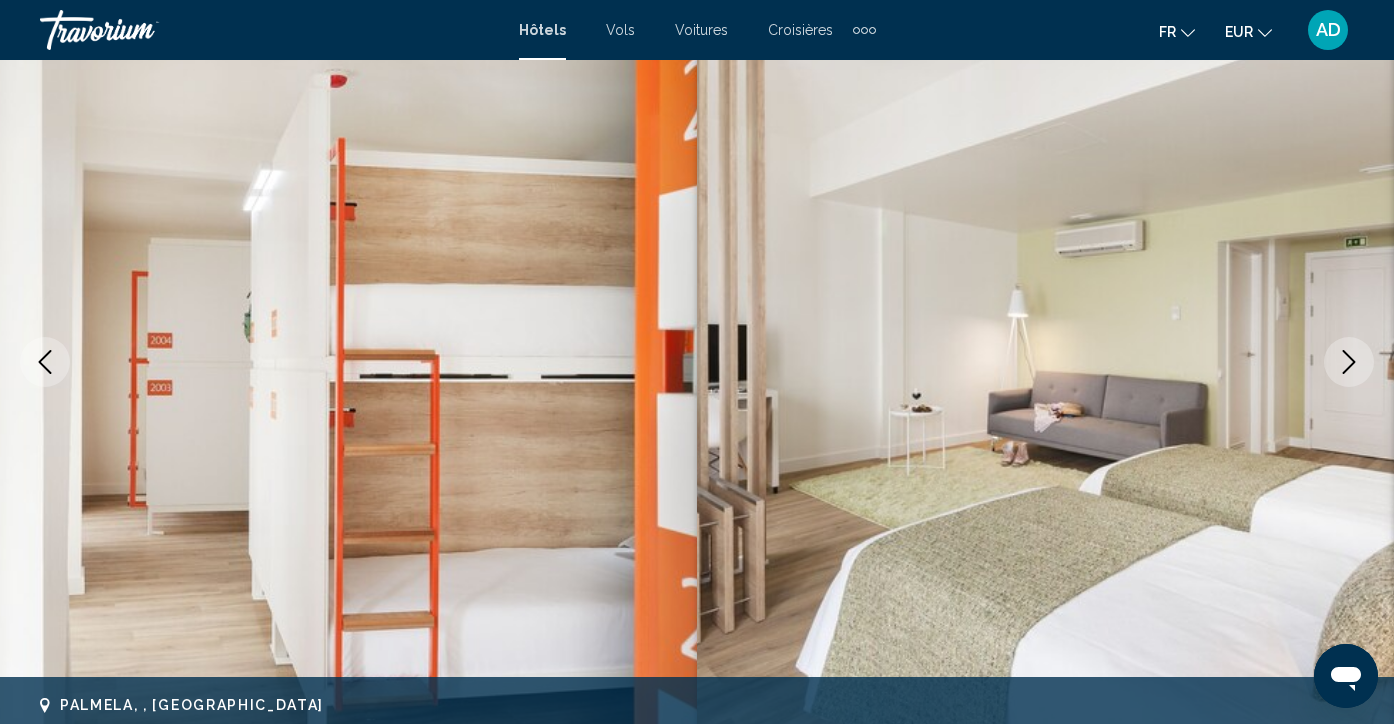 click 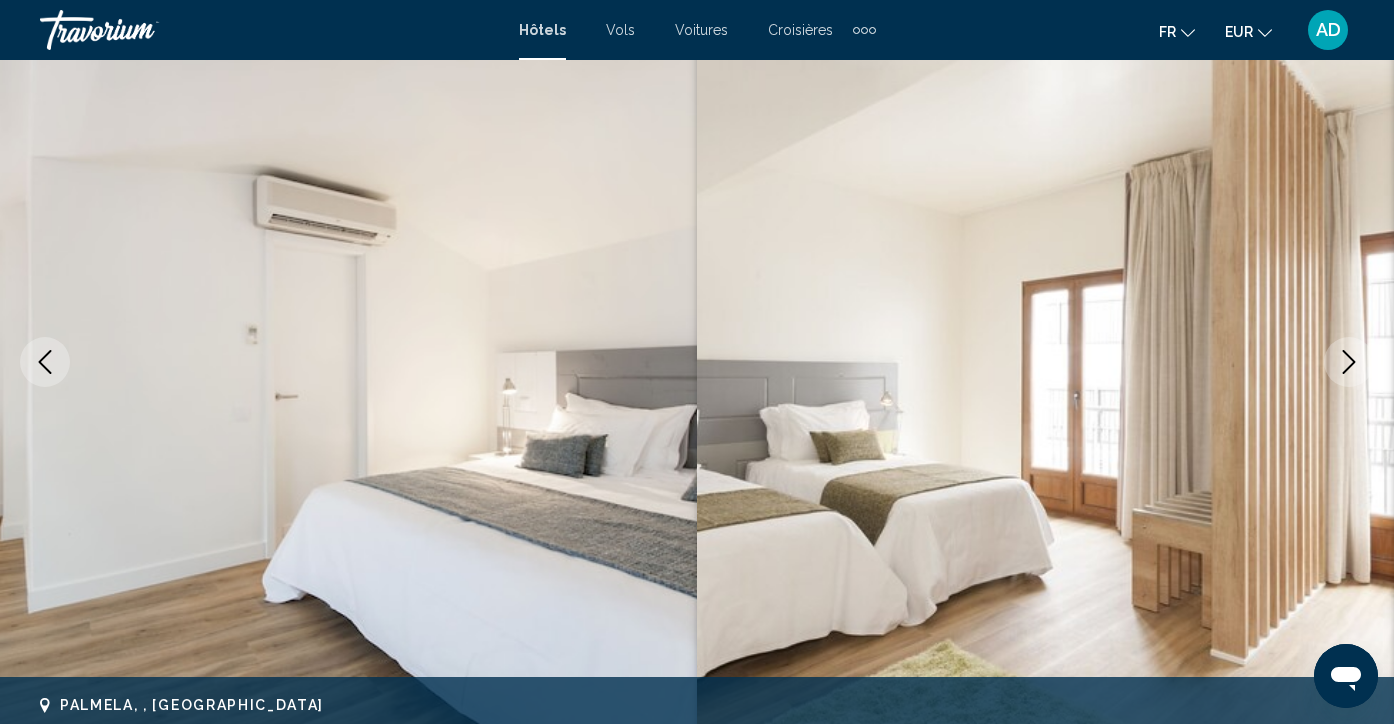 click 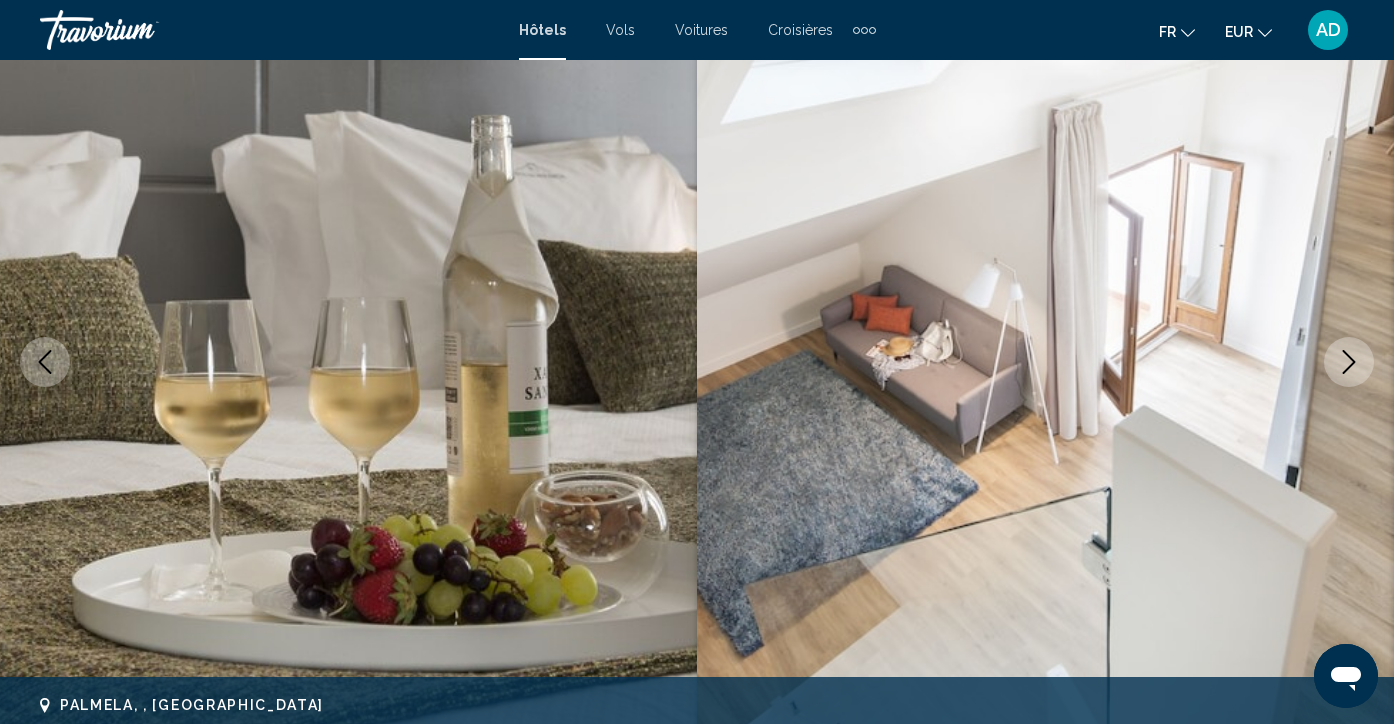 click 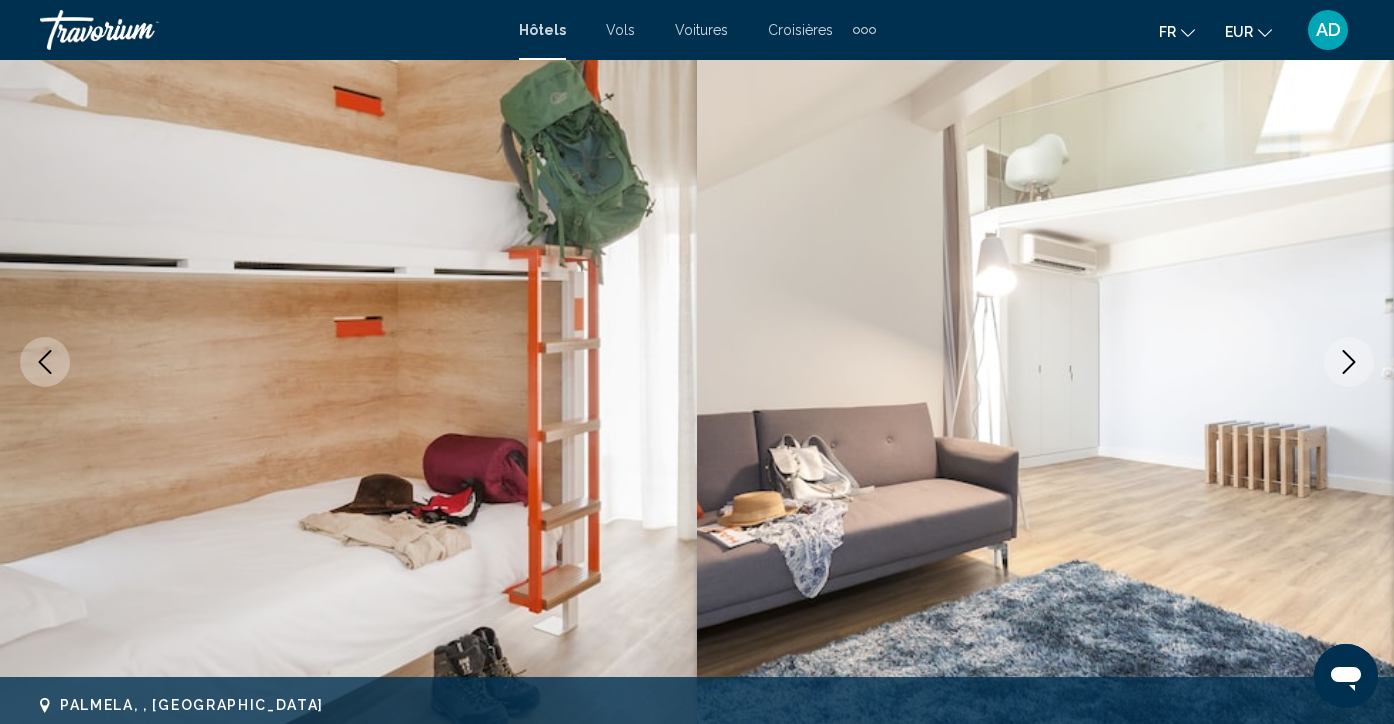 click 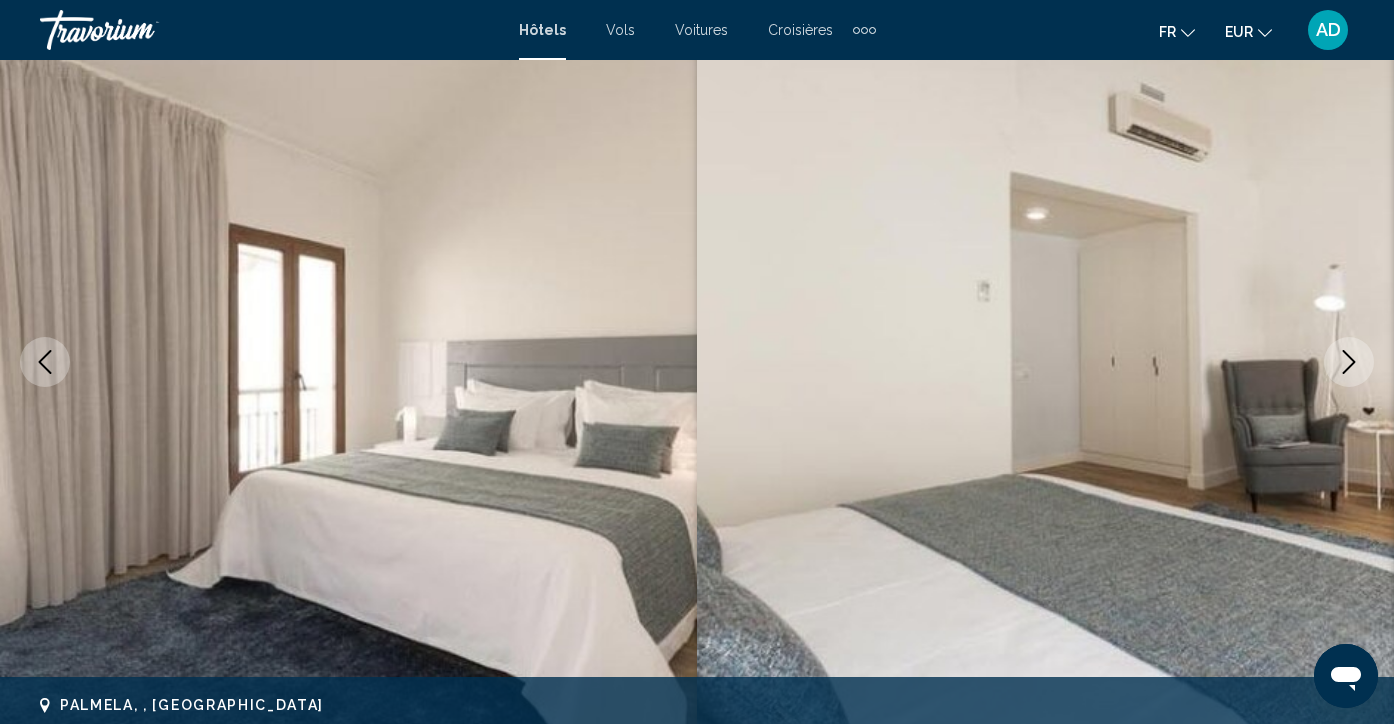 click 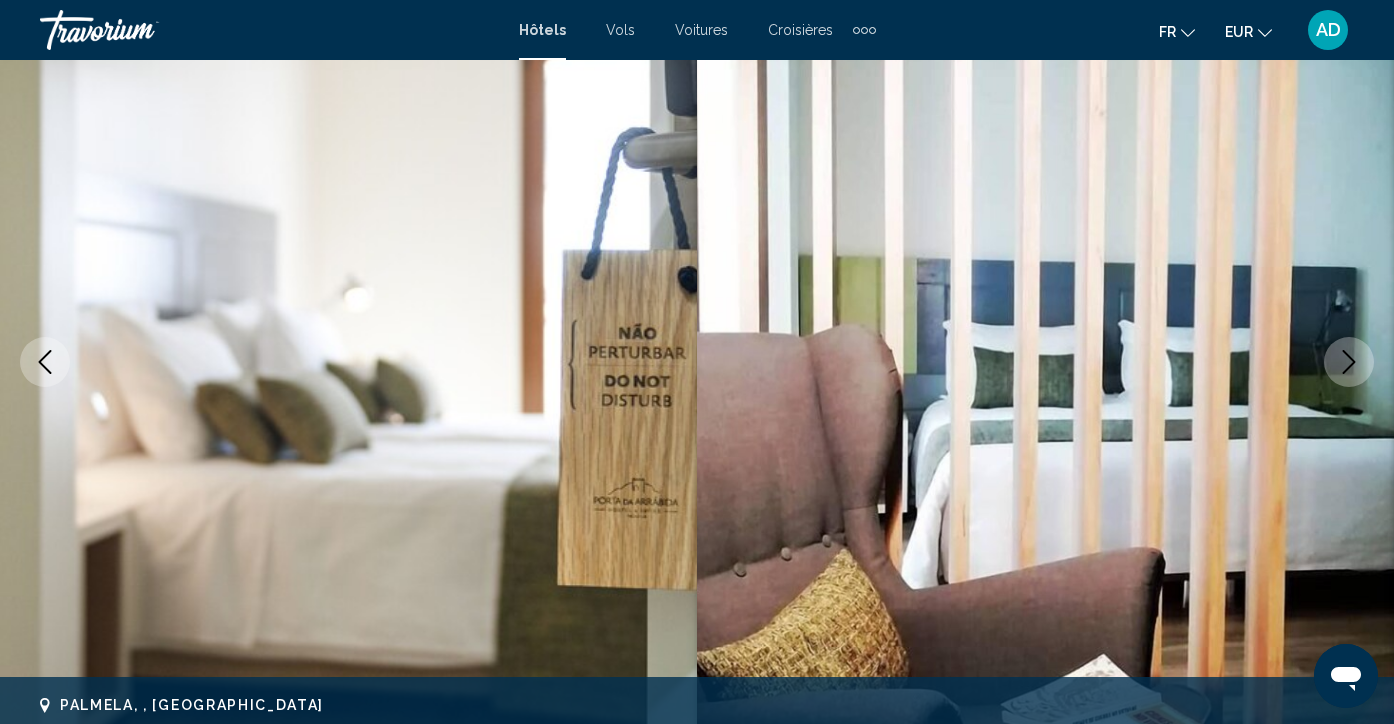 click 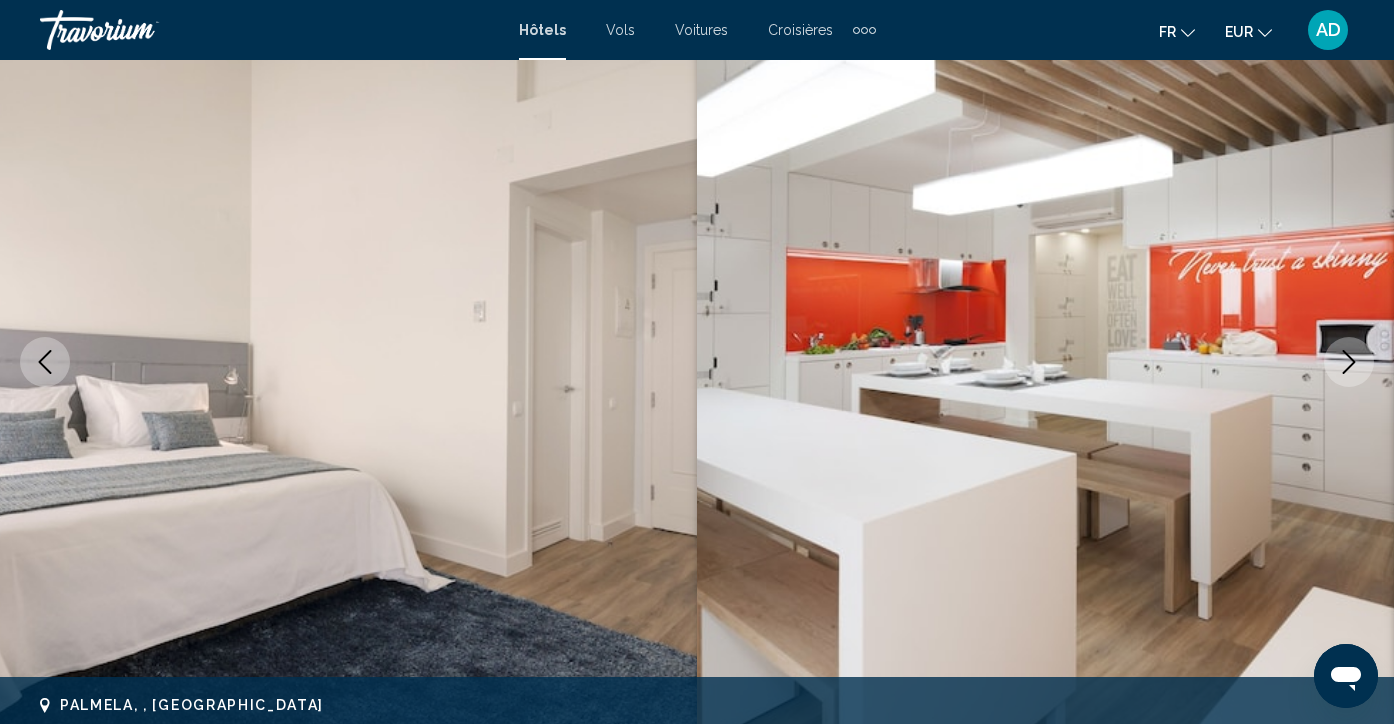 click 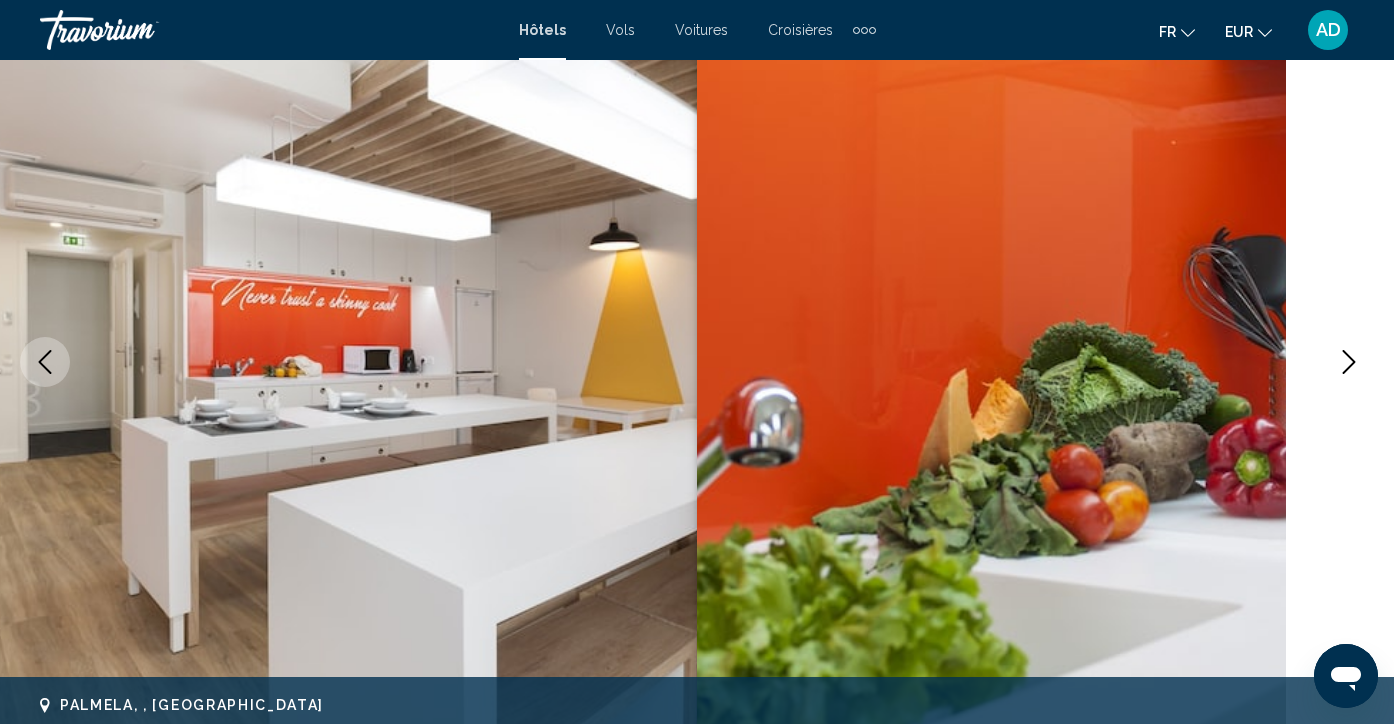 click 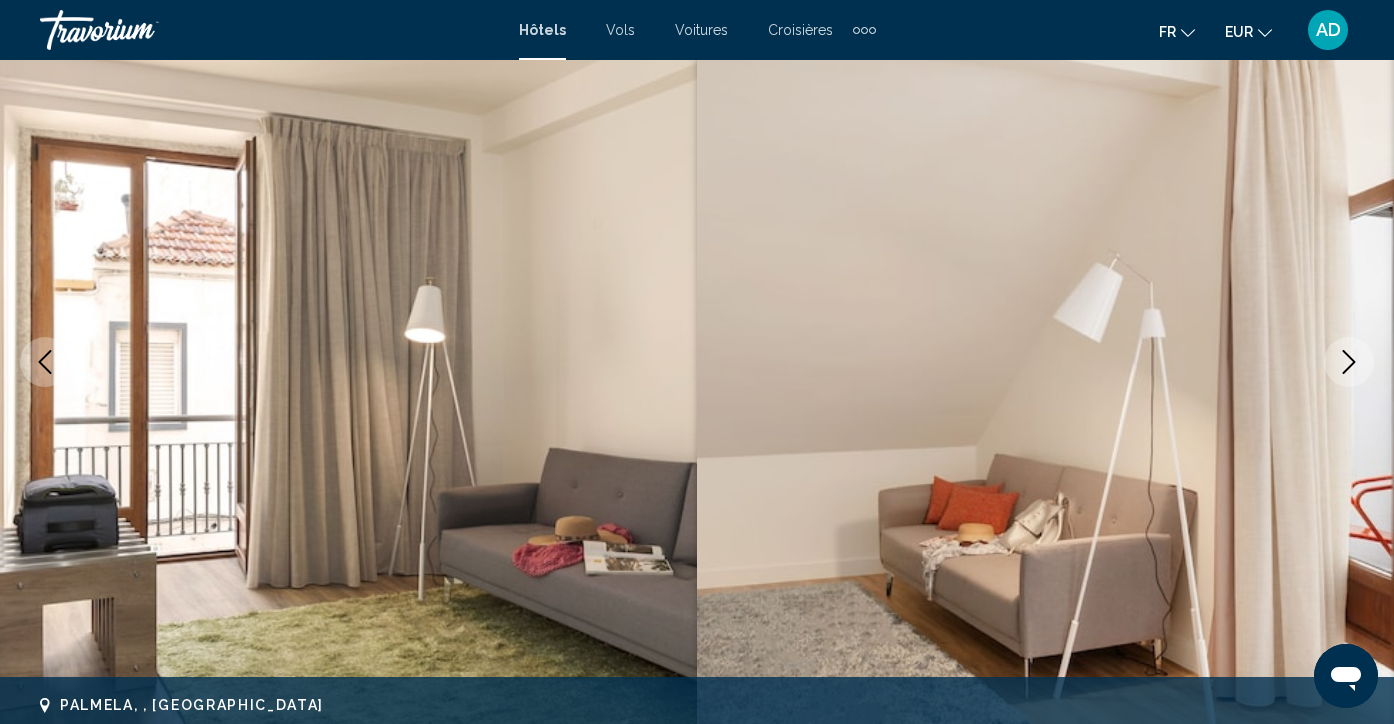 click 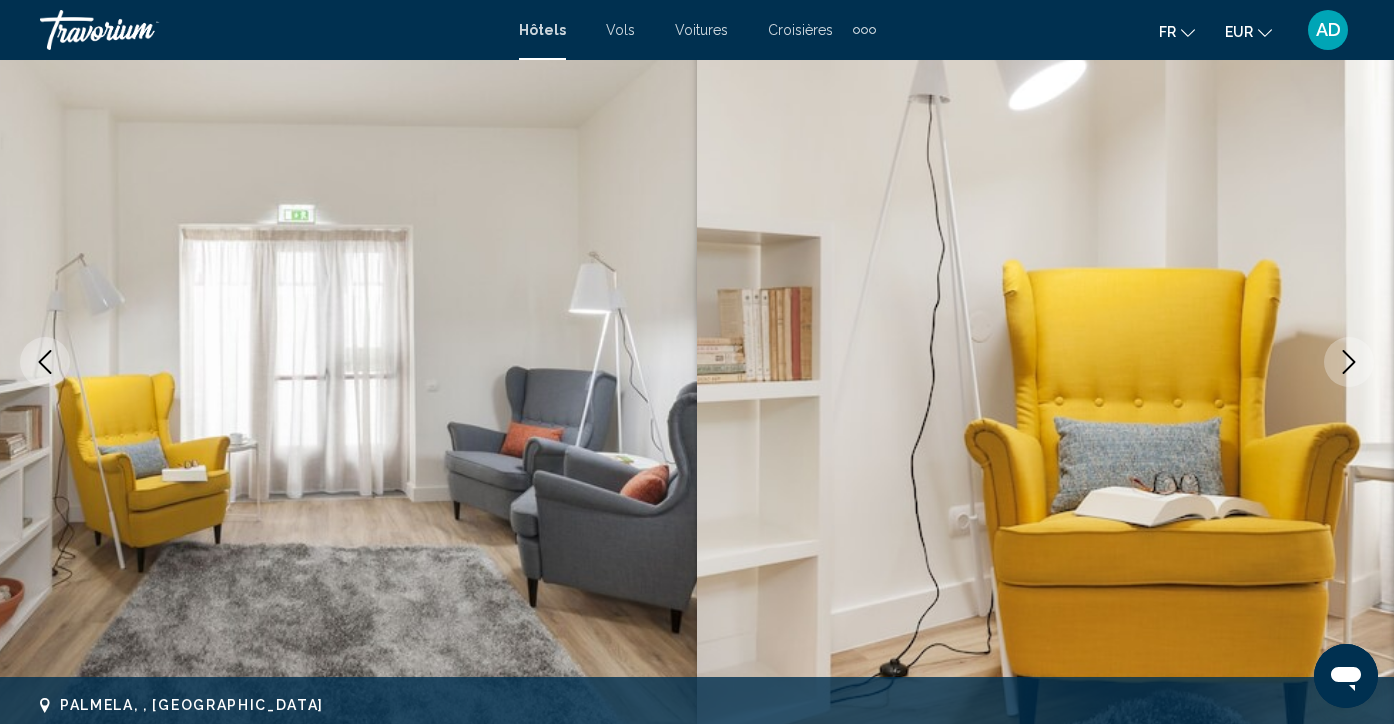 click 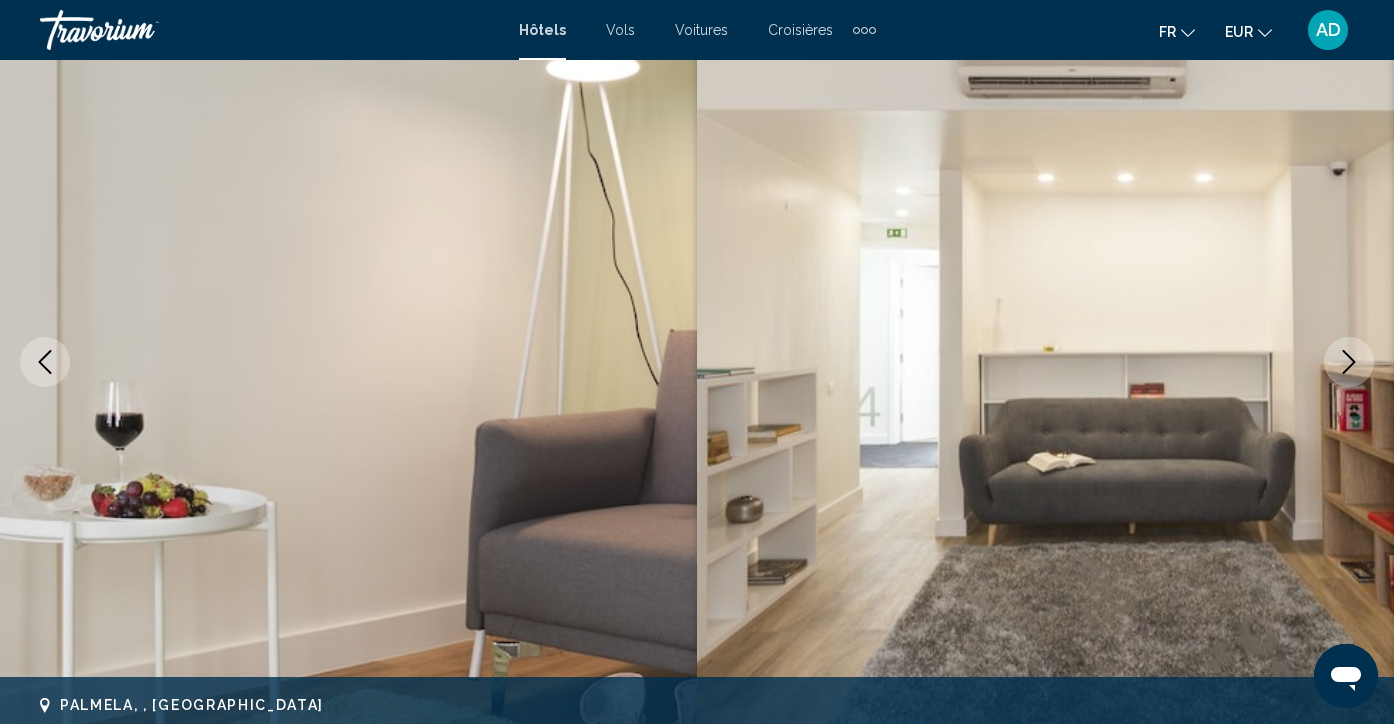click 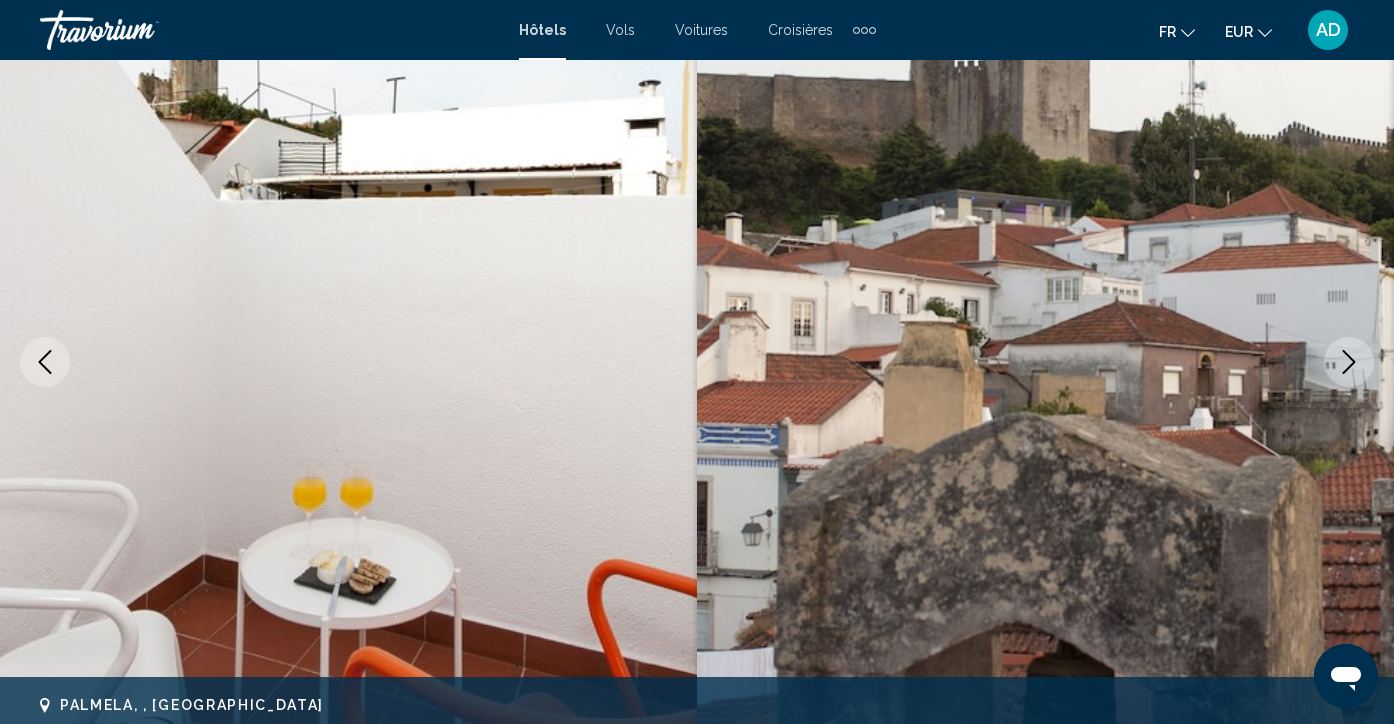 click 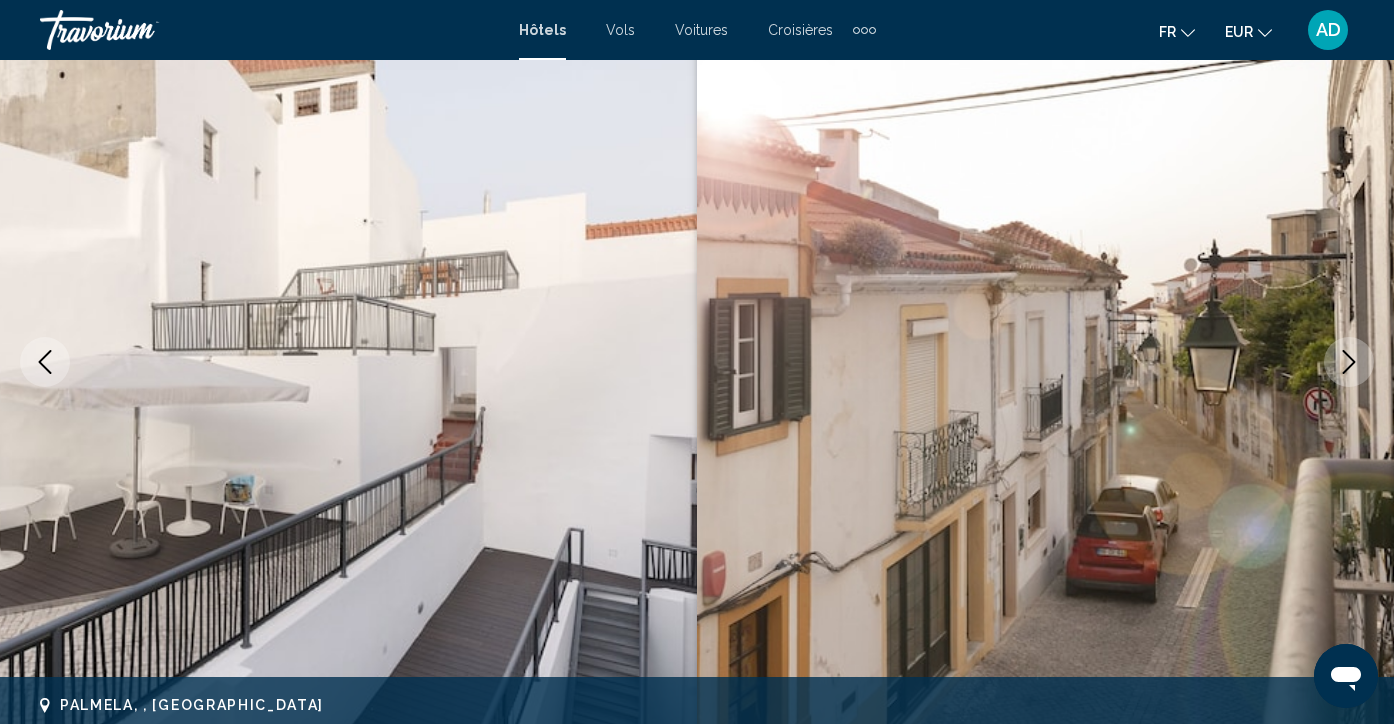 click 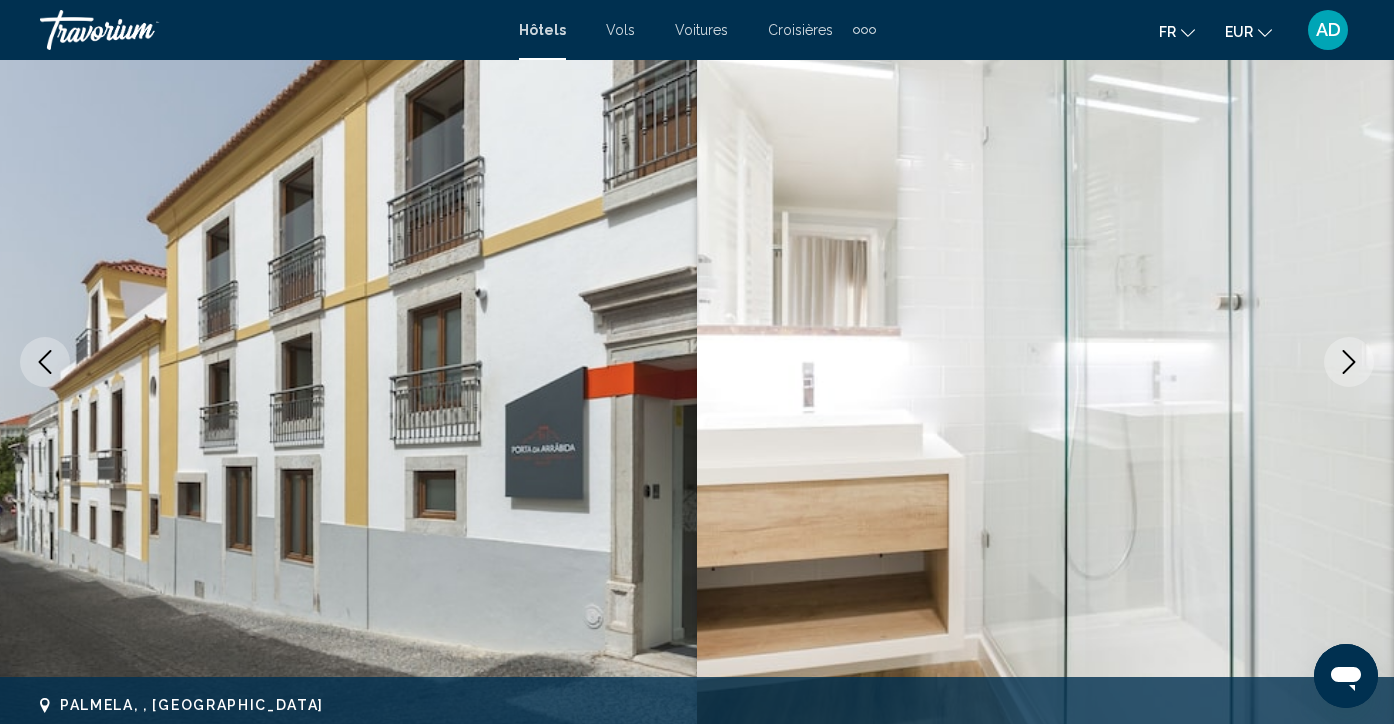 click 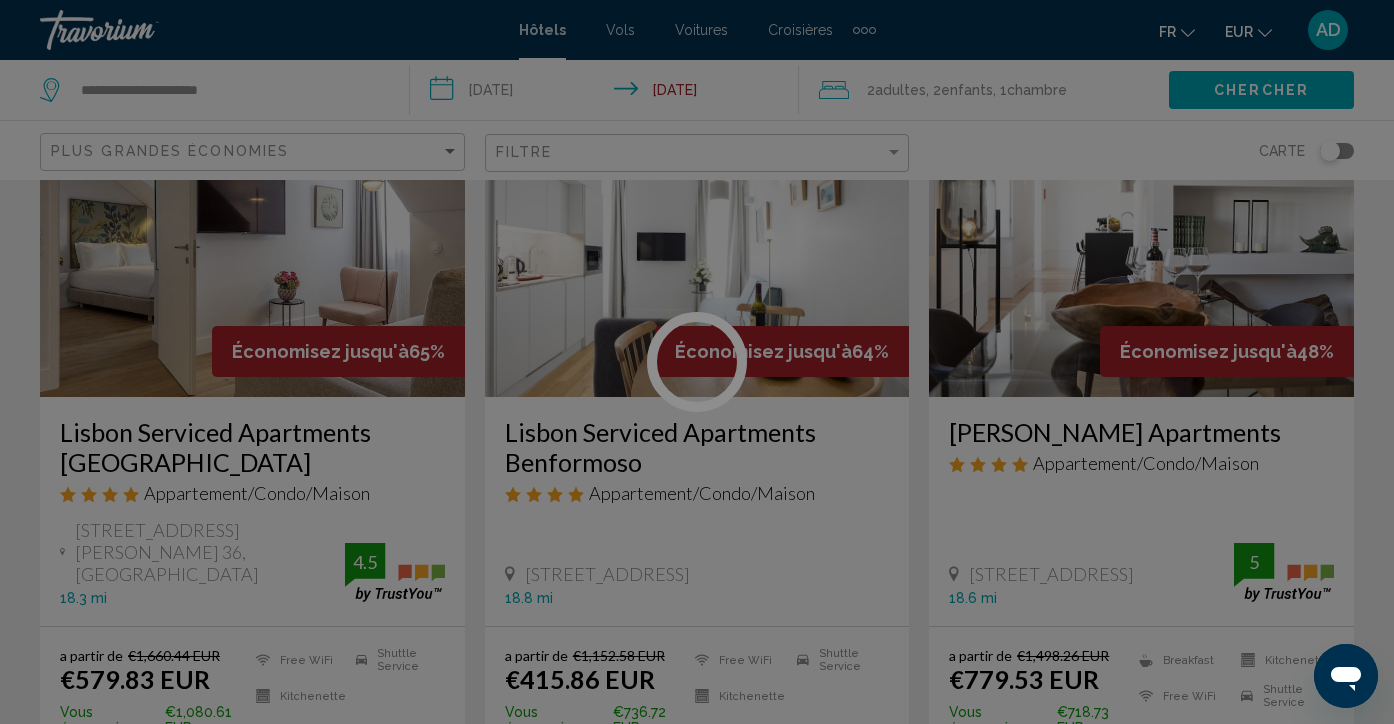 scroll, scrollTop: 0, scrollLeft: 0, axis: both 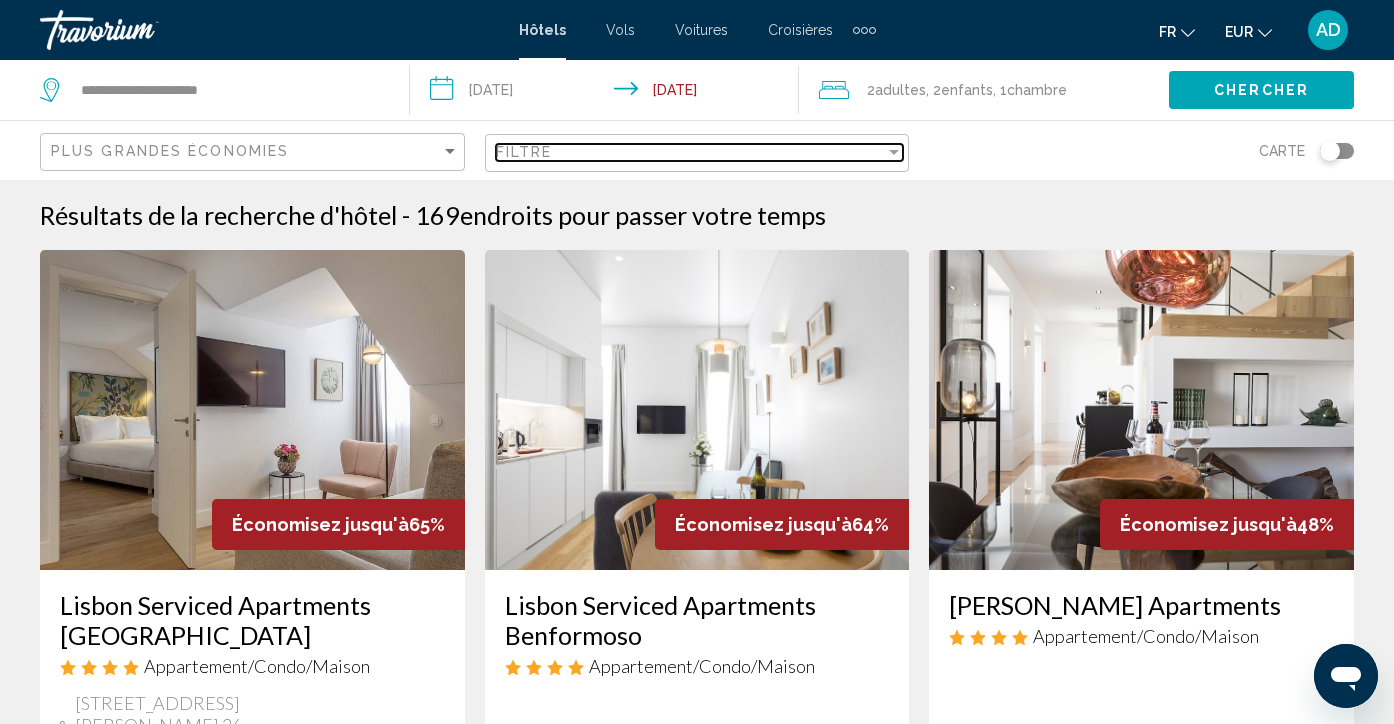 click on "Filtre" at bounding box center (691, 152) 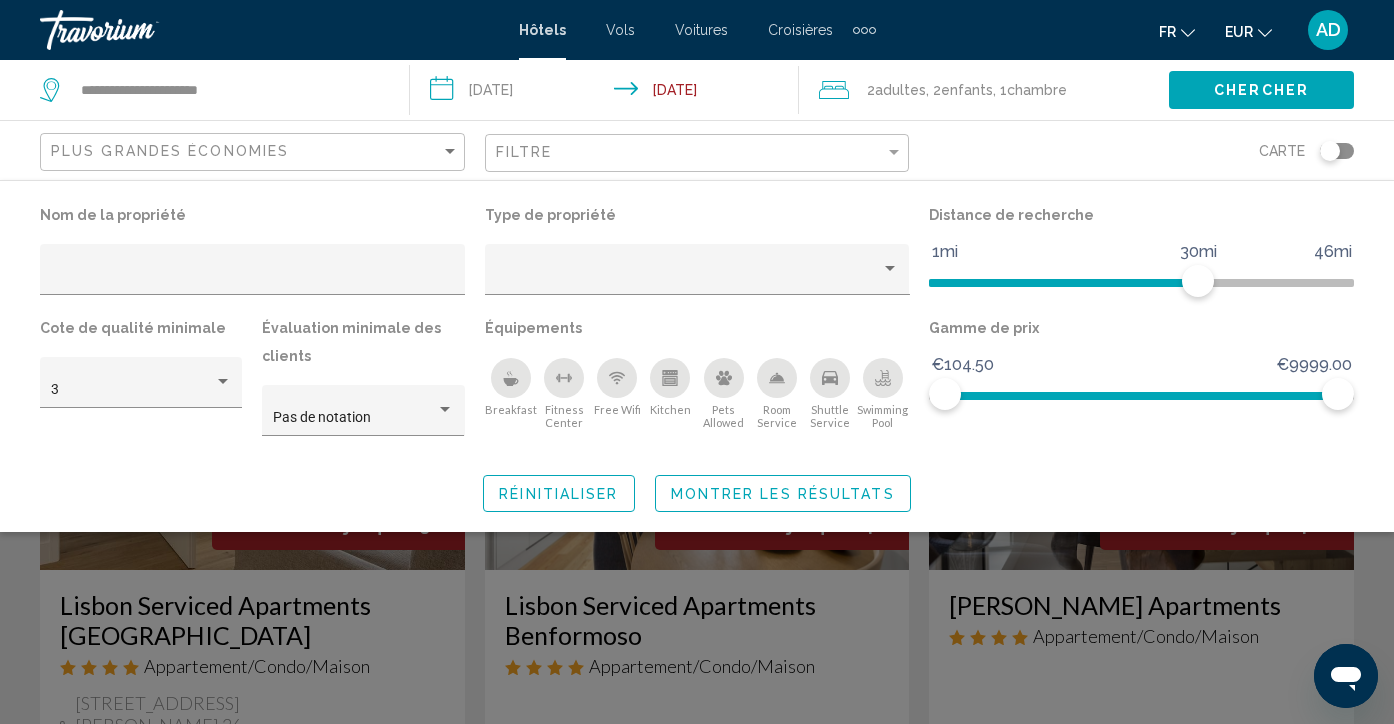 click 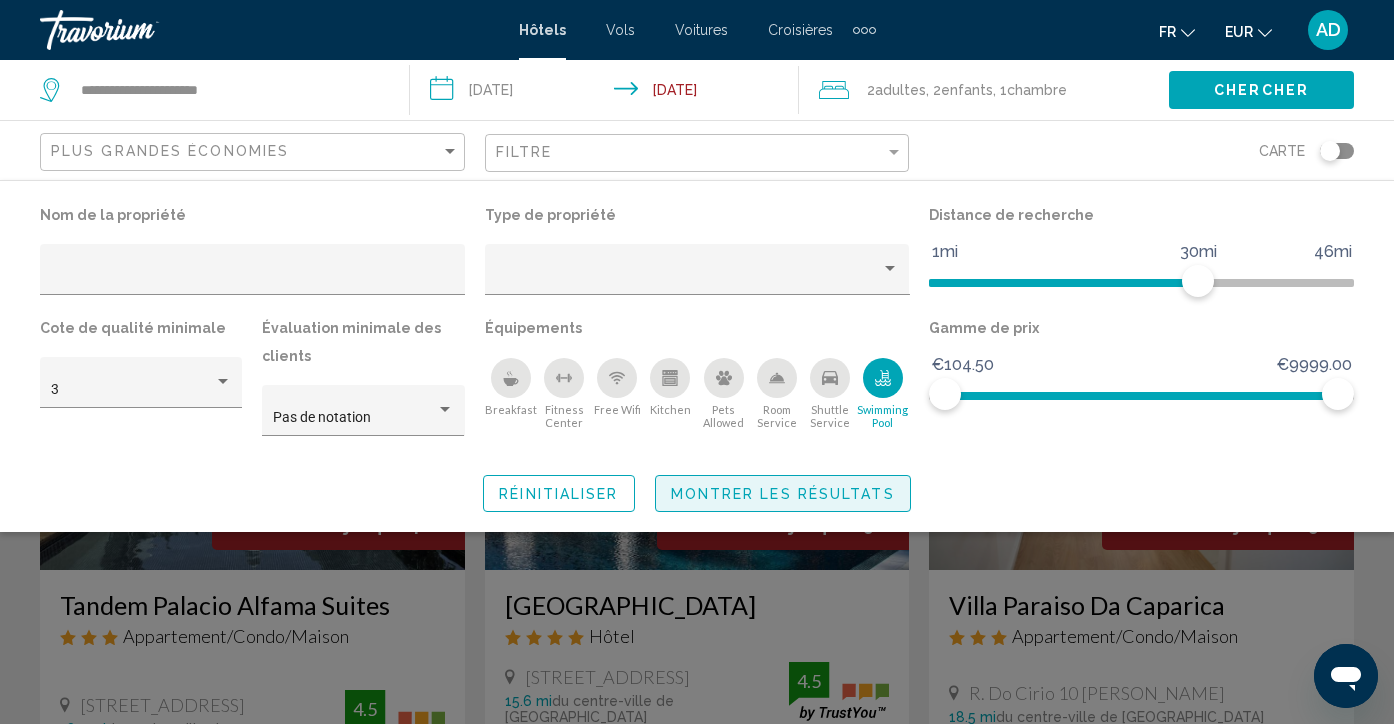 click on "Montrer les résultats" 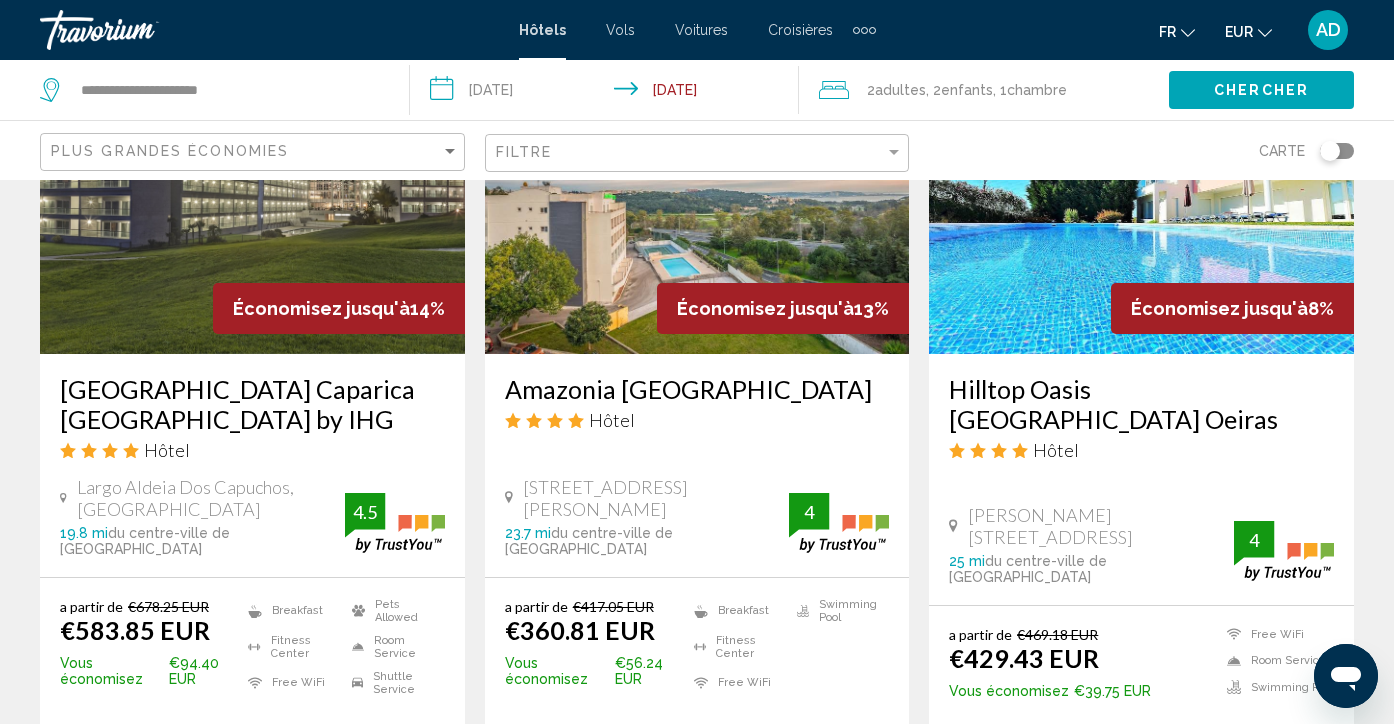 scroll, scrollTop: 960, scrollLeft: 0, axis: vertical 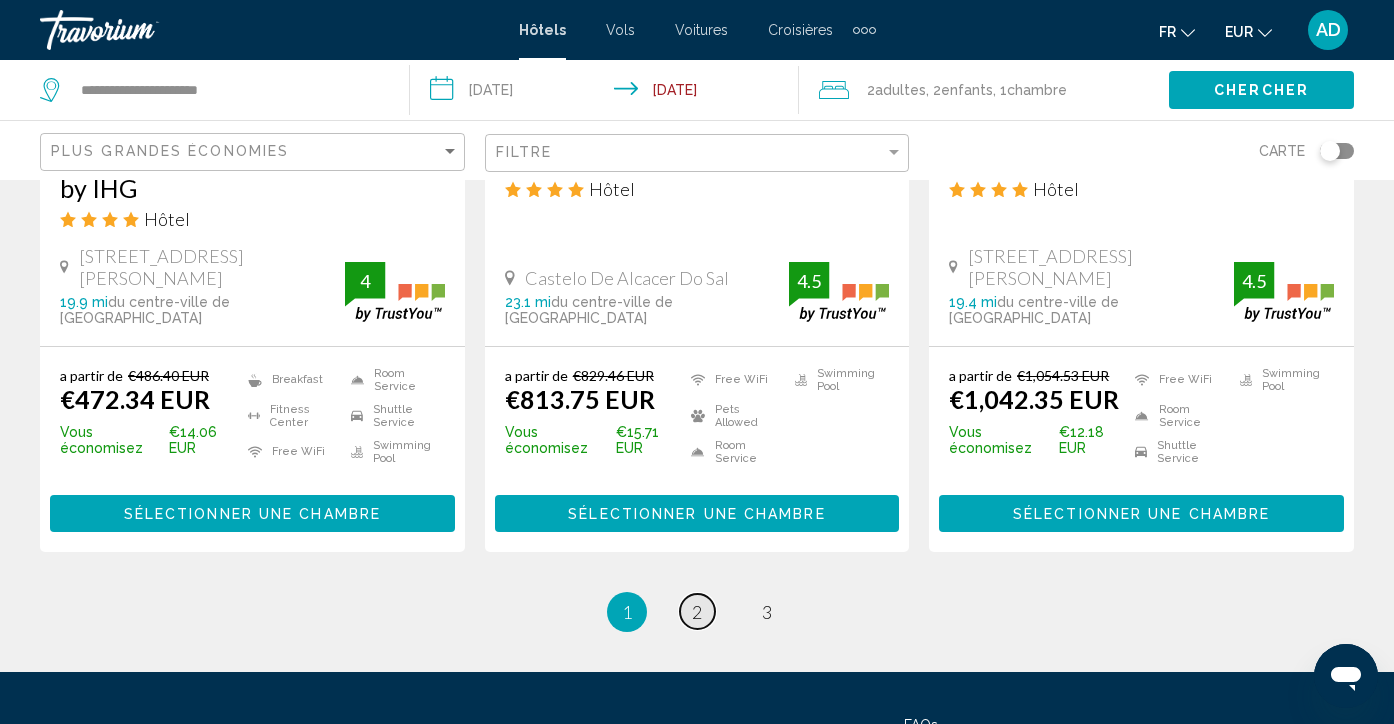 click on "page  2" at bounding box center [697, 611] 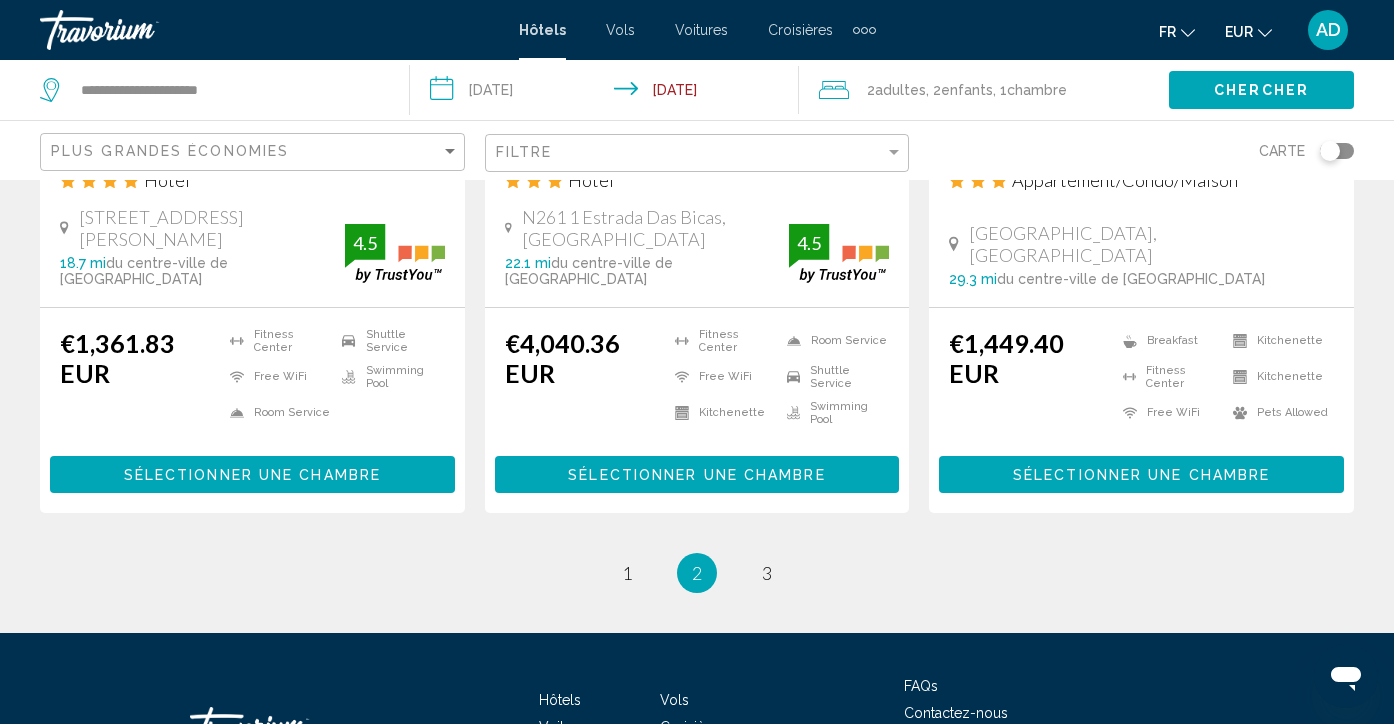 scroll, scrollTop: 2800, scrollLeft: 0, axis: vertical 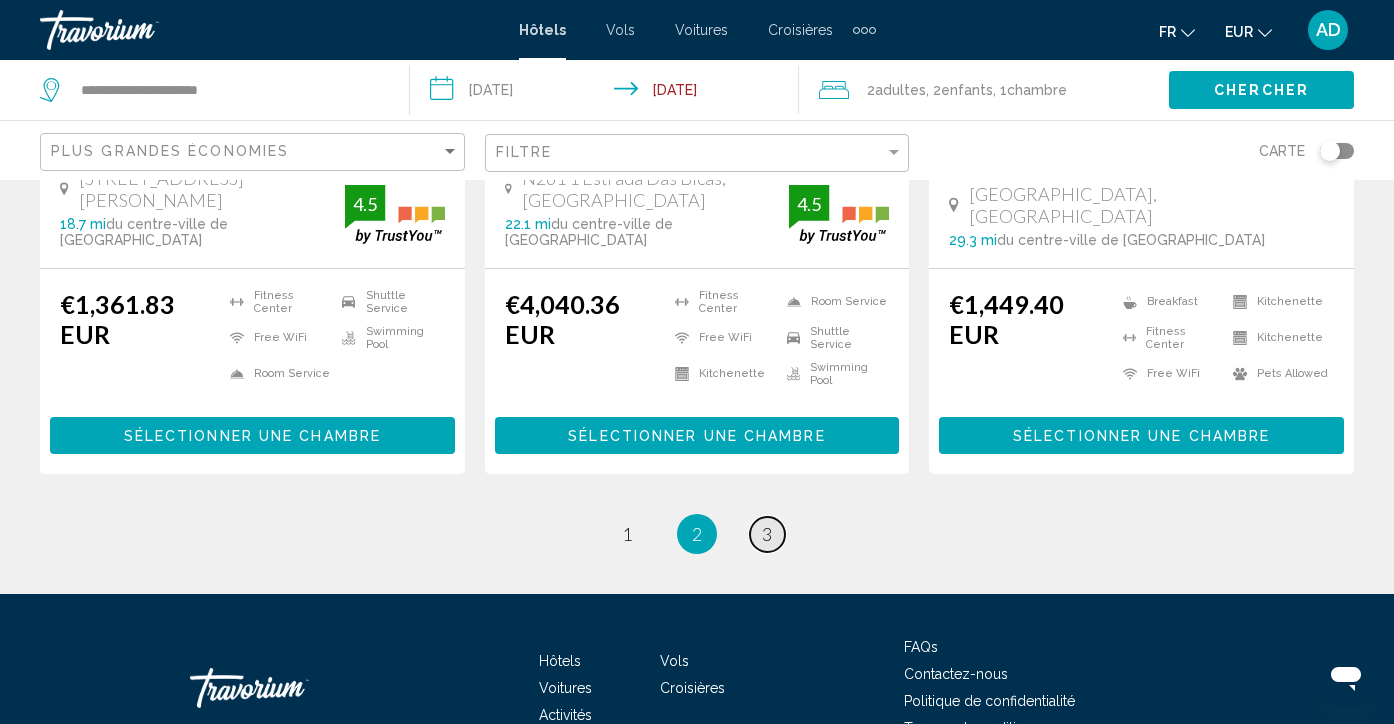 click on "3" at bounding box center (767, 534) 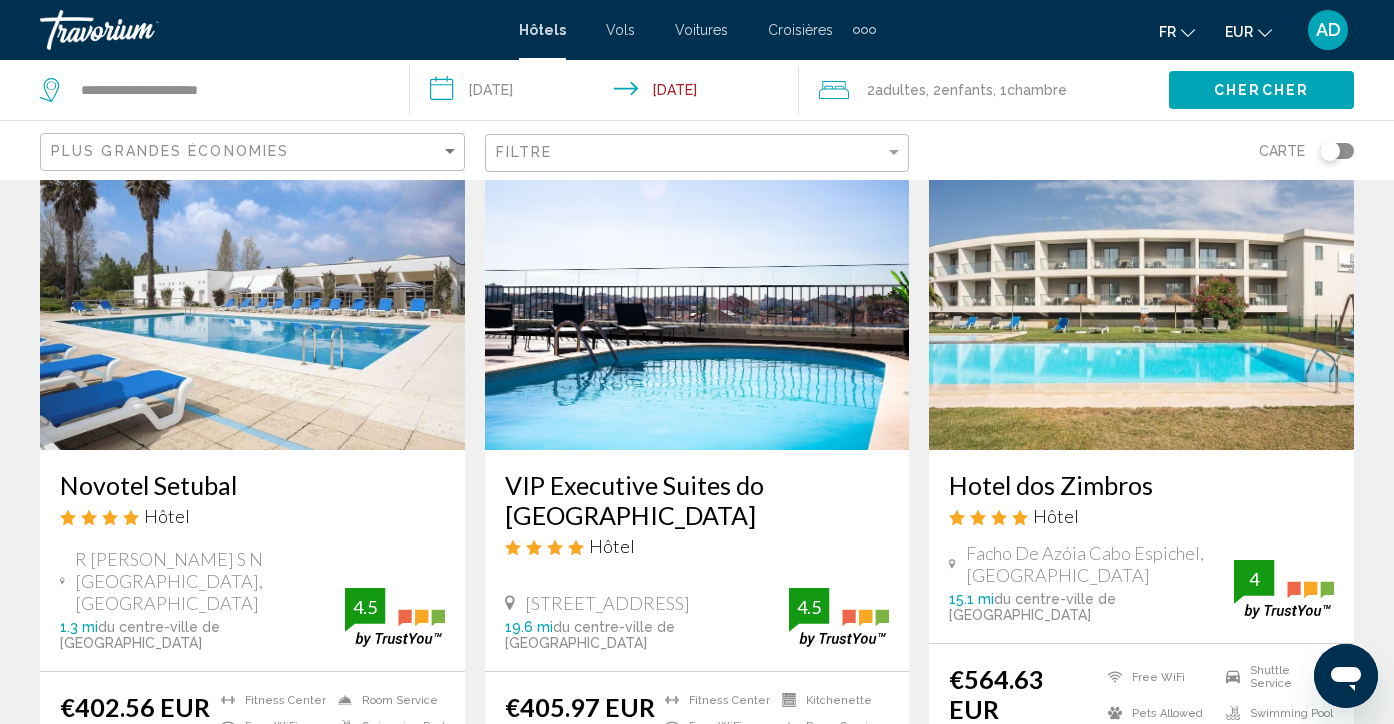 scroll, scrollTop: 80, scrollLeft: 0, axis: vertical 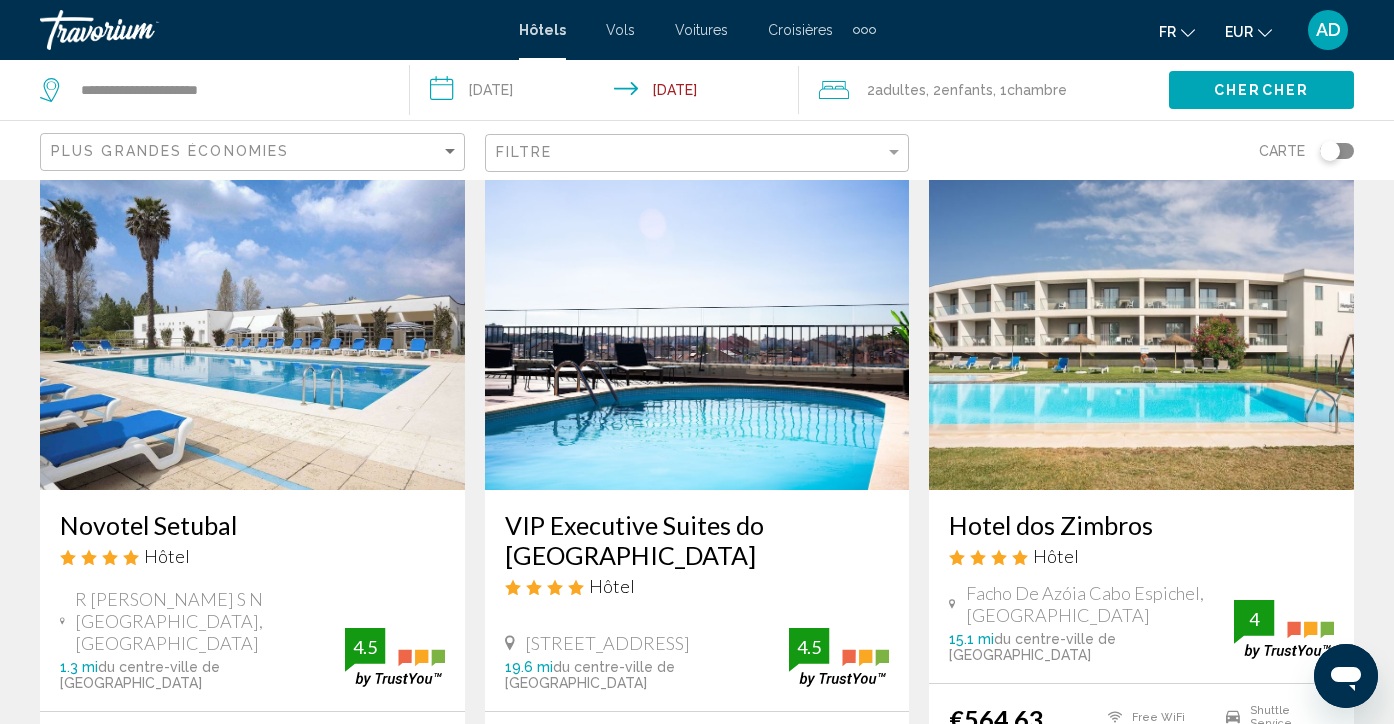 click at bounding box center [252, 330] 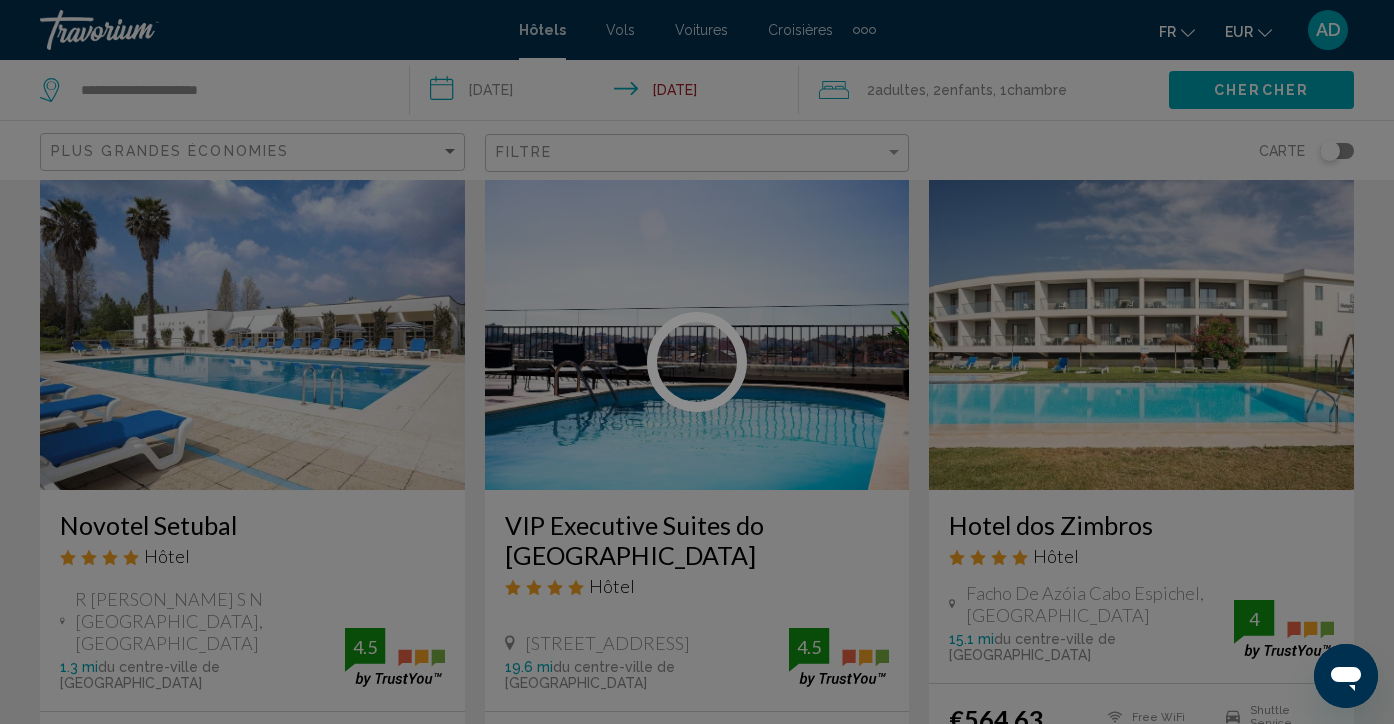 scroll, scrollTop: 173, scrollLeft: 0, axis: vertical 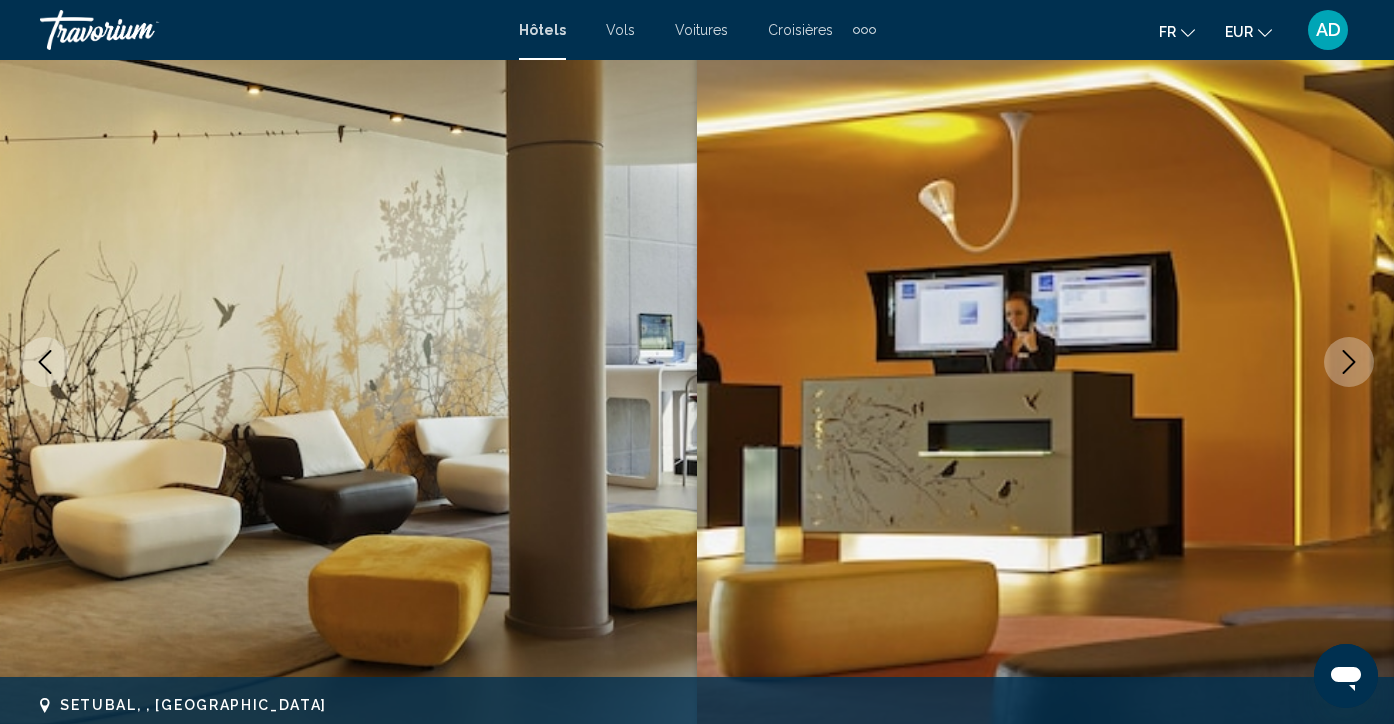 click at bounding box center [1349, 362] 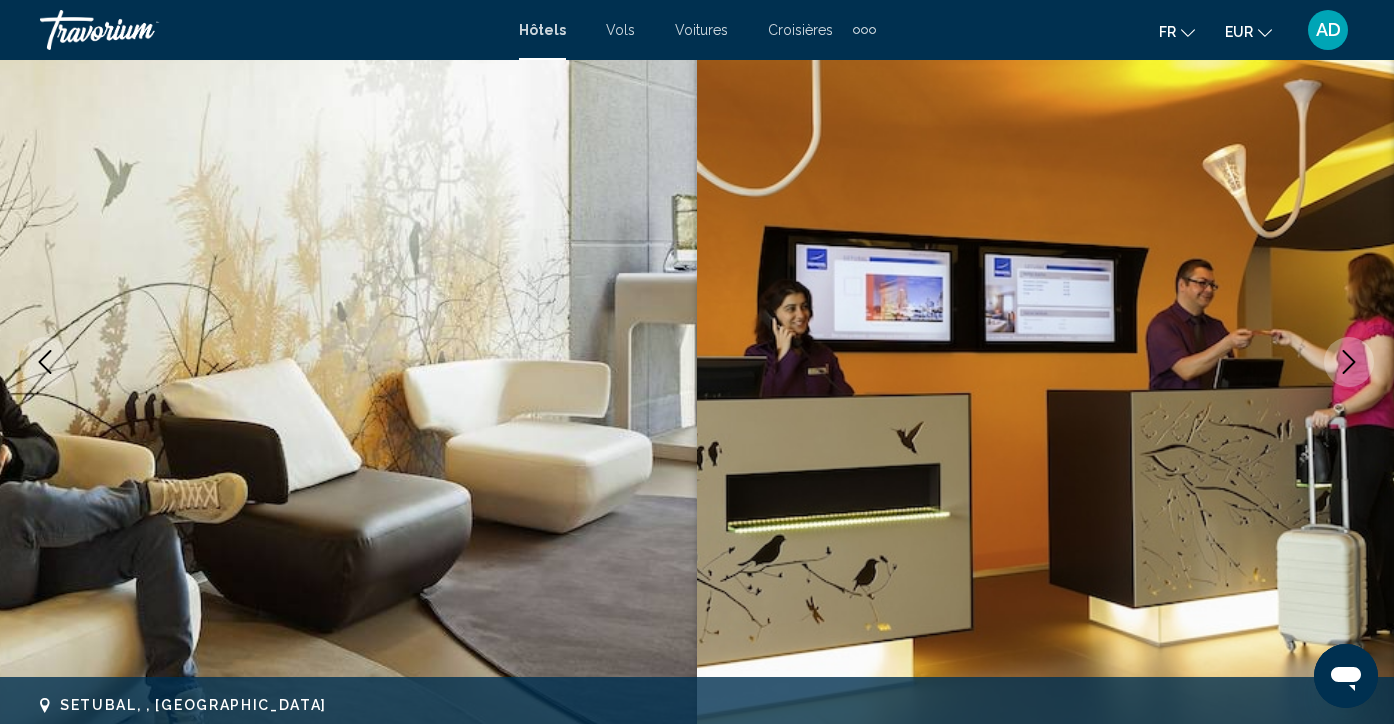 click at bounding box center (1349, 362) 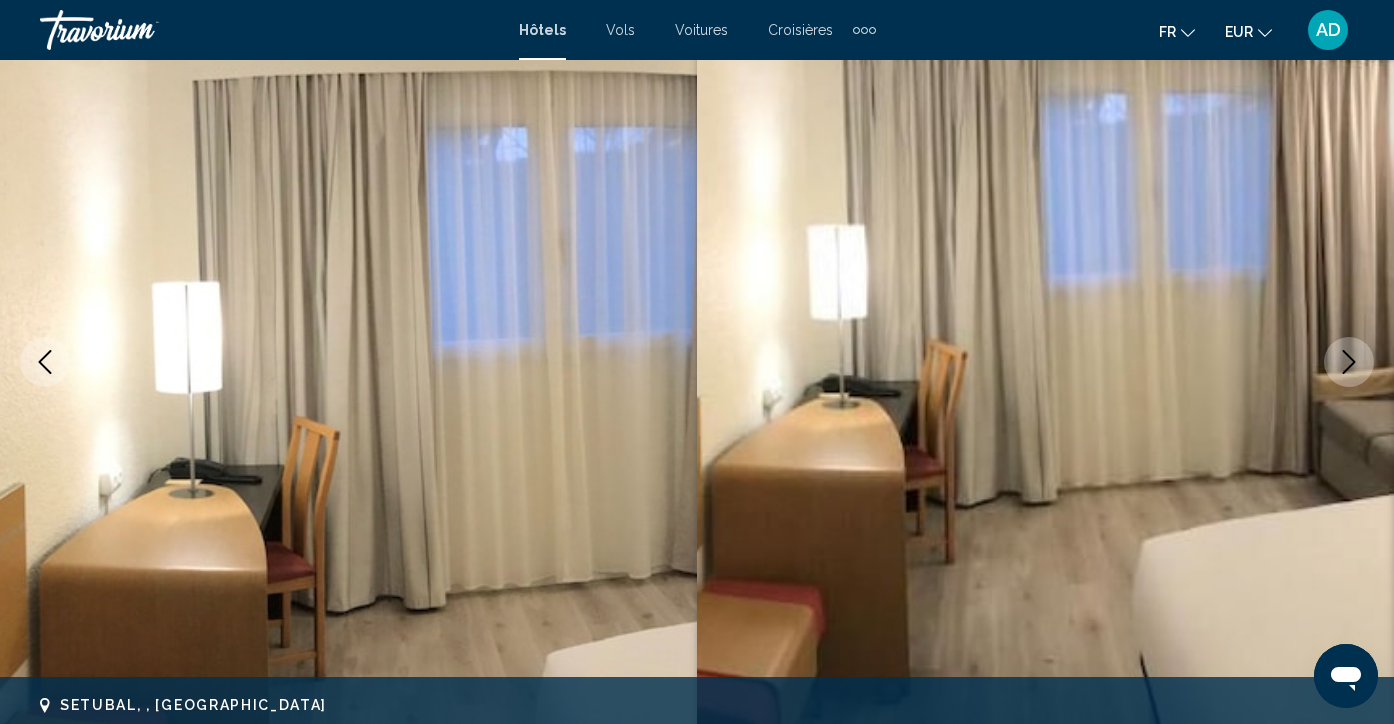 click at bounding box center [1349, 362] 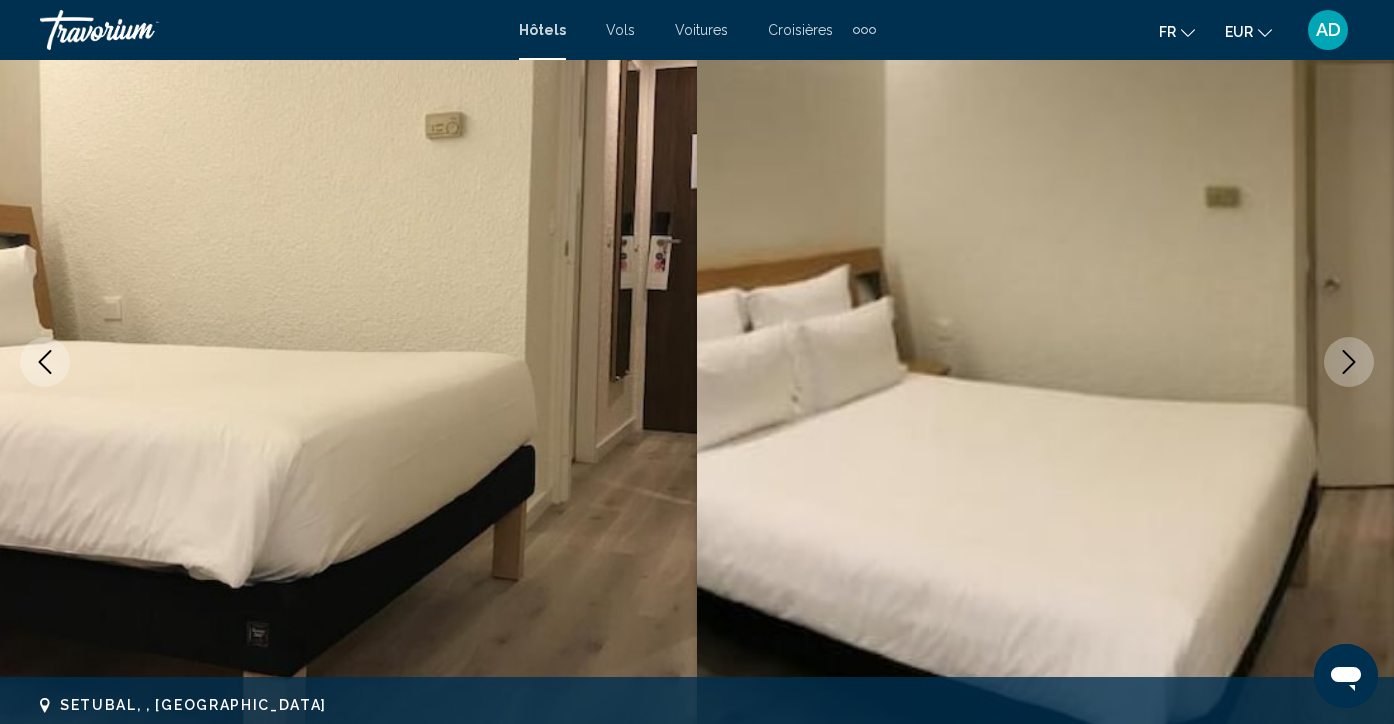 click at bounding box center [1349, 362] 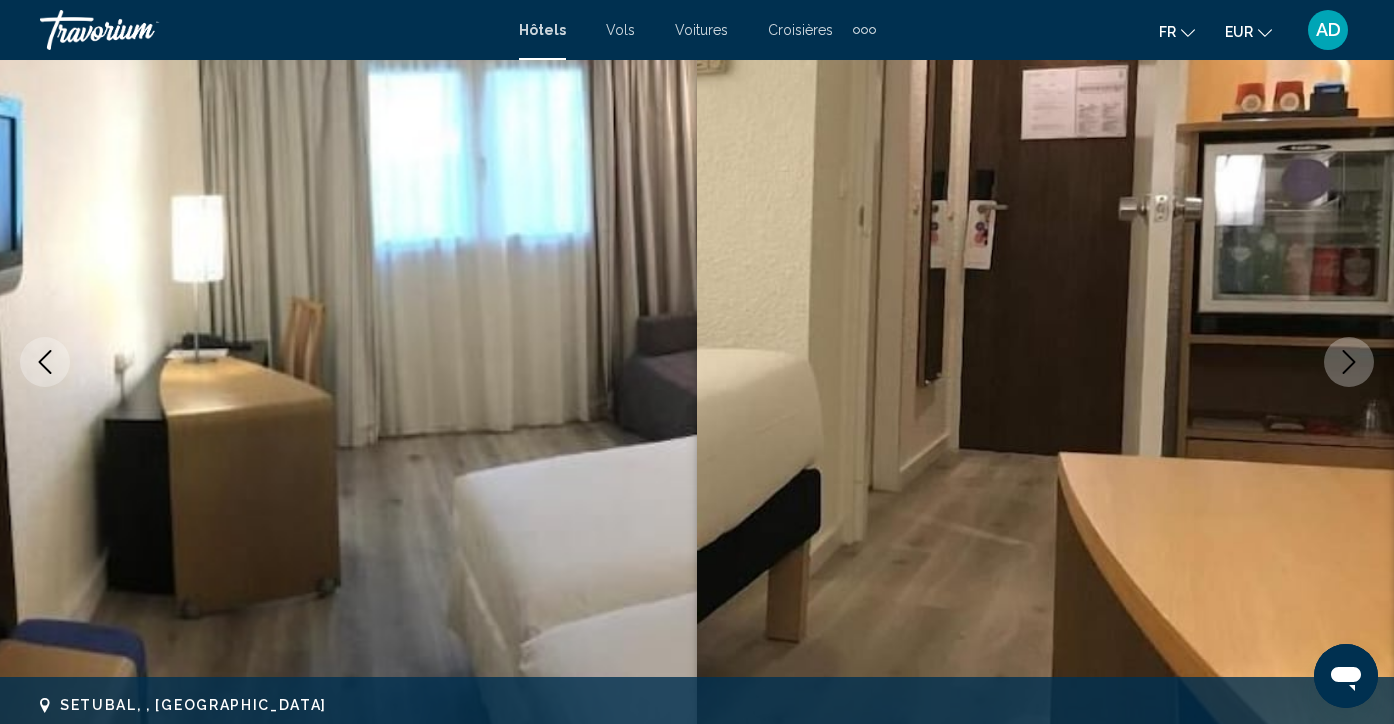click at bounding box center (1349, 362) 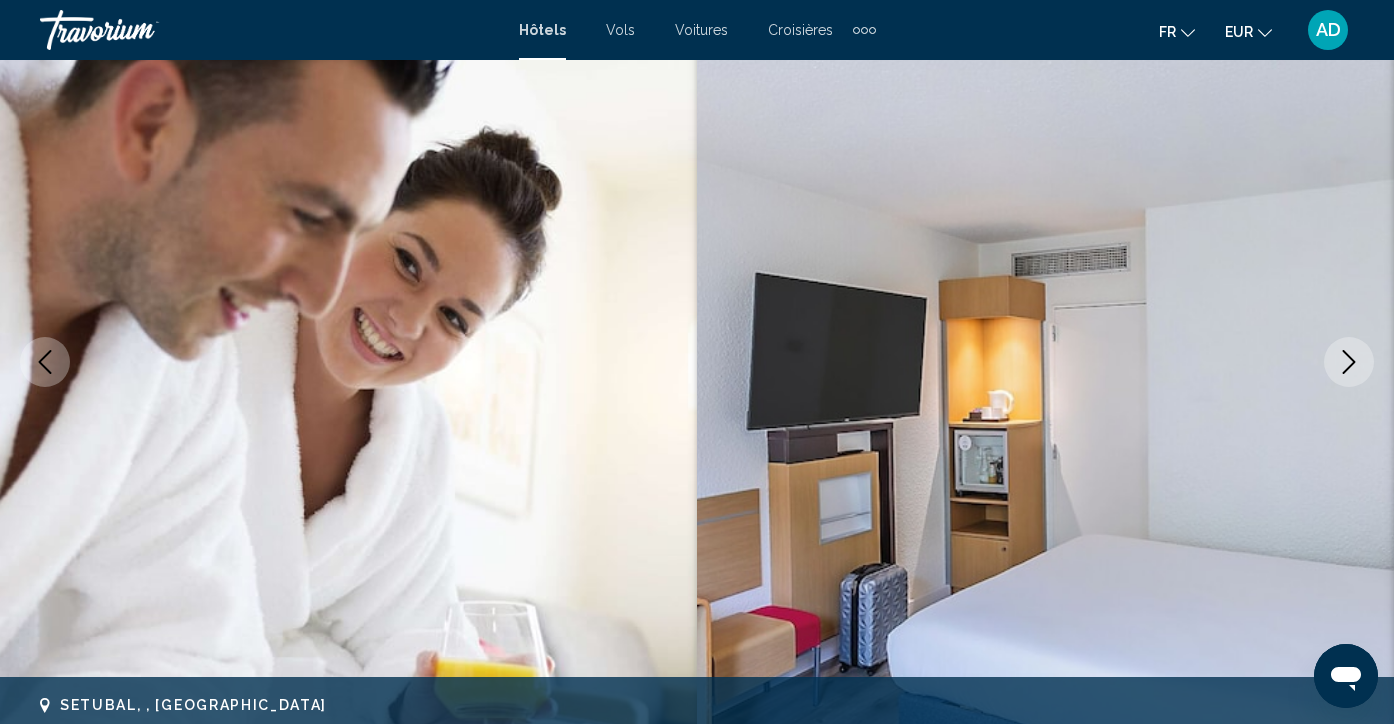 click at bounding box center (1349, 362) 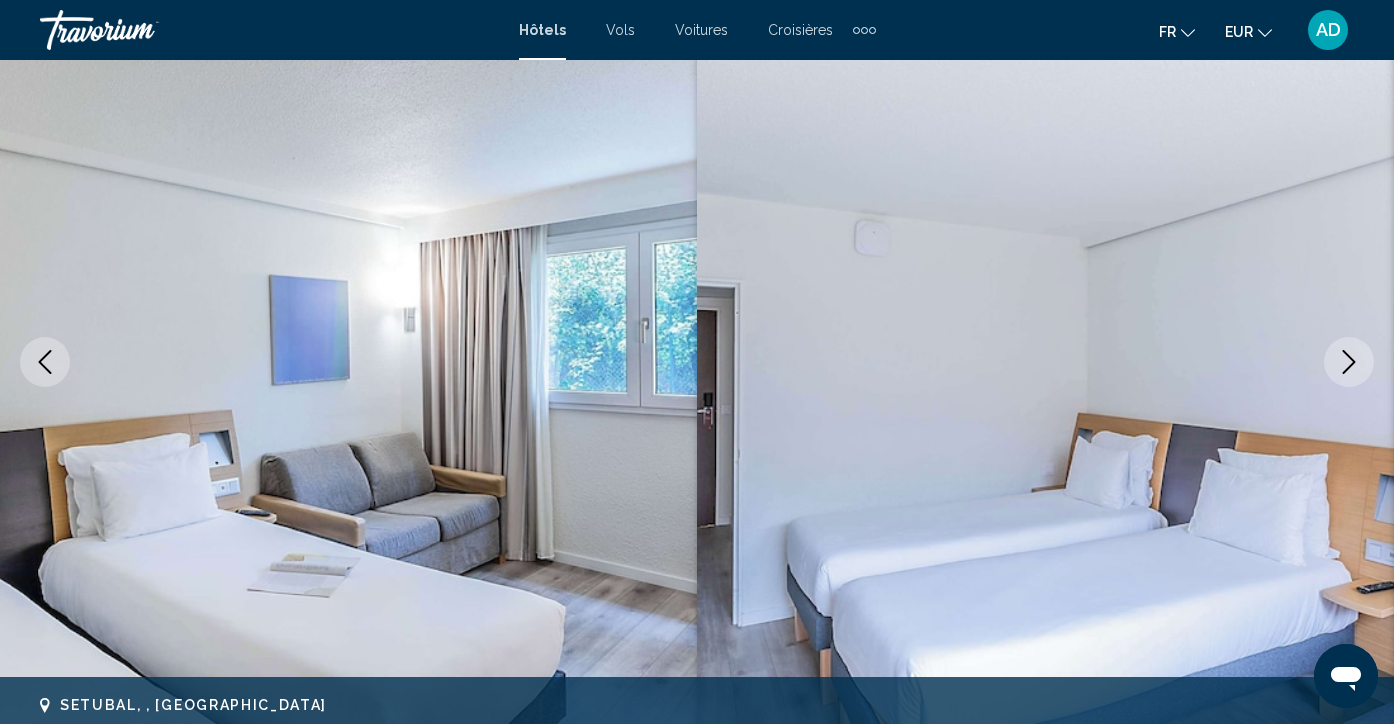 click at bounding box center (1349, 362) 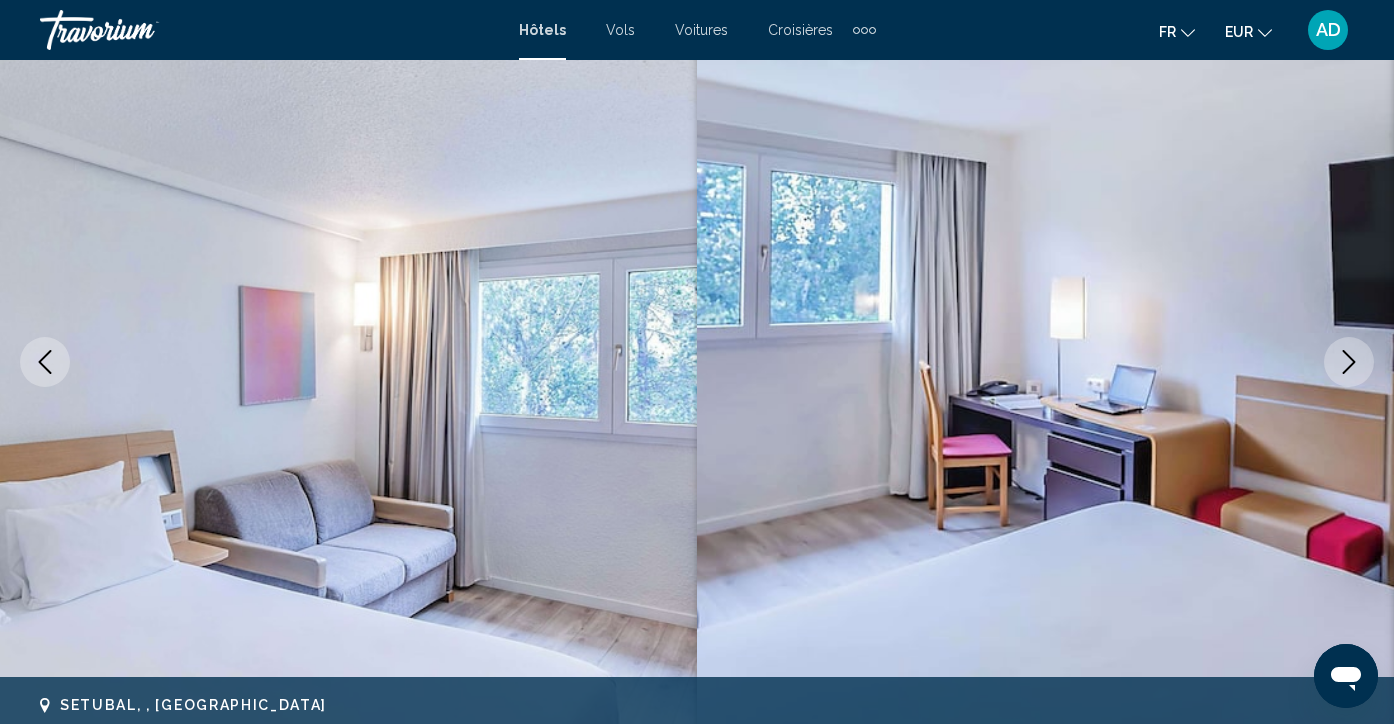 click at bounding box center [1349, 362] 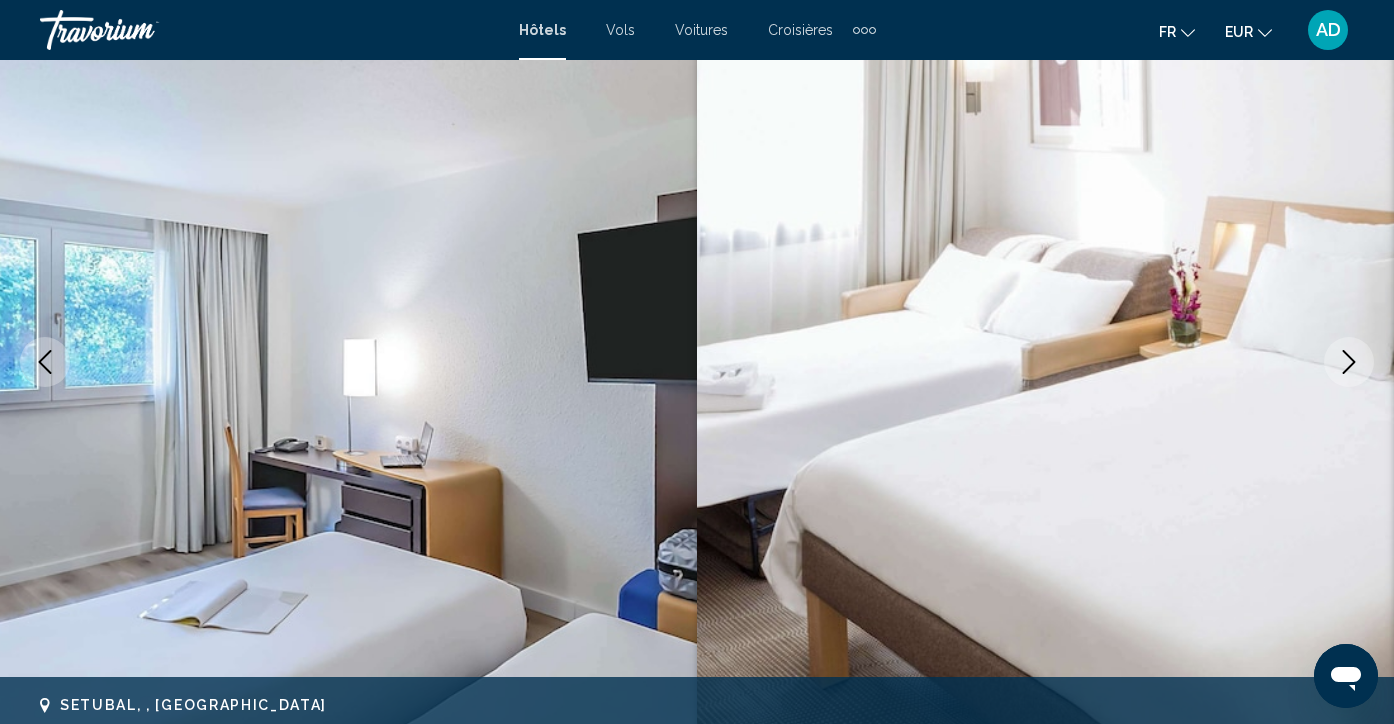 scroll, scrollTop: 0, scrollLeft: 0, axis: both 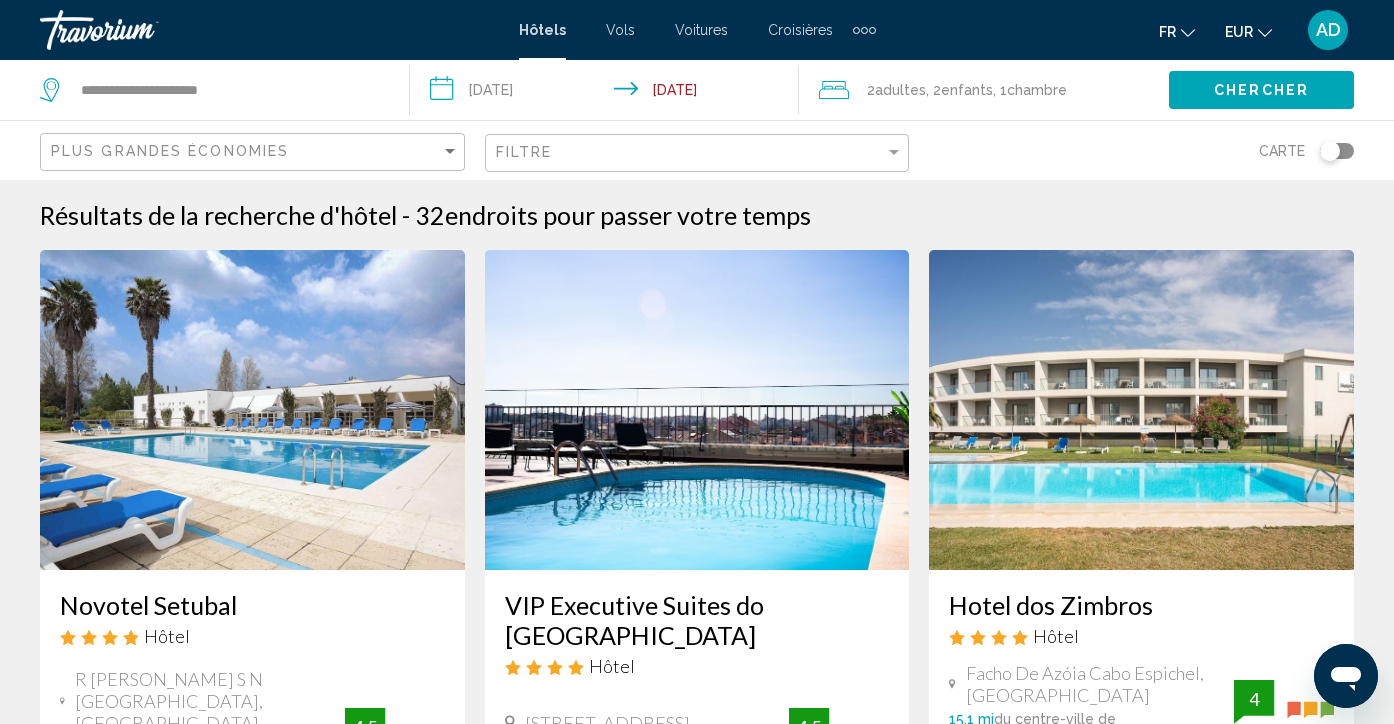 click on "Chambre" 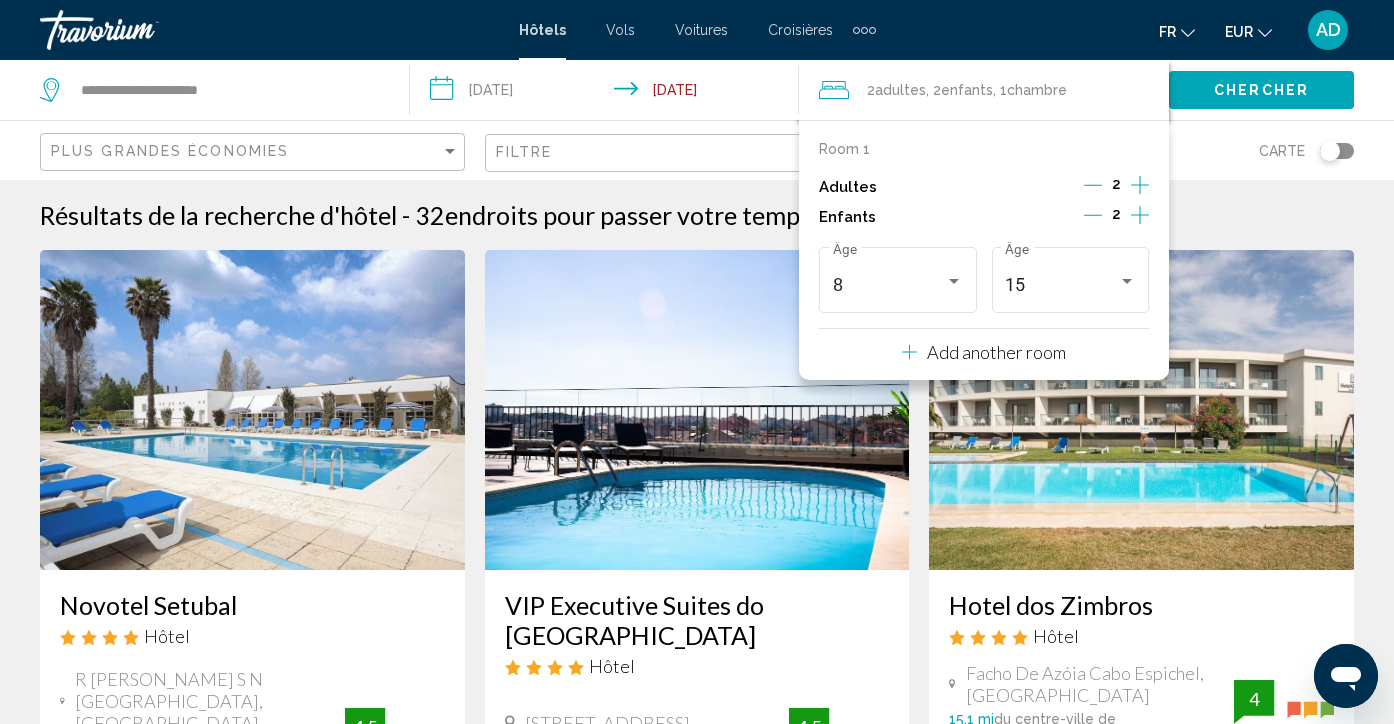 click on "Add another room" at bounding box center [996, 352] 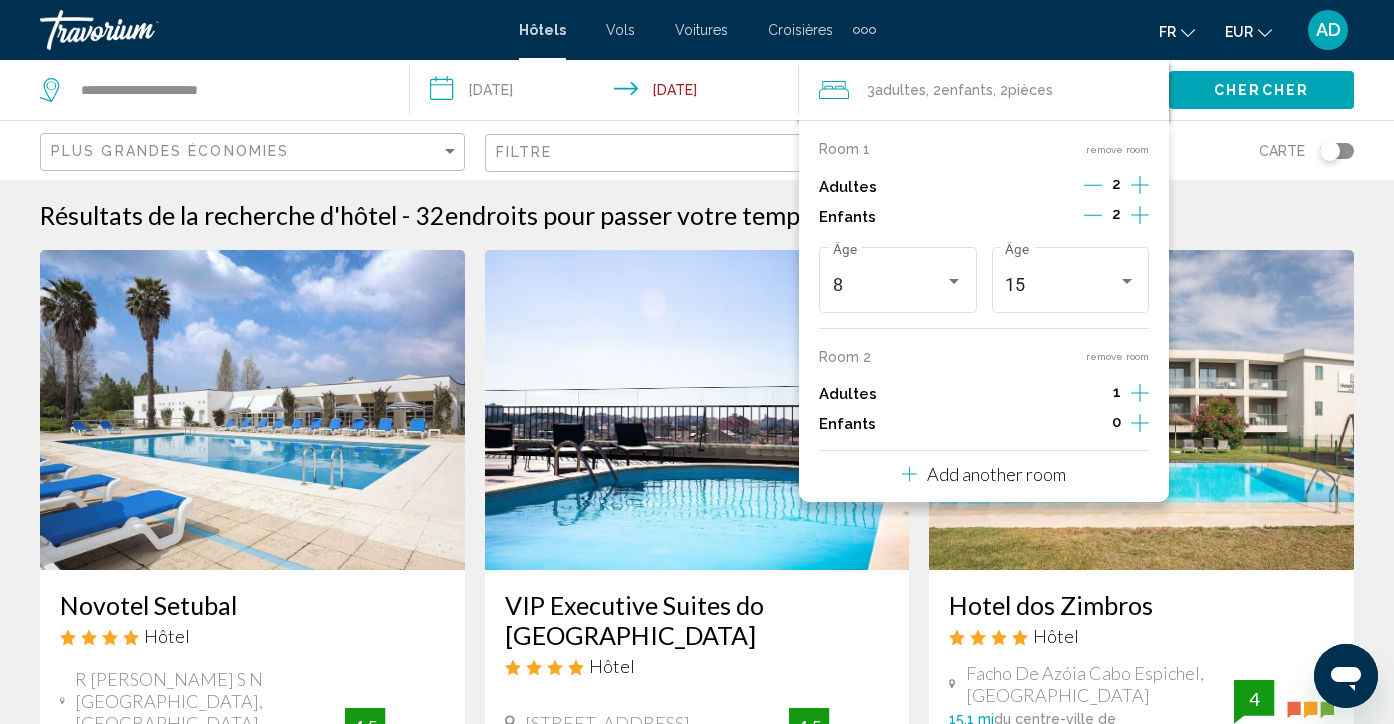 click 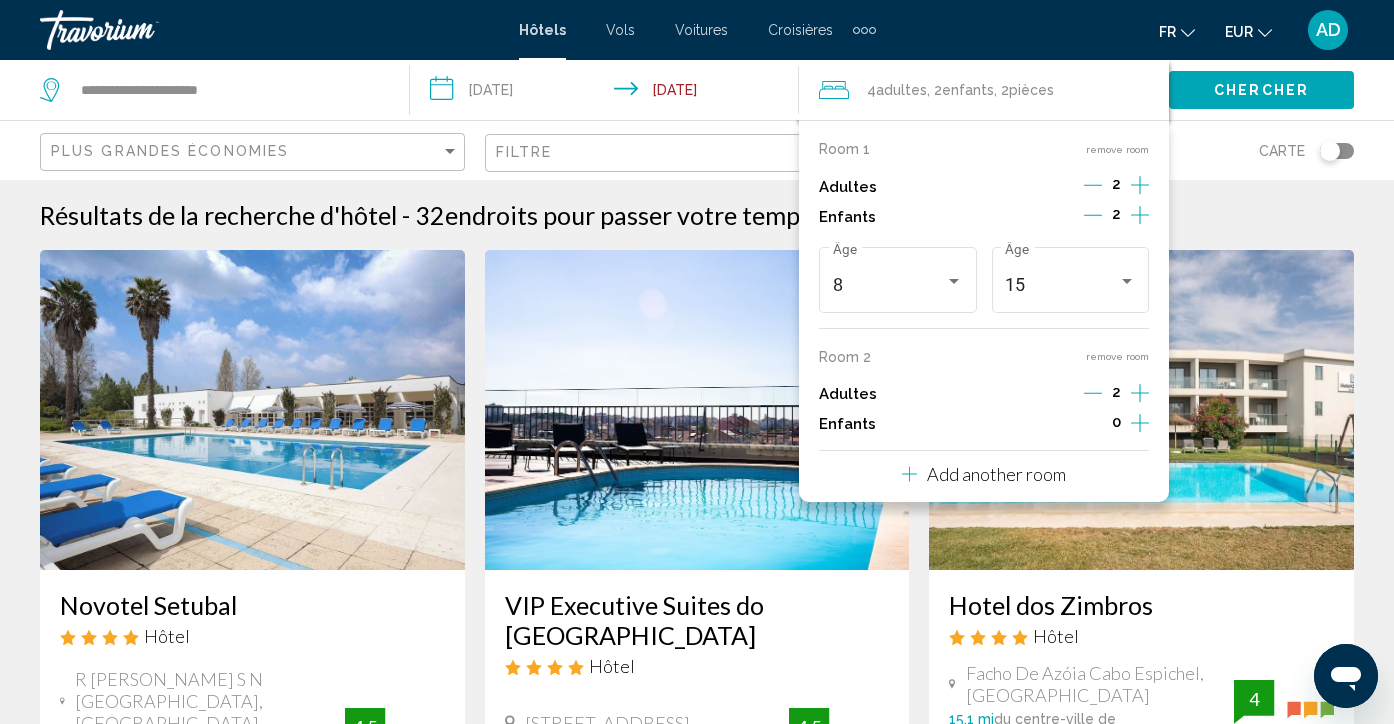 click 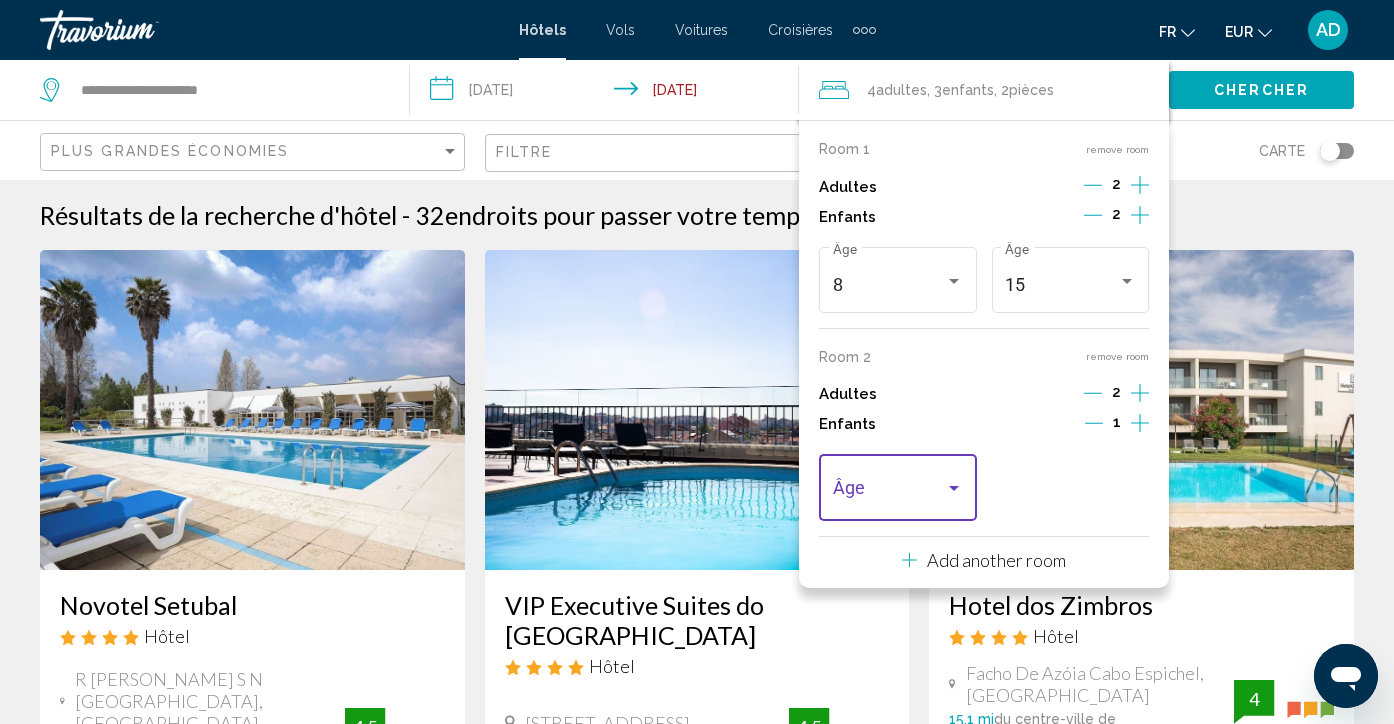 click at bounding box center (889, 493) 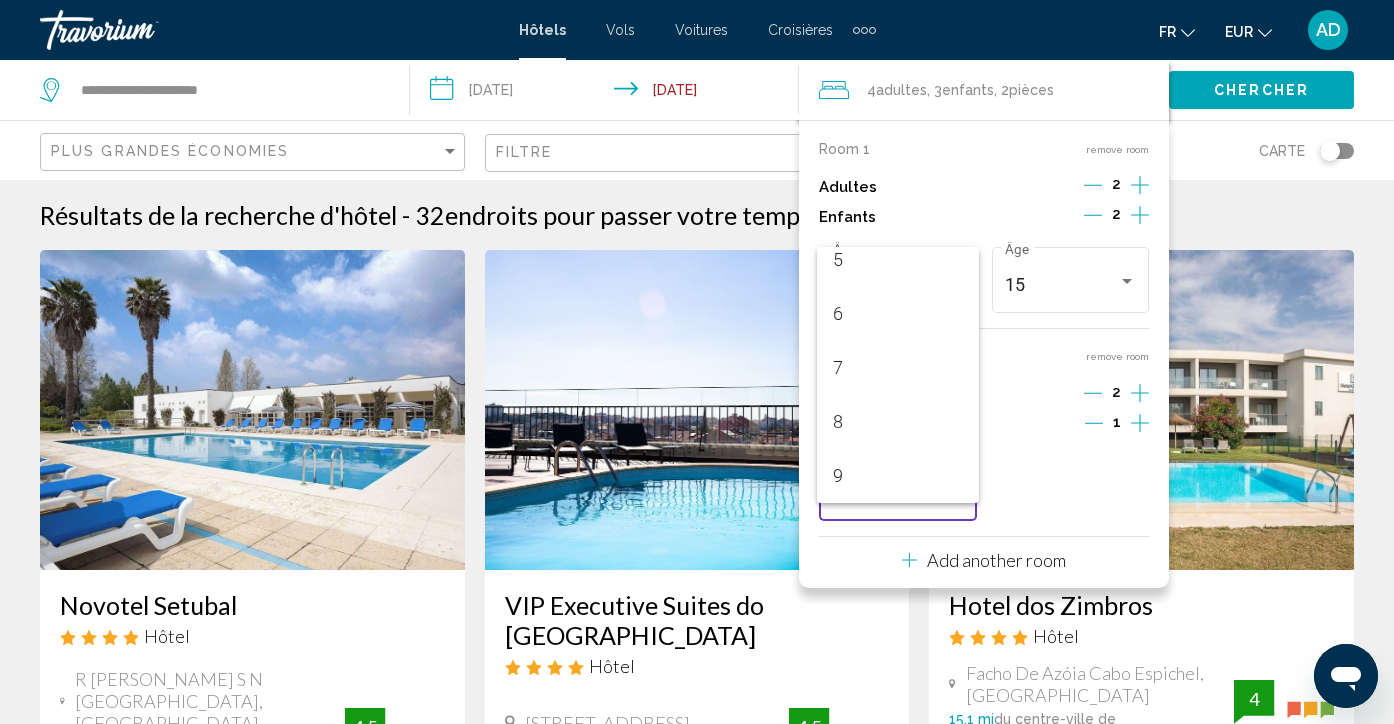 scroll, scrollTop: 338, scrollLeft: 0, axis: vertical 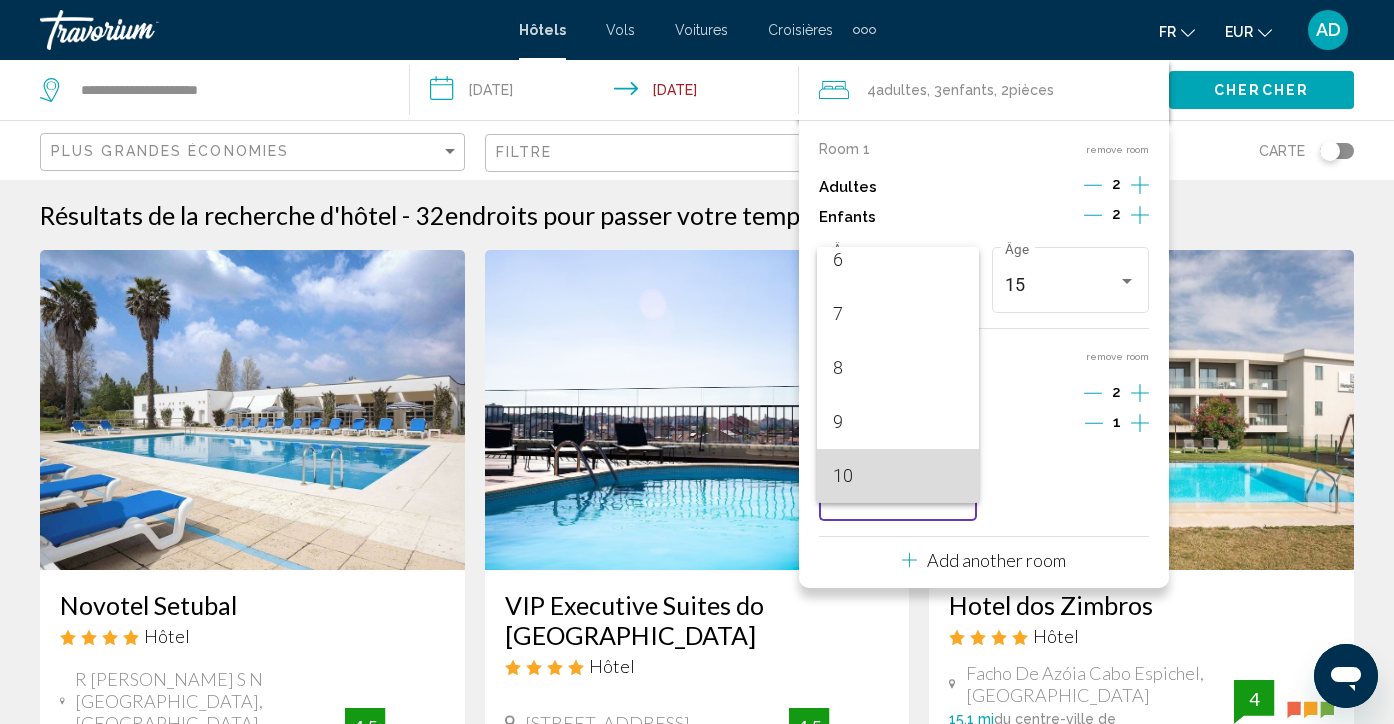 click on "10" at bounding box center [898, 476] 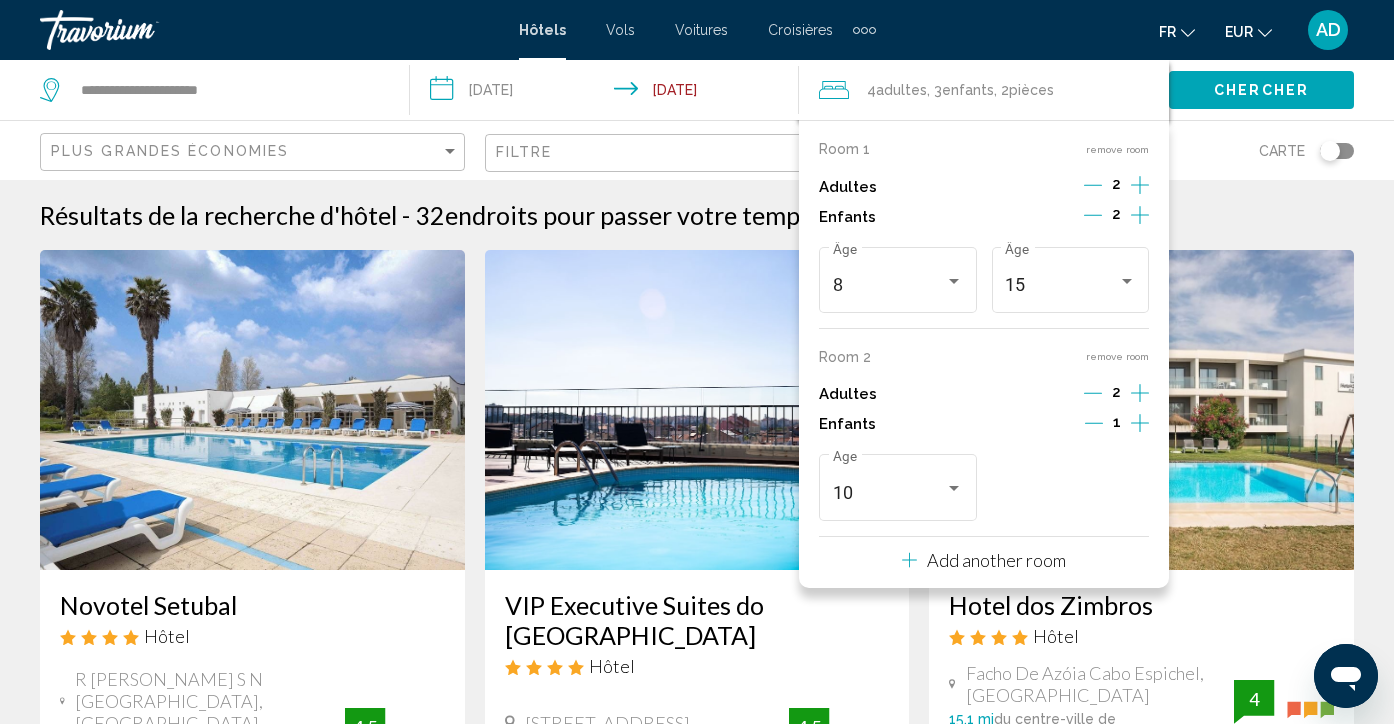 click on "Add another room" at bounding box center [996, 560] 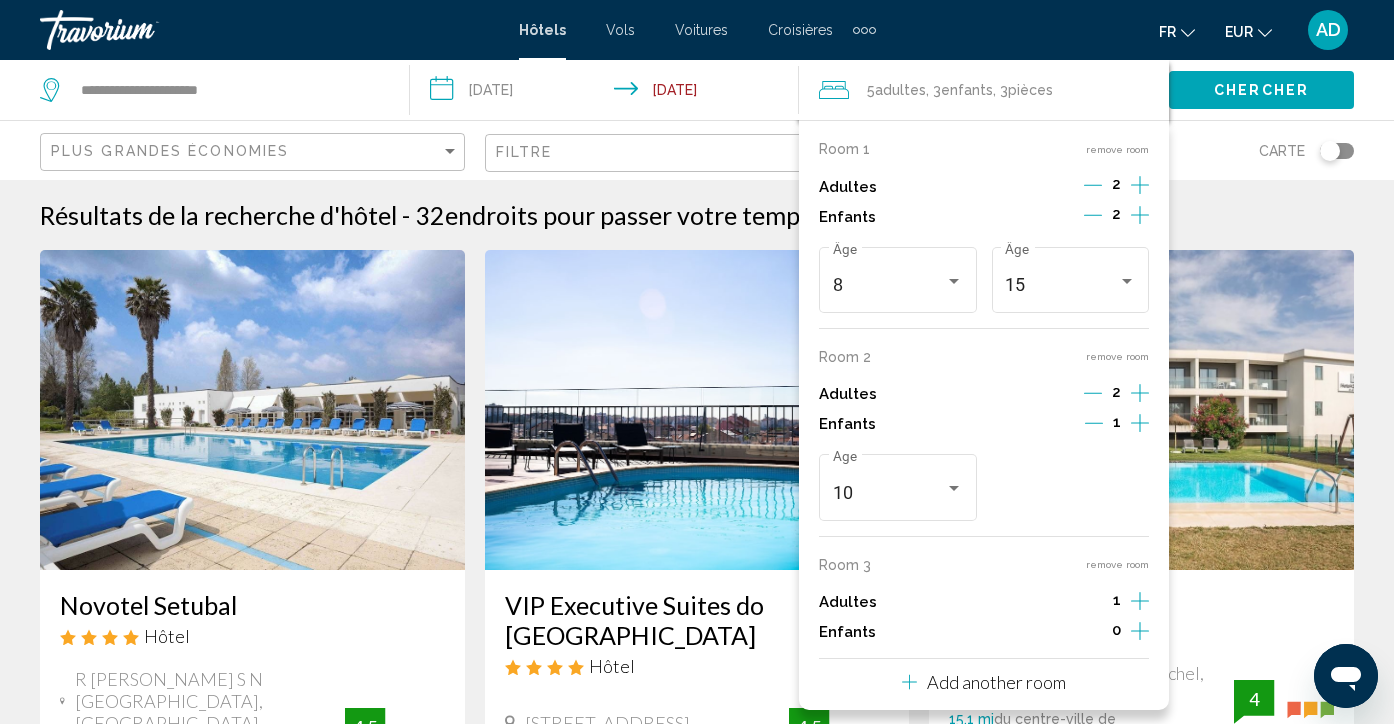 click on "remove room" at bounding box center (1117, 564) 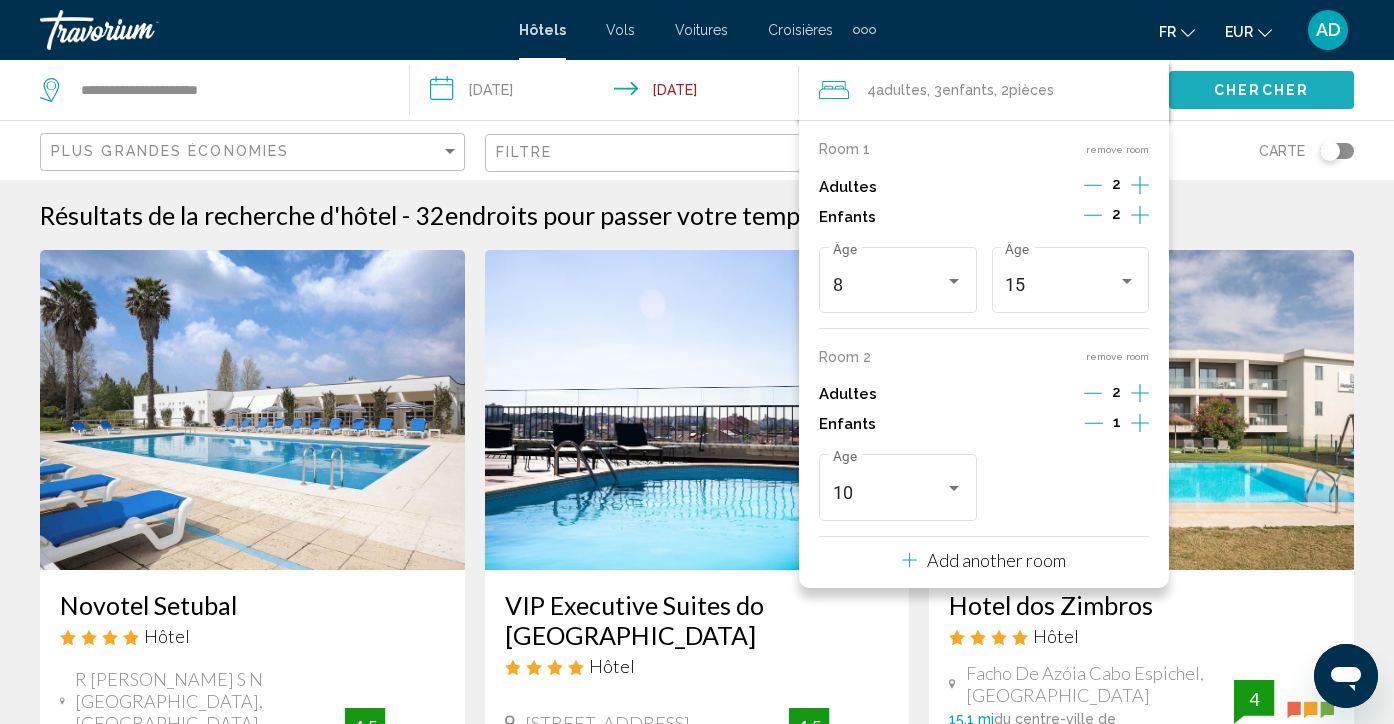 click on "Chercher" 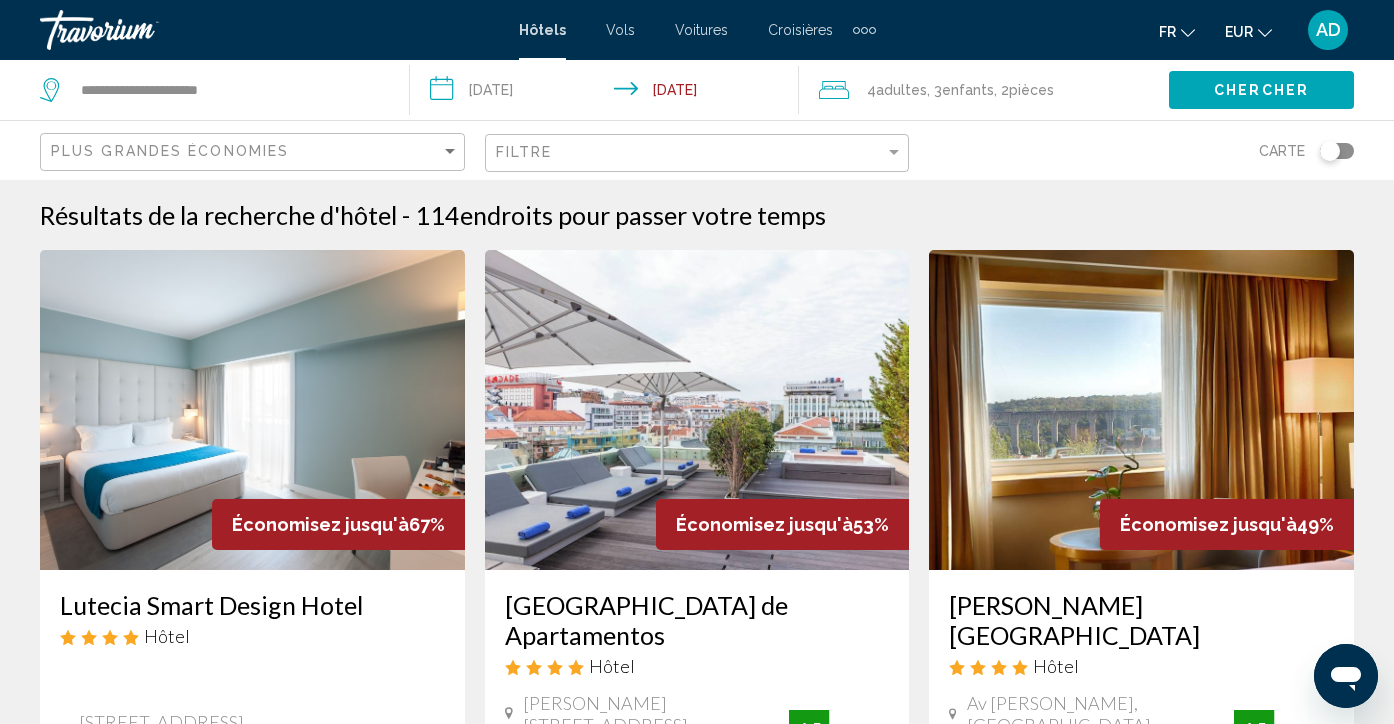type 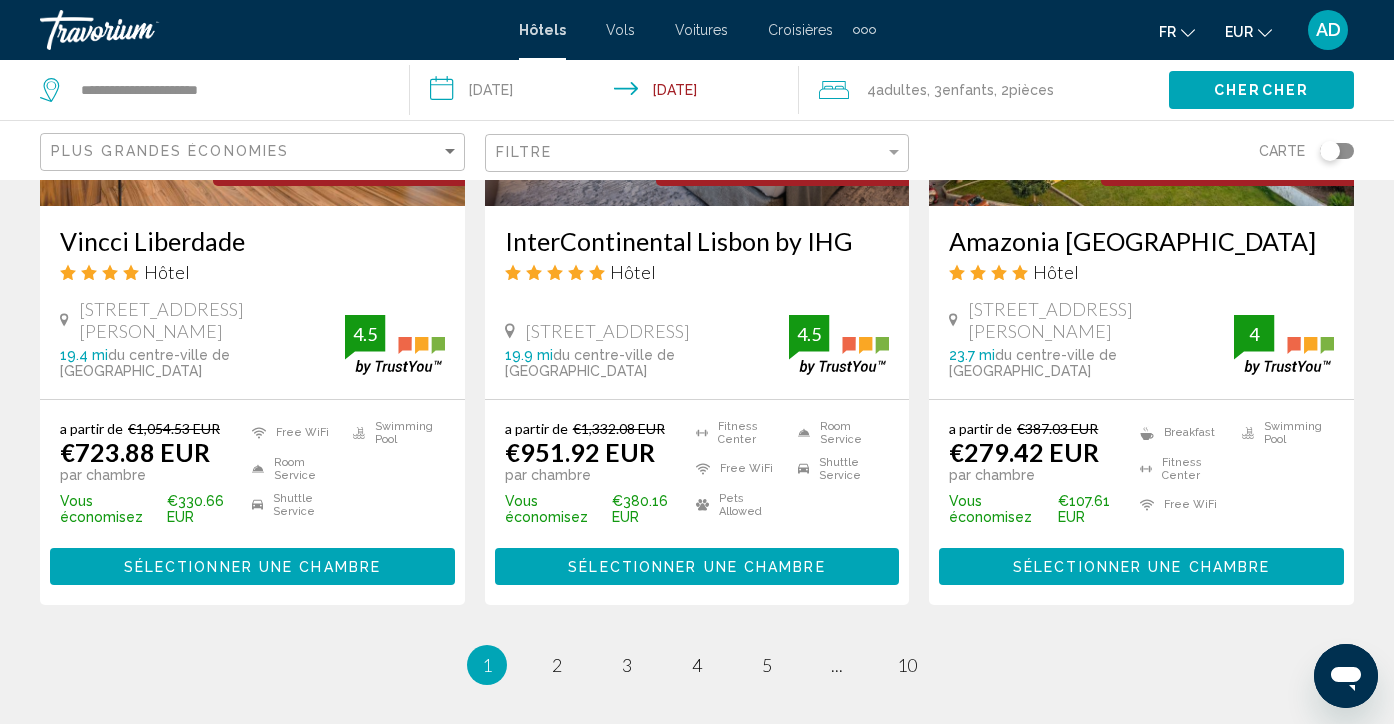 scroll, scrollTop: 2680, scrollLeft: 0, axis: vertical 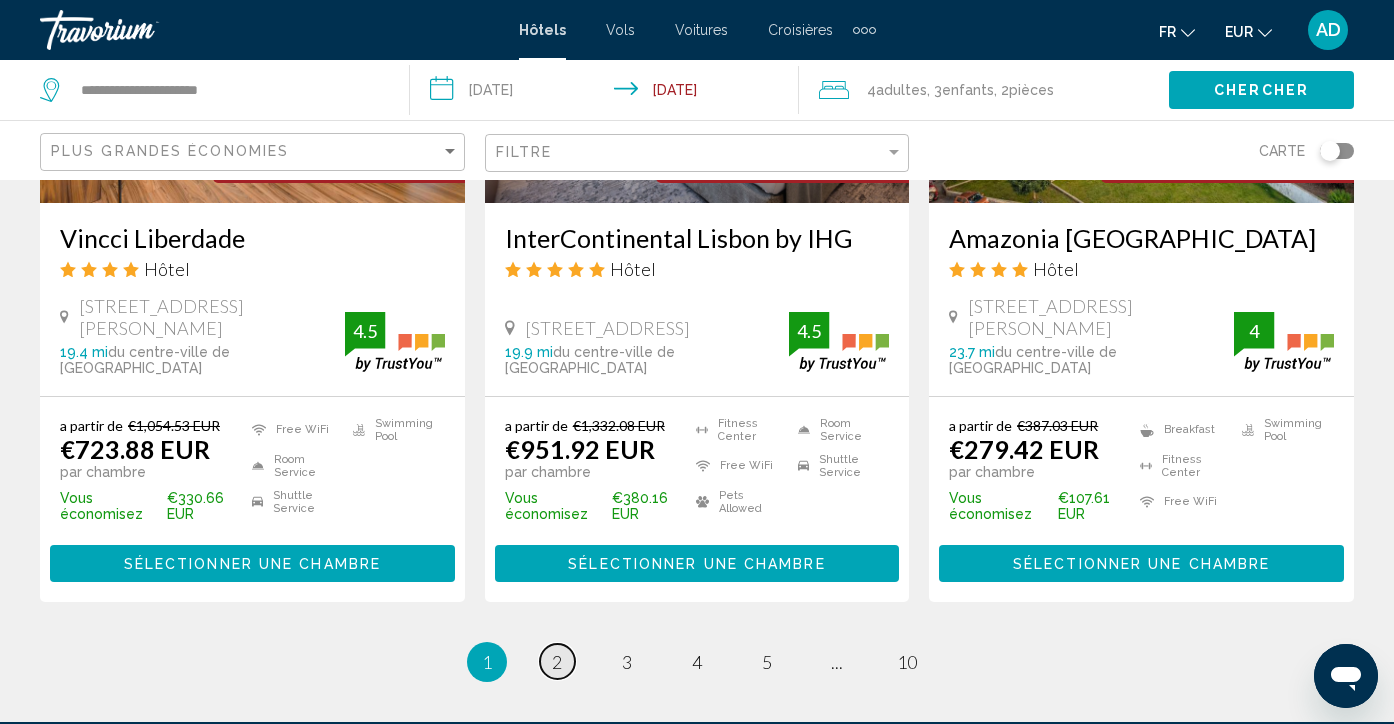 click on "page  2" at bounding box center (557, 661) 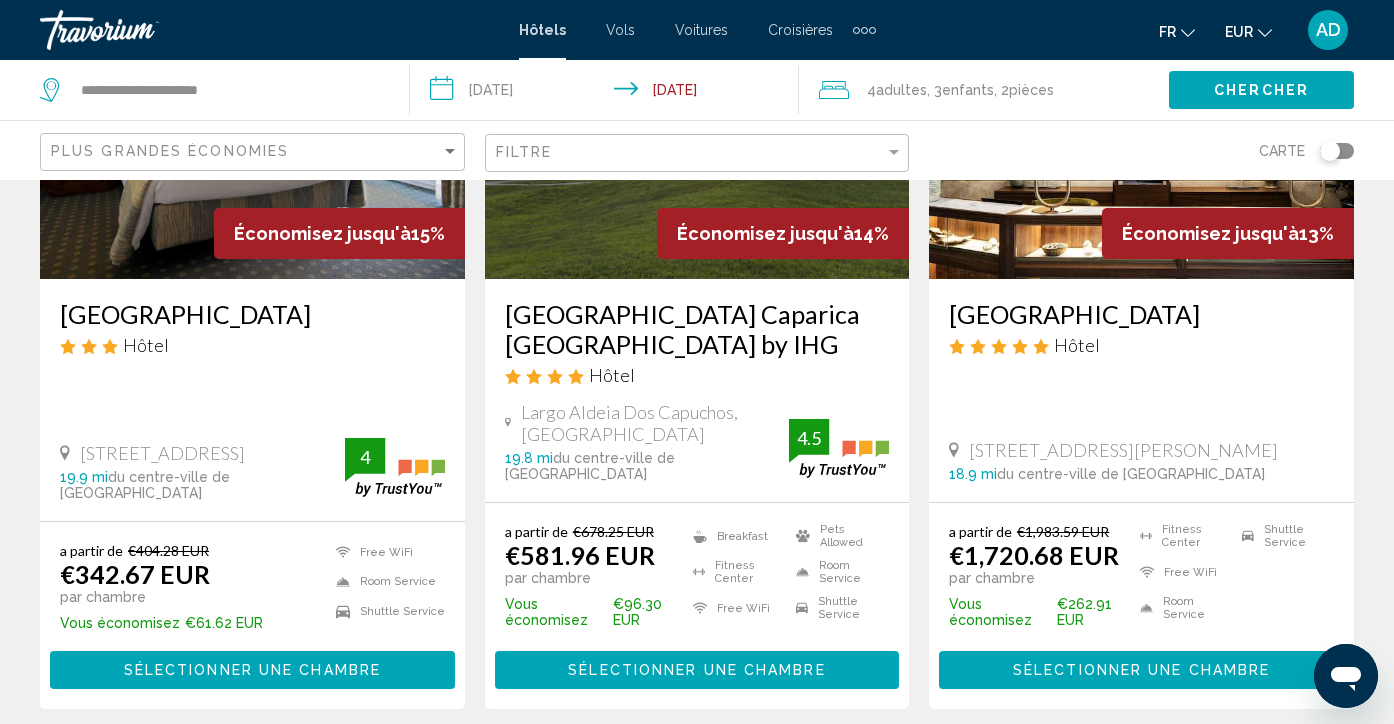 scroll, scrollTop: 1040, scrollLeft: 0, axis: vertical 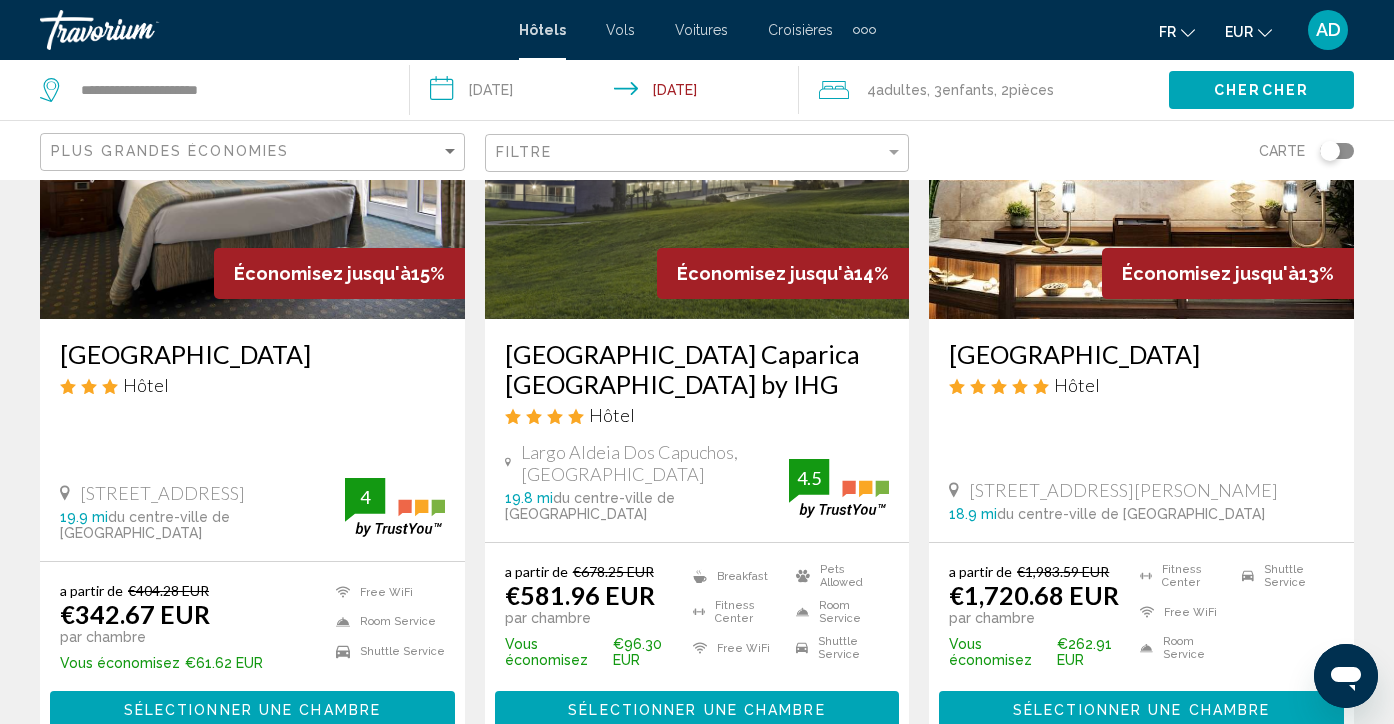 click on "4  Adulte Adultes , 3  Enfant Enfants , 2  Chambre pièces" 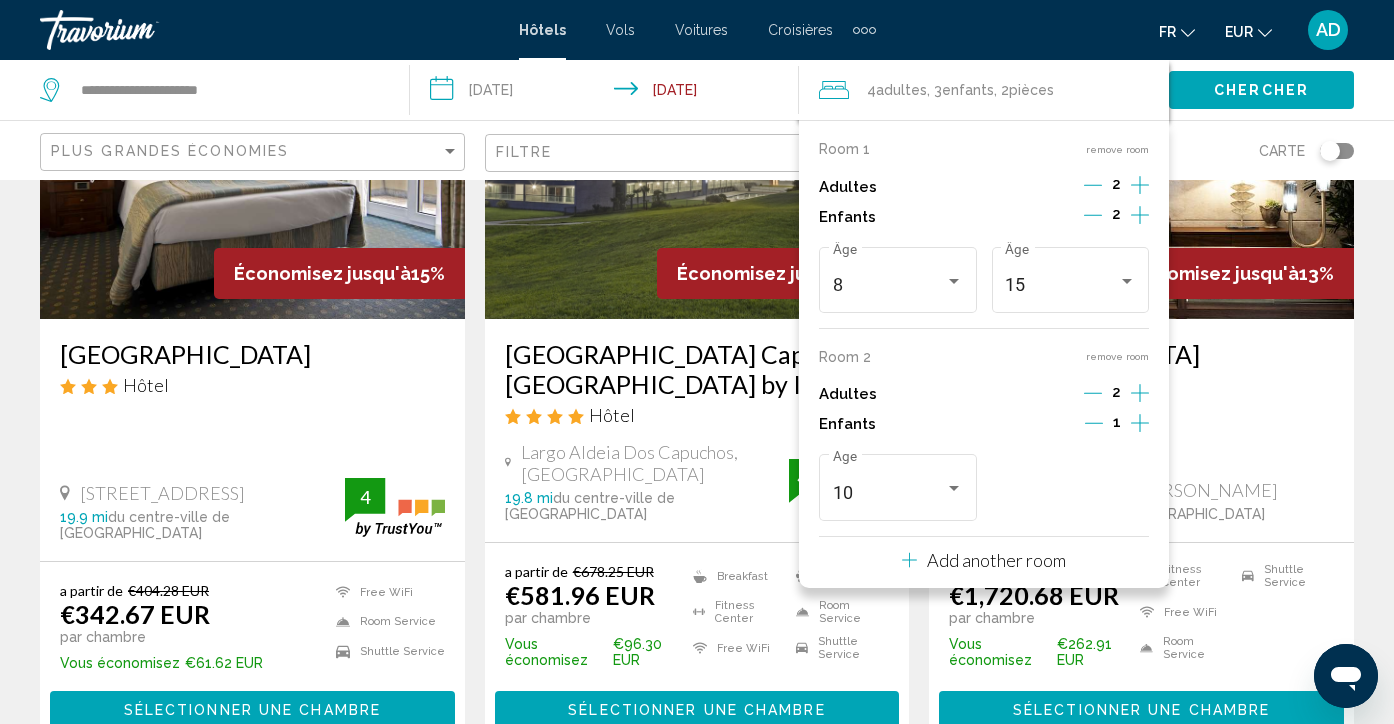 click on "fr
English Español Français Italiano Português русский EUR
USD ($) MXN (Mex$) CAD (Can$) GBP (£) EUR (€) AUD (A$) NZD (NZ$) CNY (CN¥) AD Se connecter" at bounding box center [1125, 30] 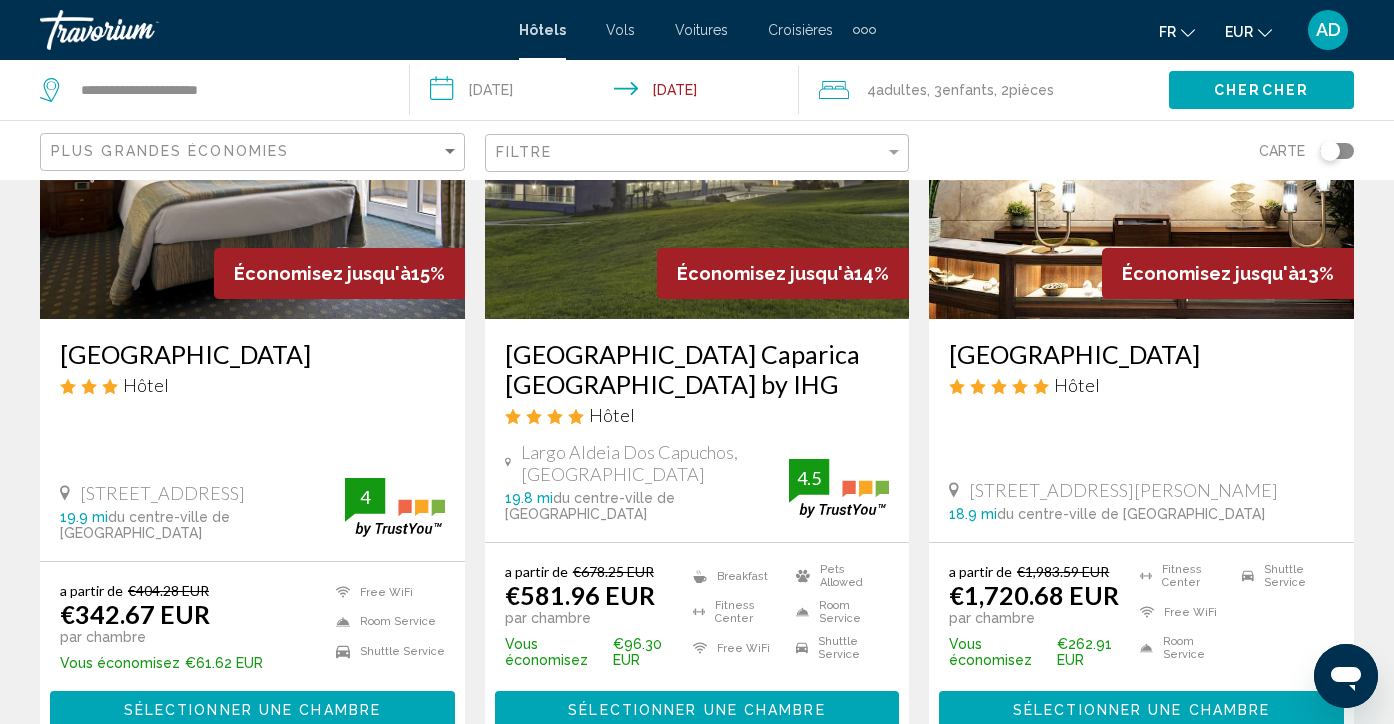 click on "Filtre" 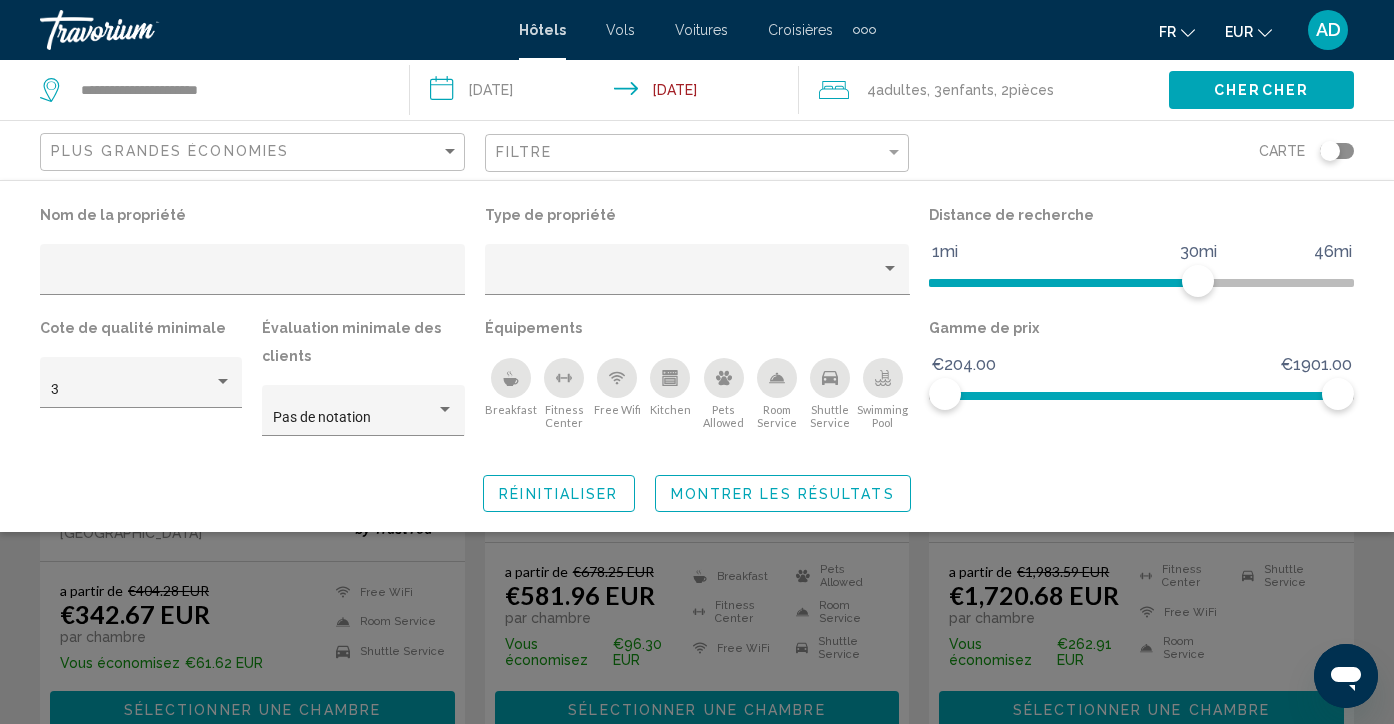 click on "Swimming Pool" 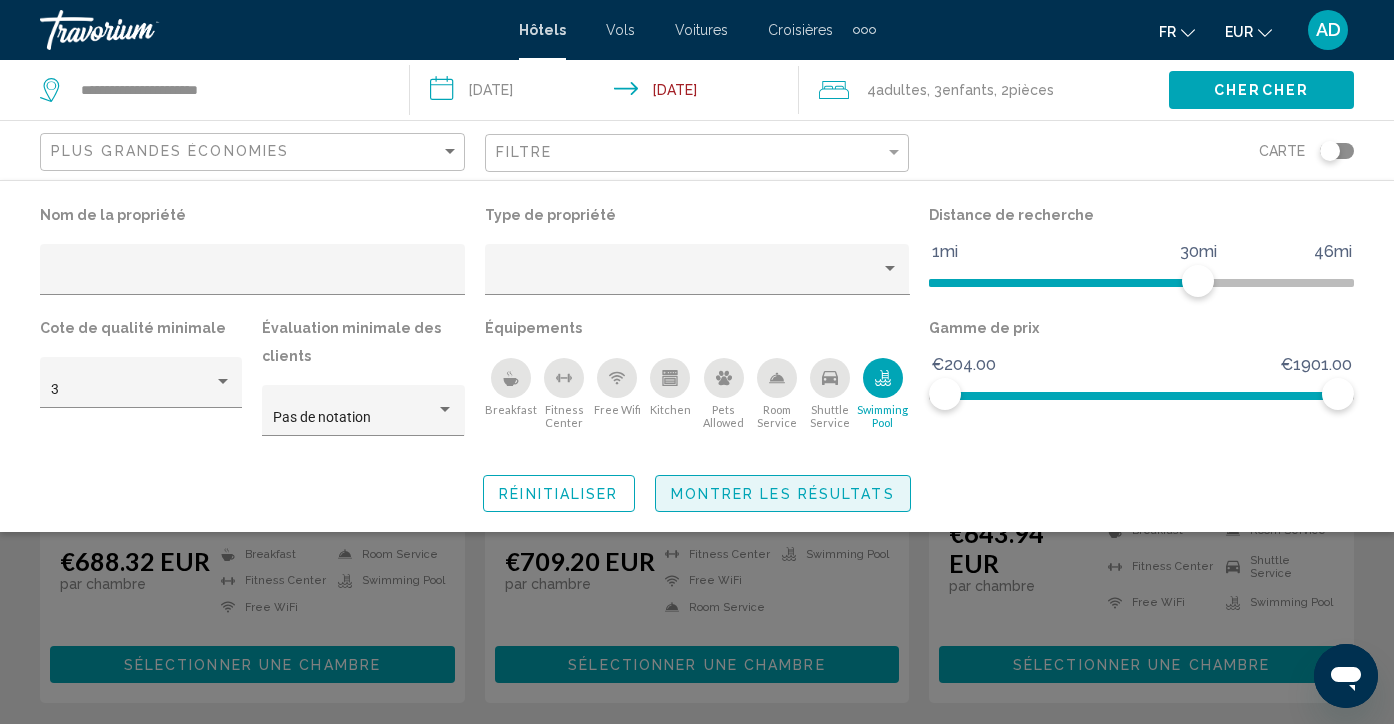 click on "Montrer les résultats" 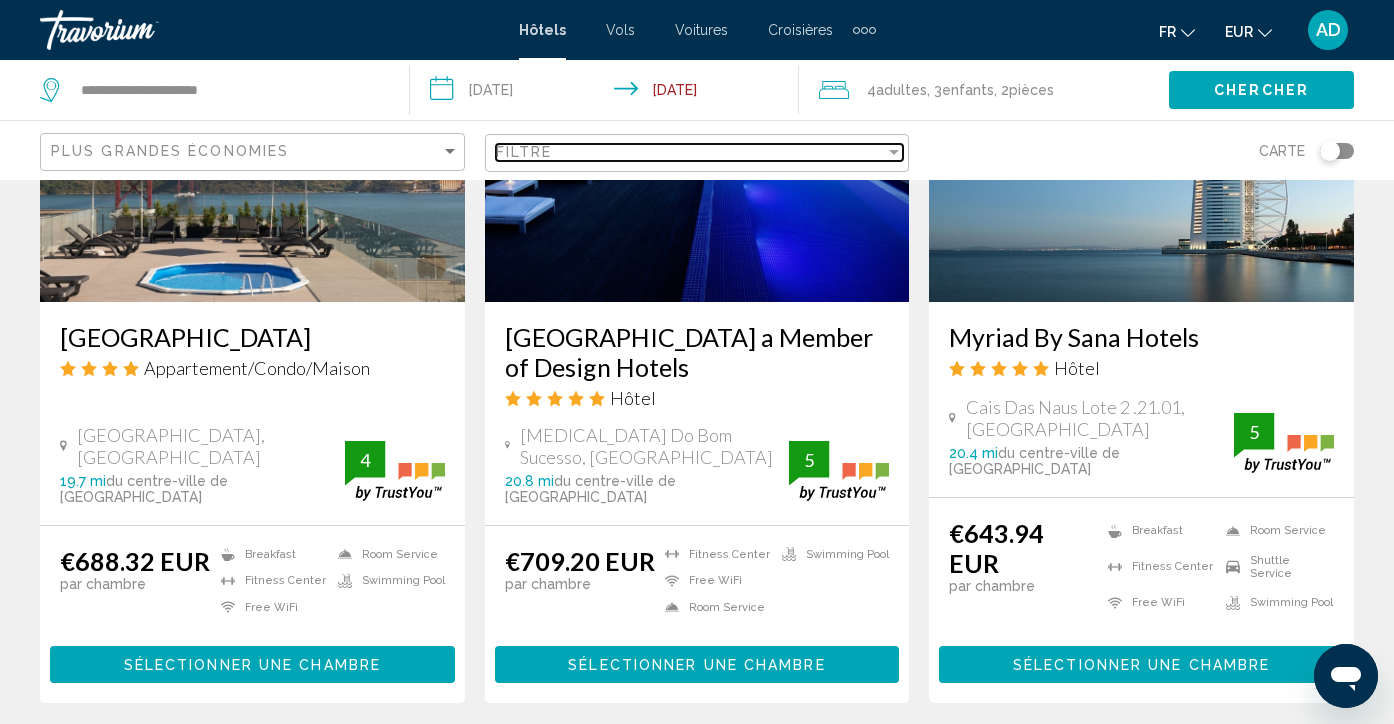 click on "Filtre" at bounding box center (691, 152) 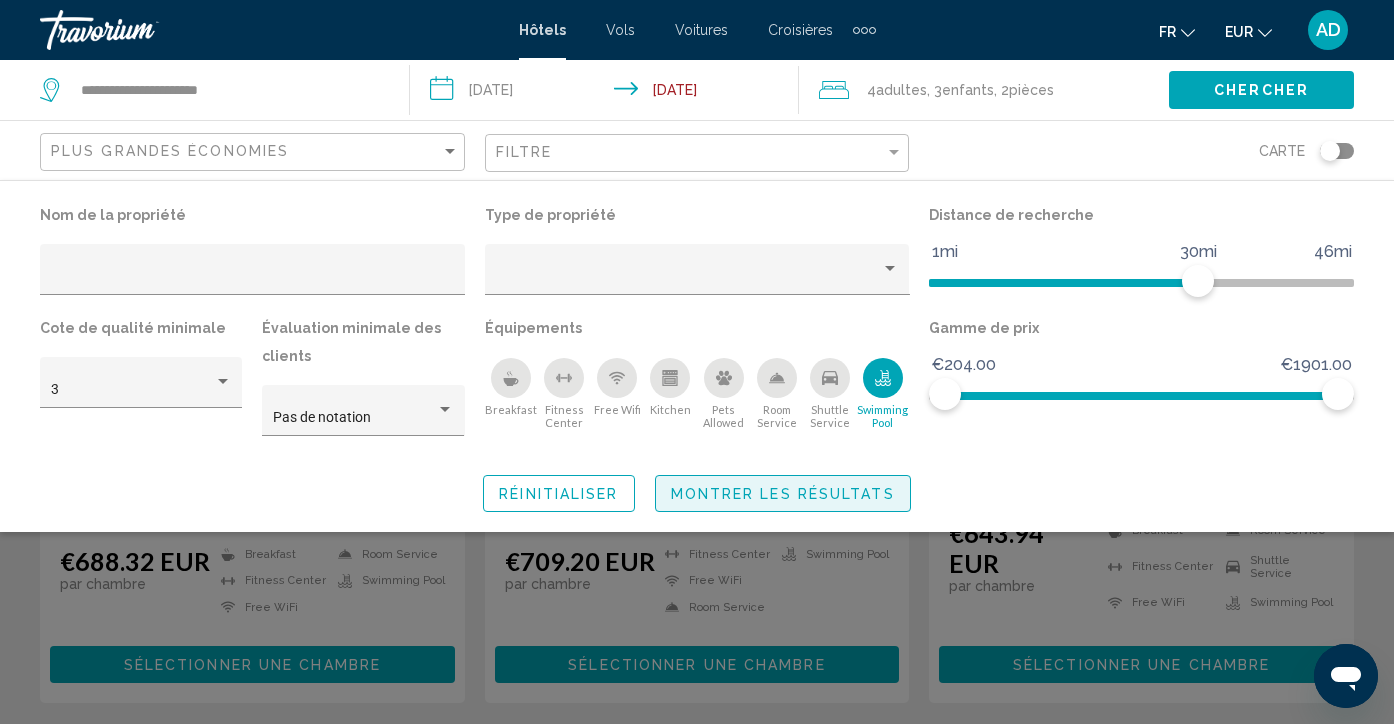 click on "Montrer les résultats" 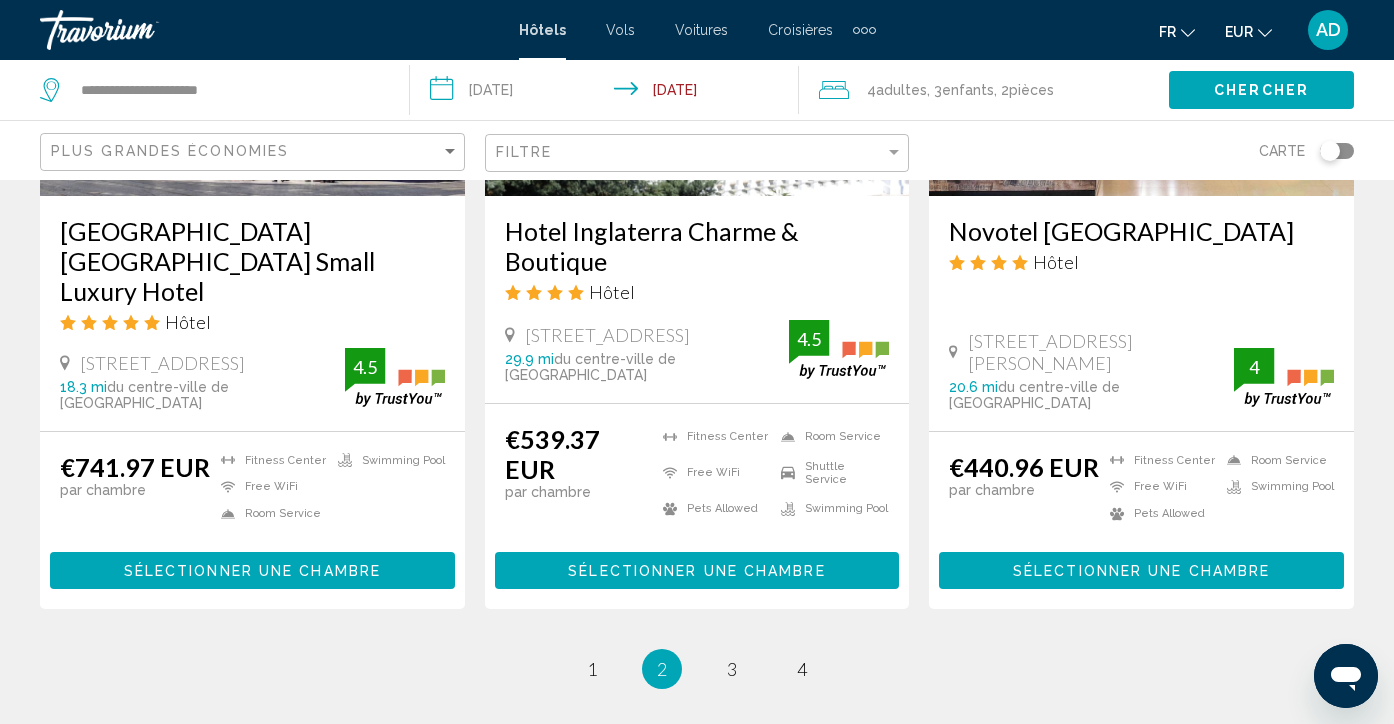 scroll, scrollTop: 2720, scrollLeft: 0, axis: vertical 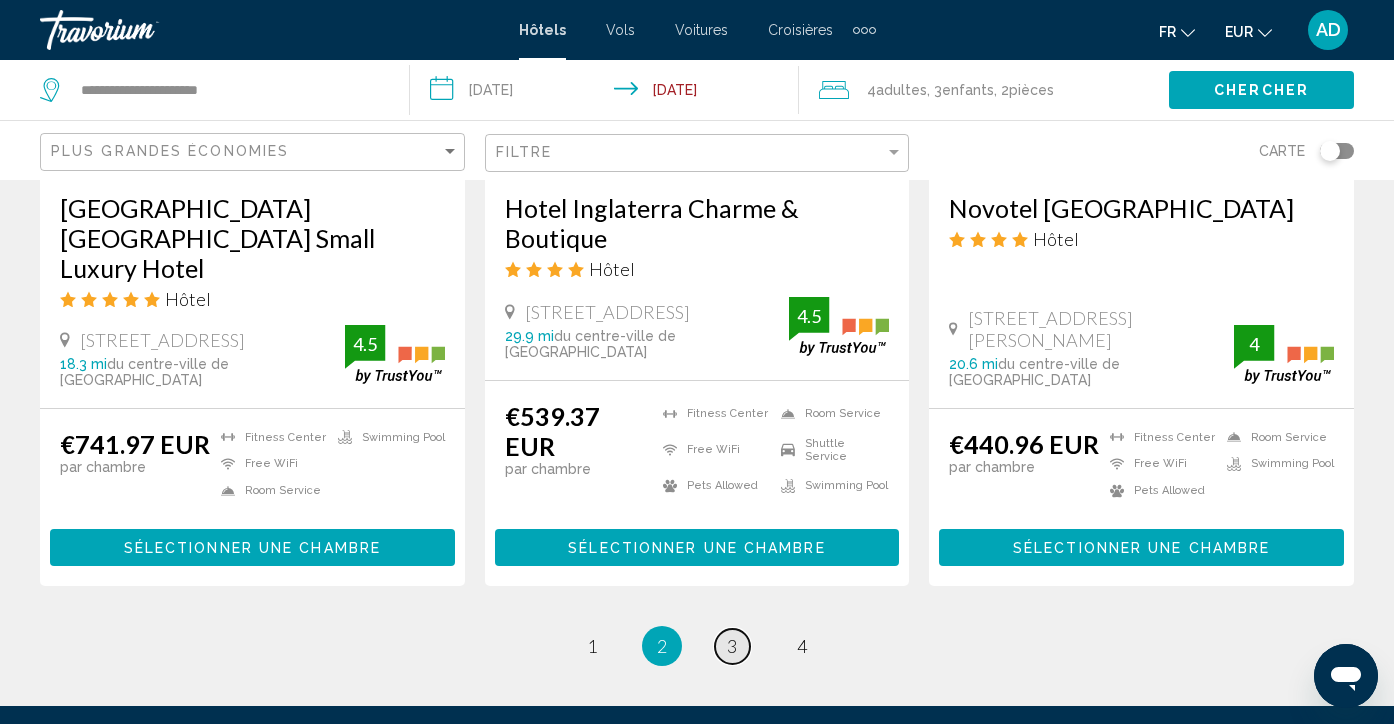click on "3" at bounding box center [732, 646] 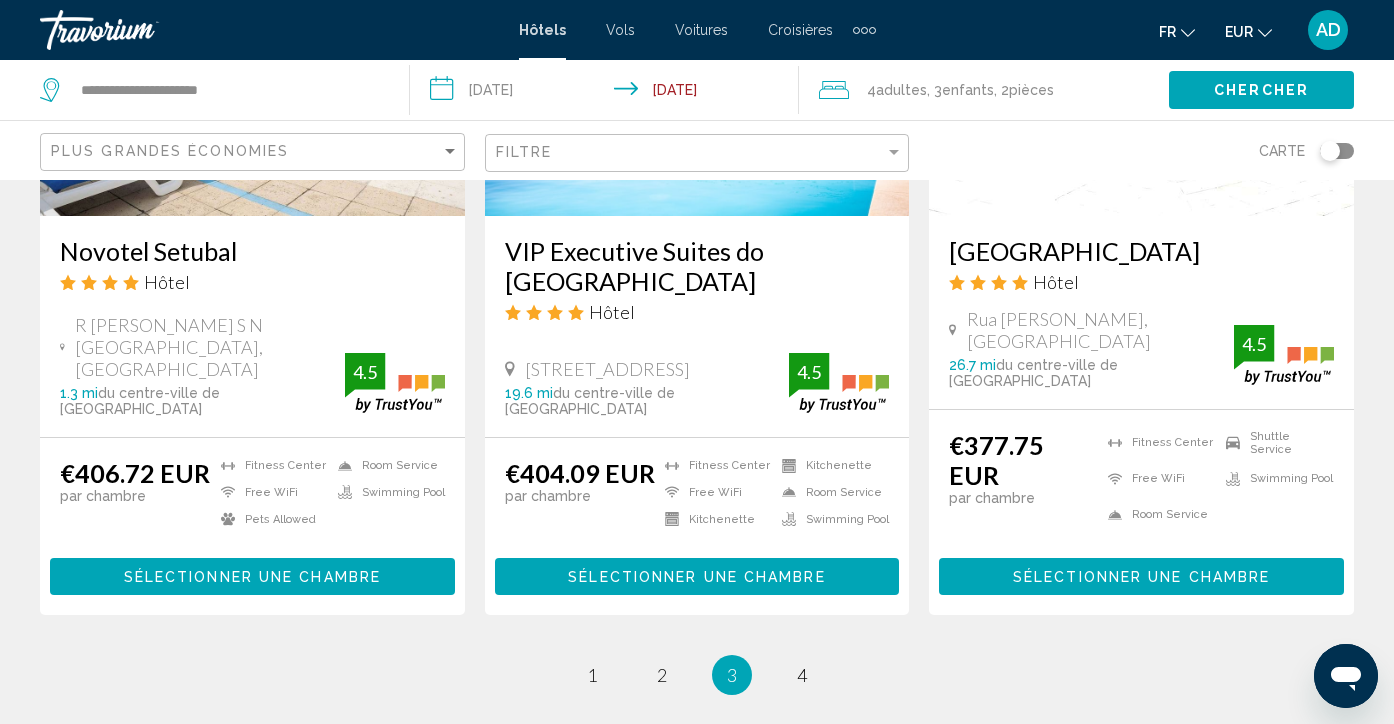 scroll, scrollTop: 2640, scrollLeft: 0, axis: vertical 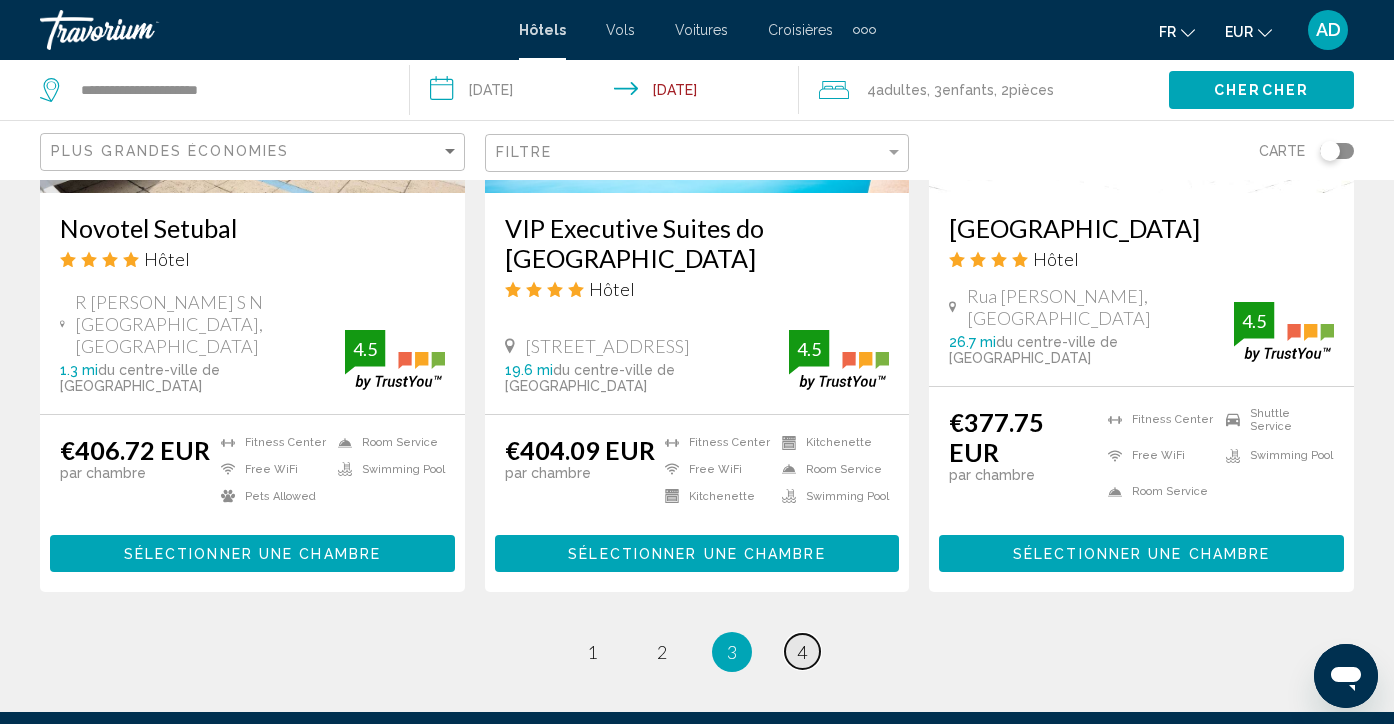 click on "4" at bounding box center [802, 652] 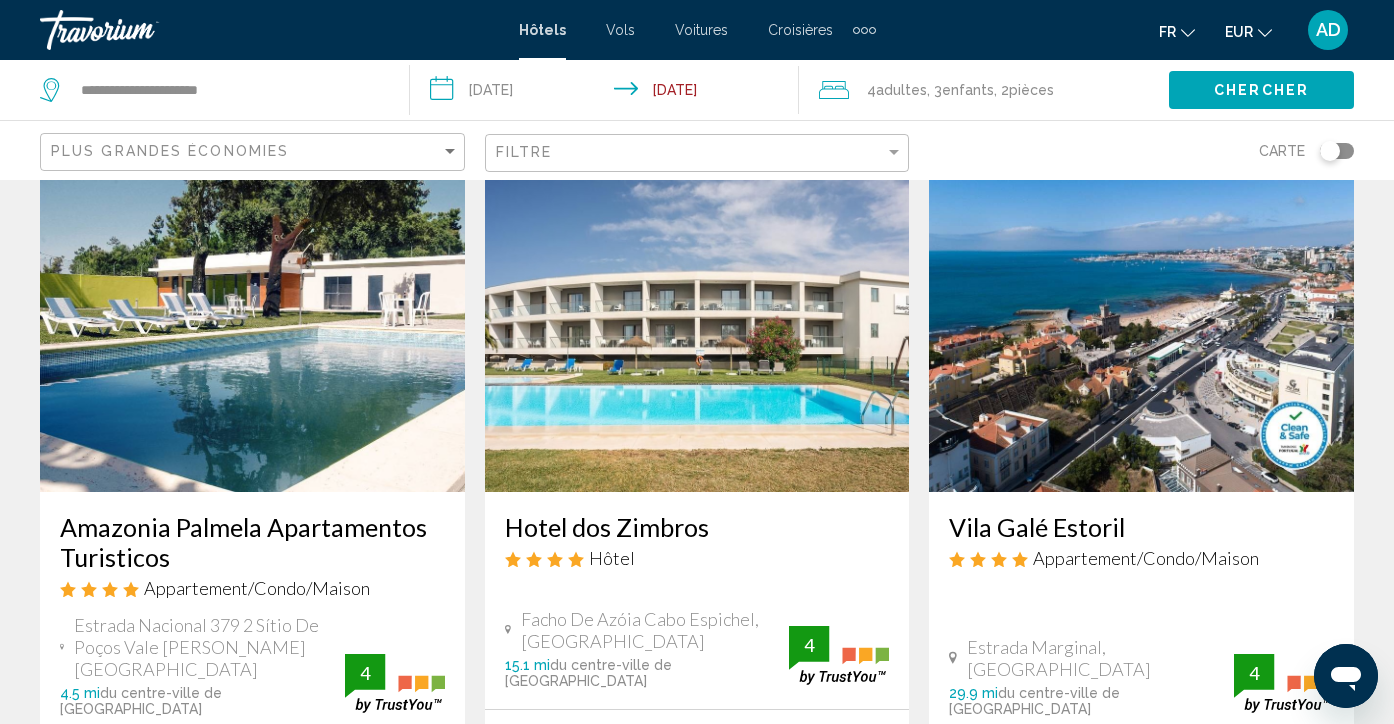 scroll, scrollTop: 80, scrollLeft: 0, axis: vertical 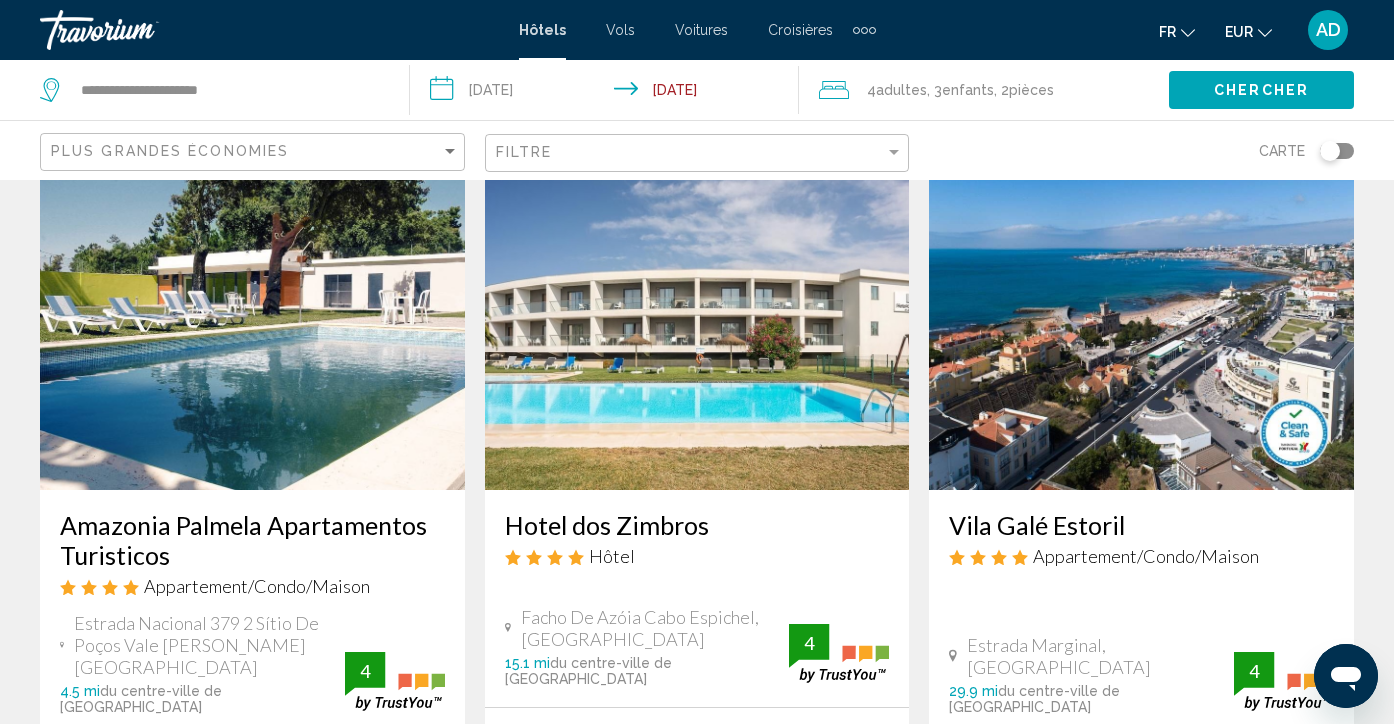 click at bounding box center (252, 330) 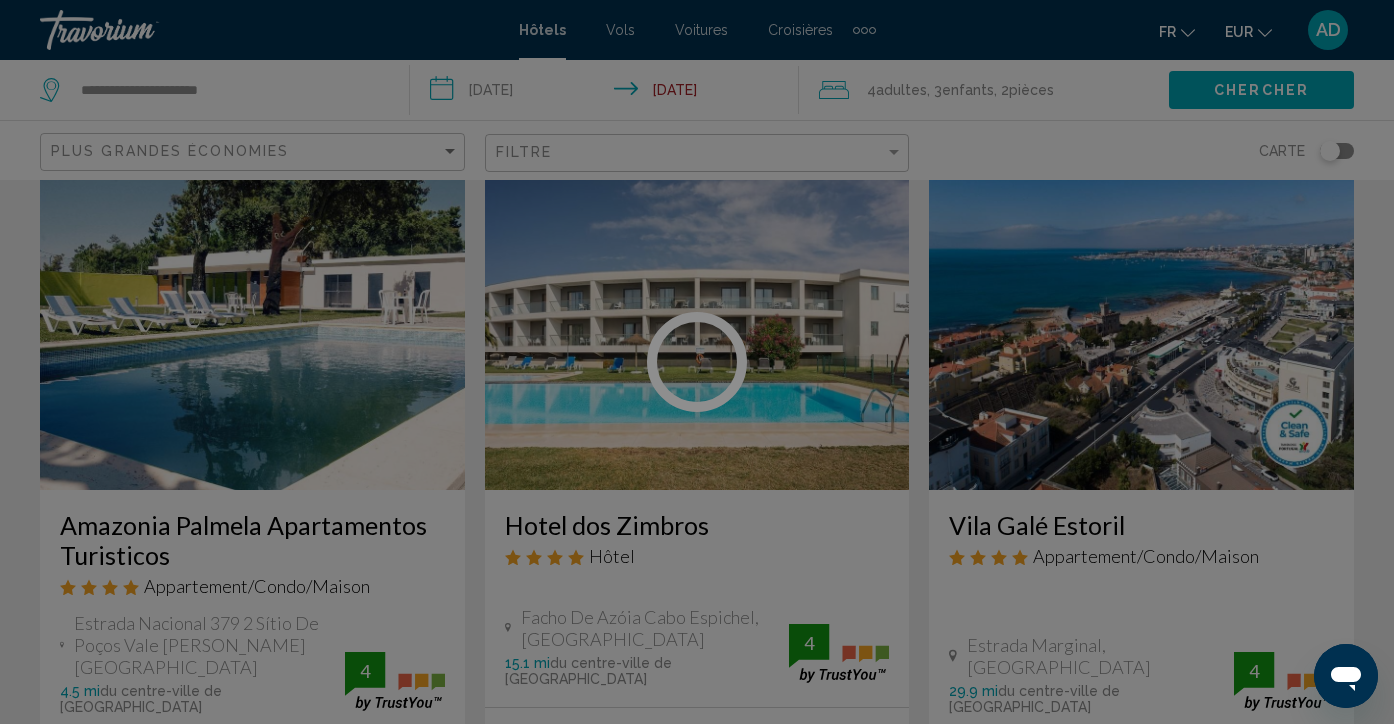 scroll, scrollTop: 173, scrollLeft: 0, axis: vertical 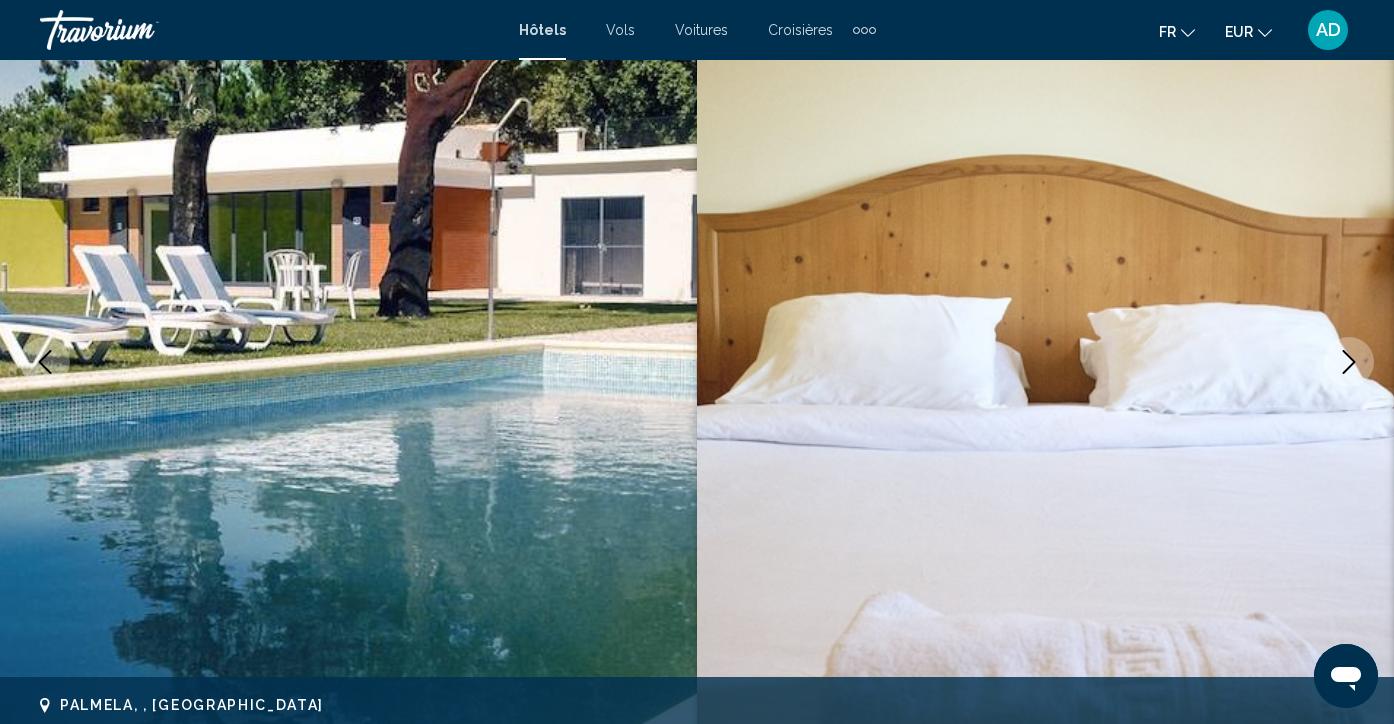 click 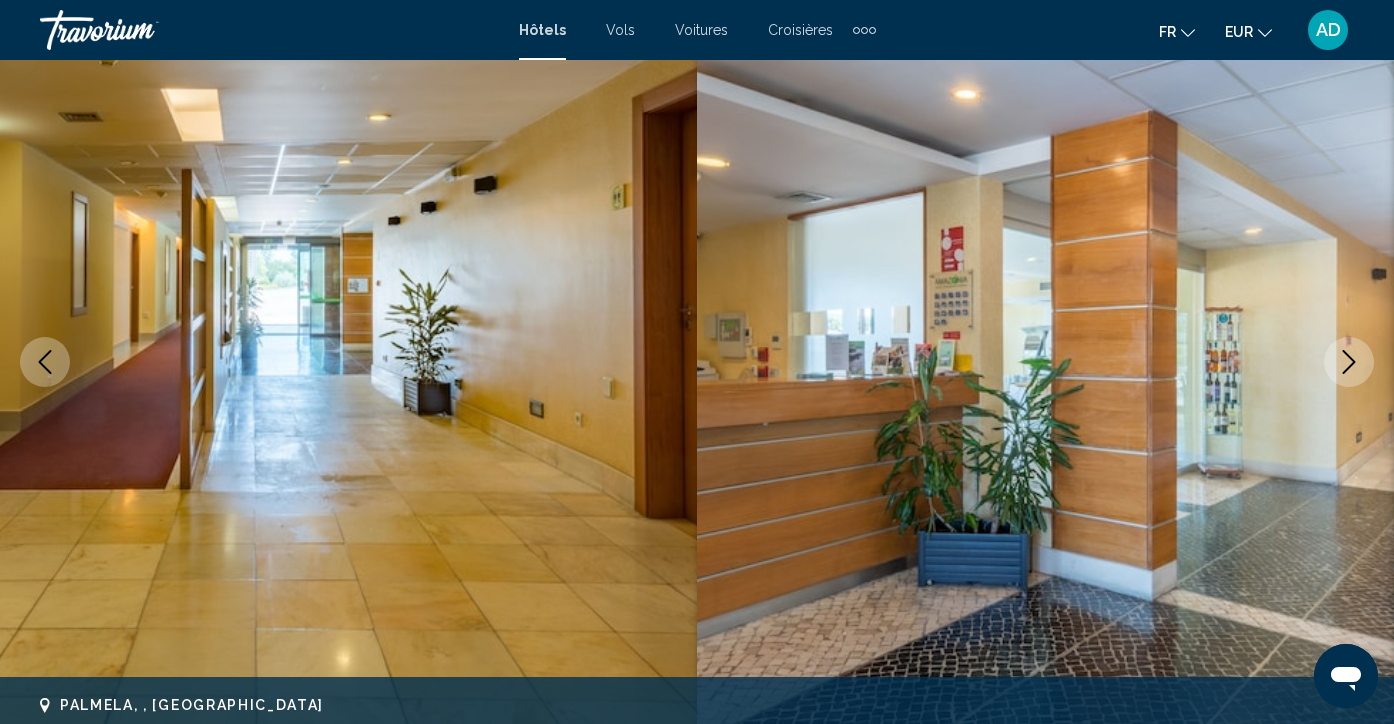 click 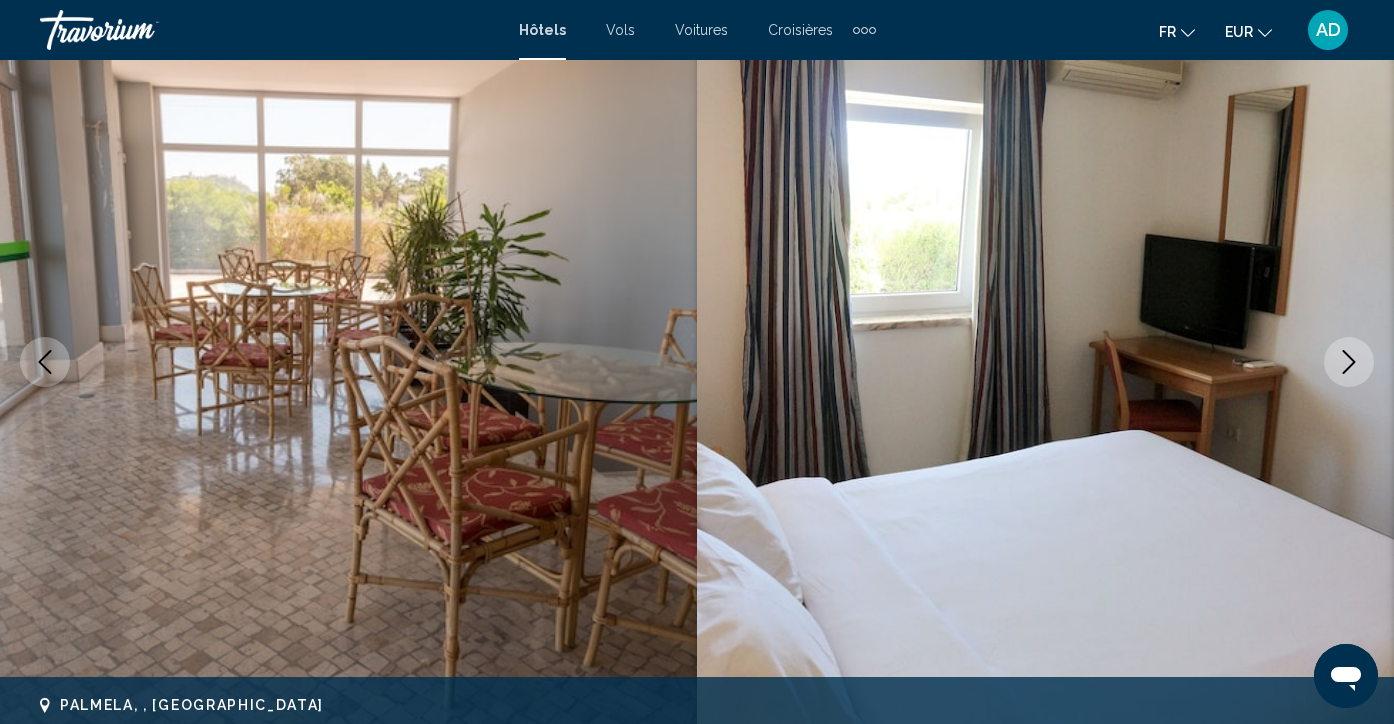 click 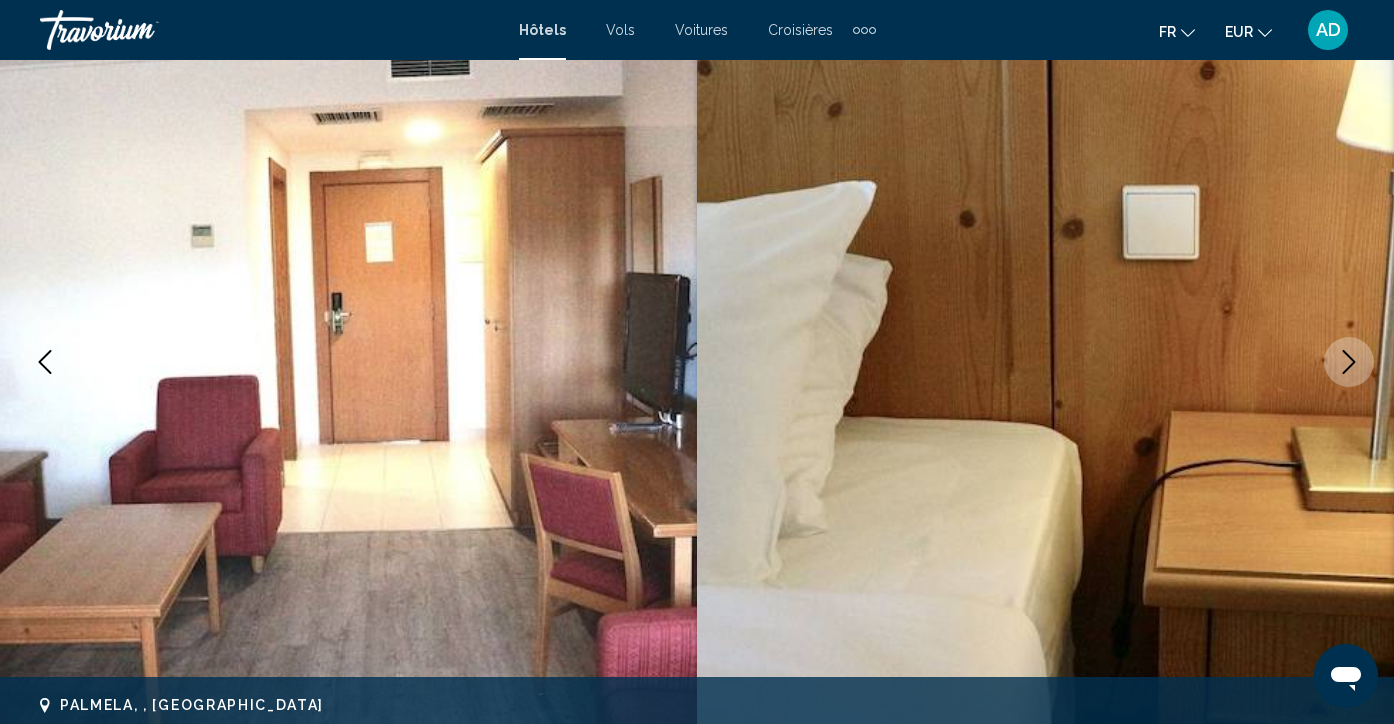 click 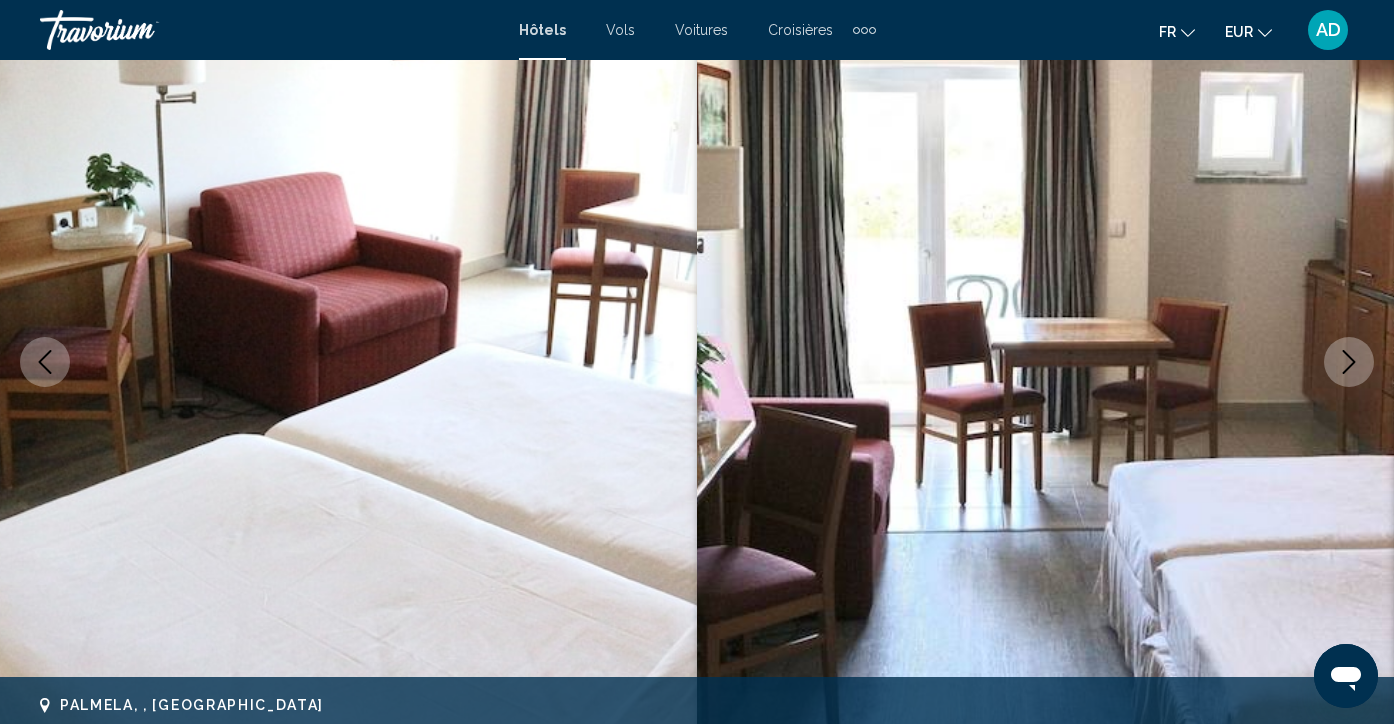 click 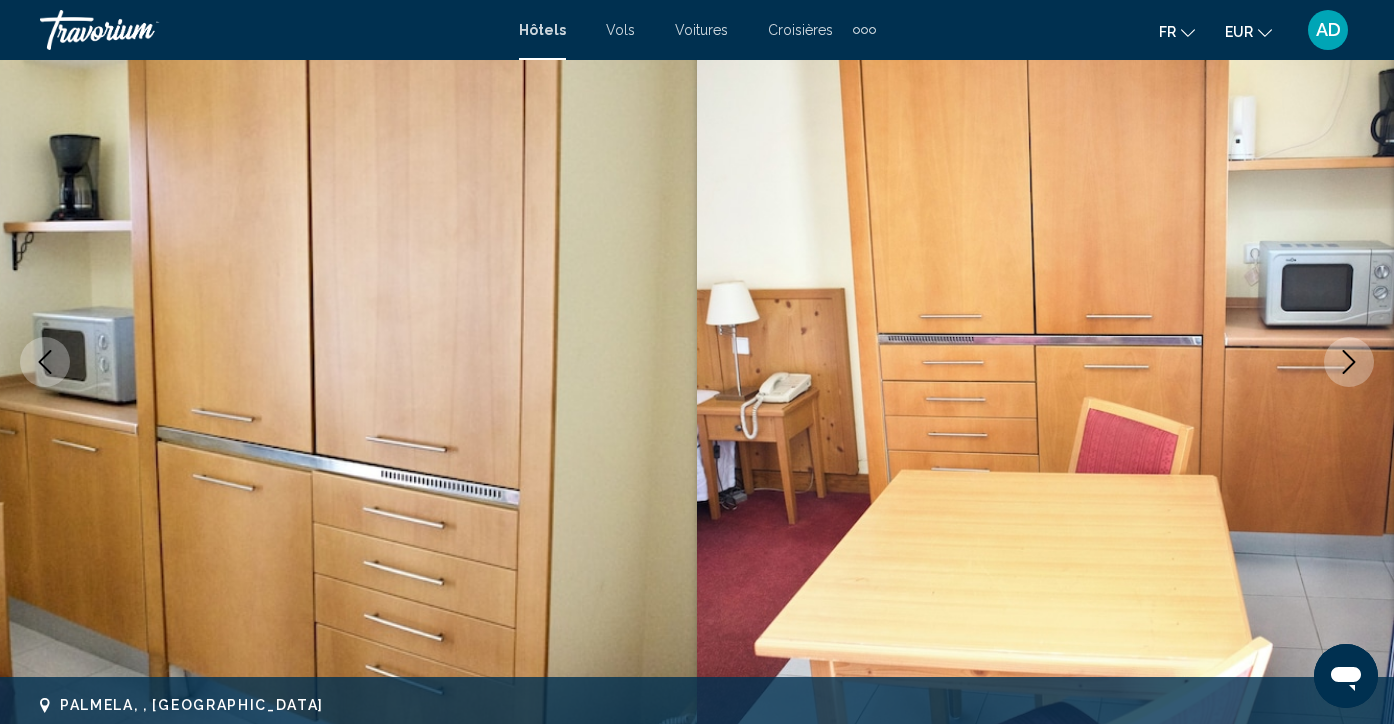 click 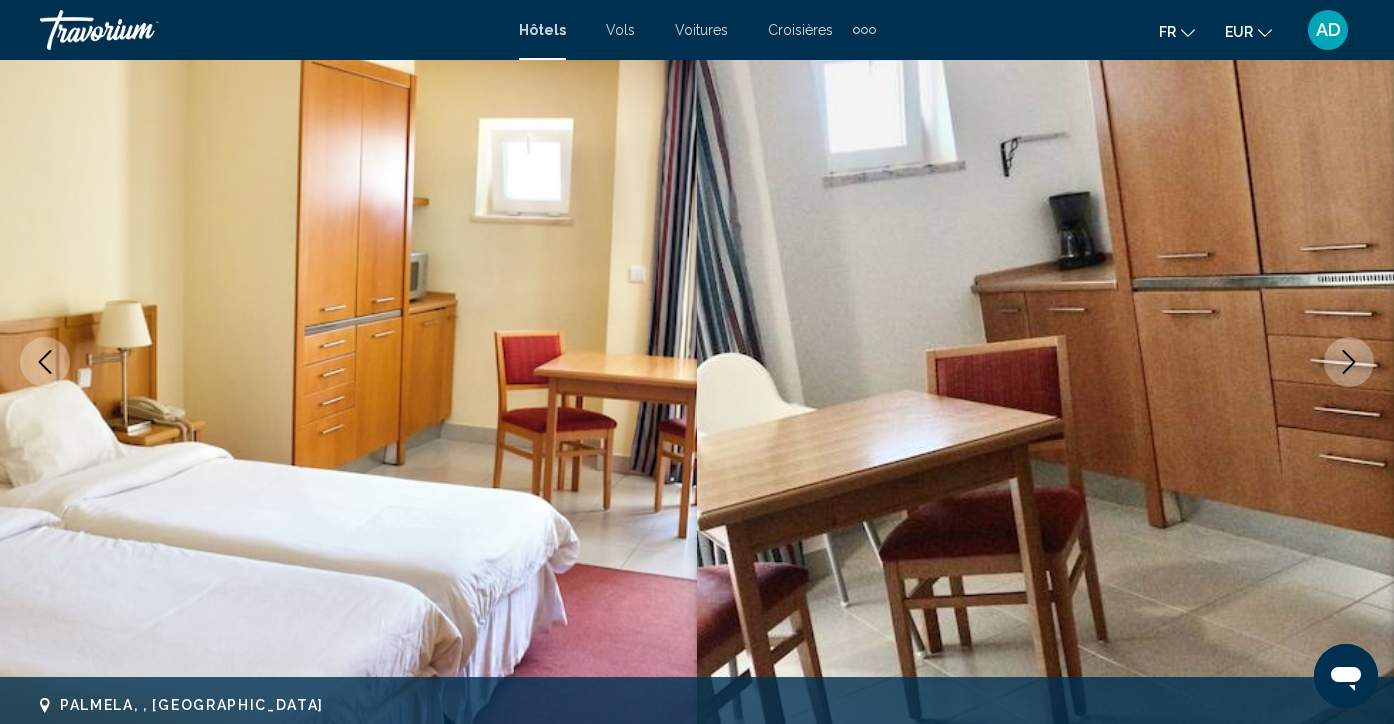 click 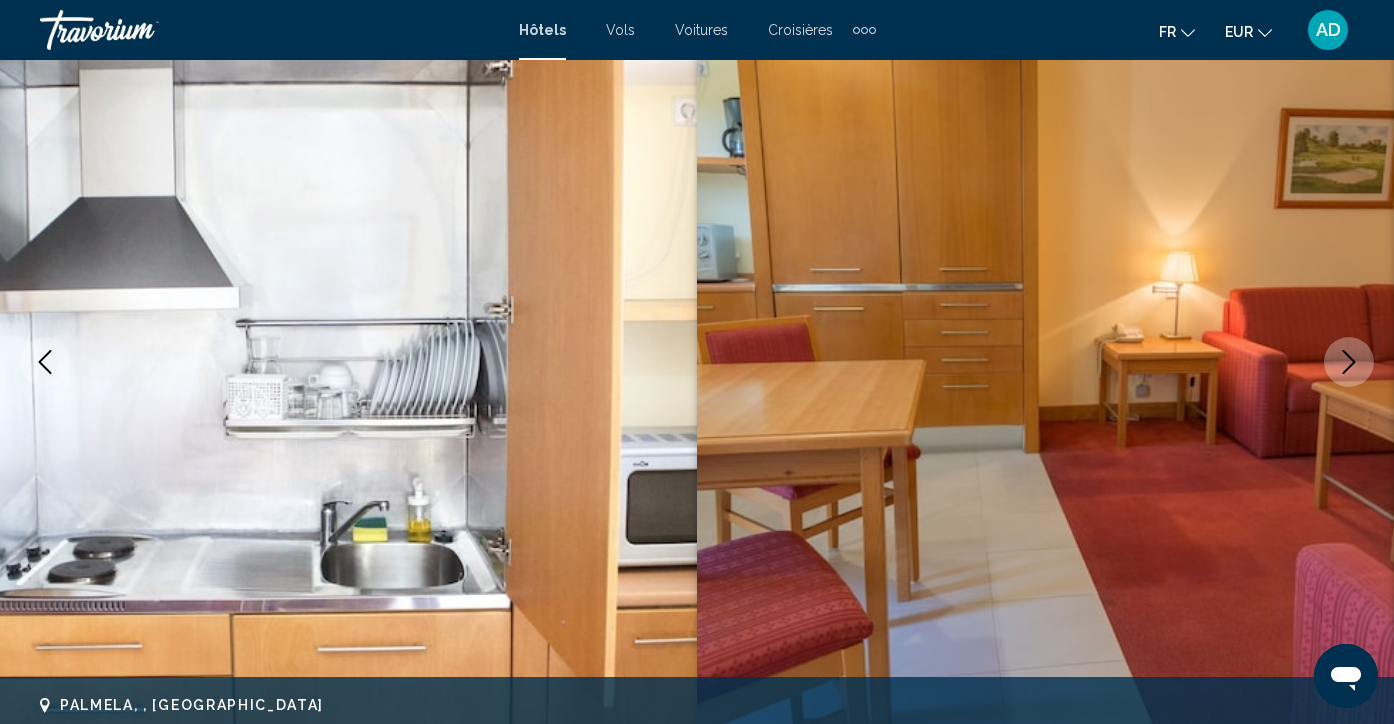 click 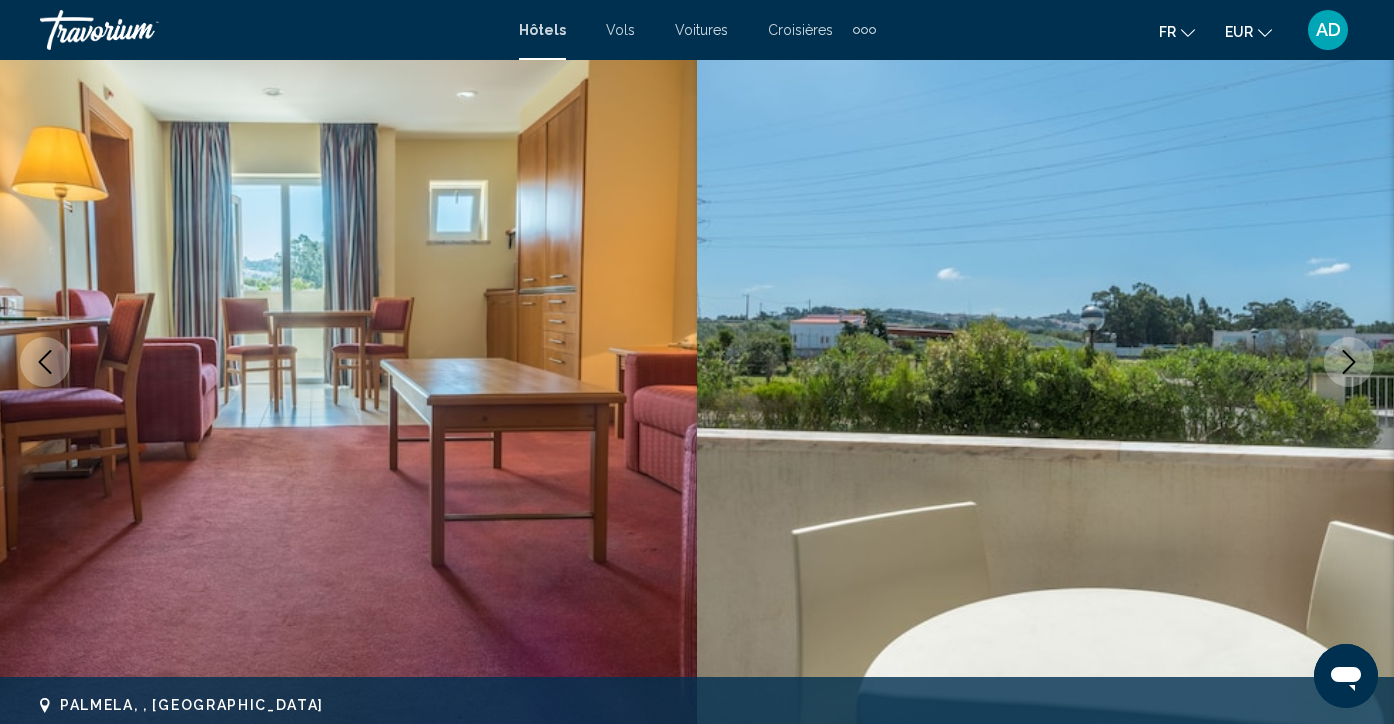 click 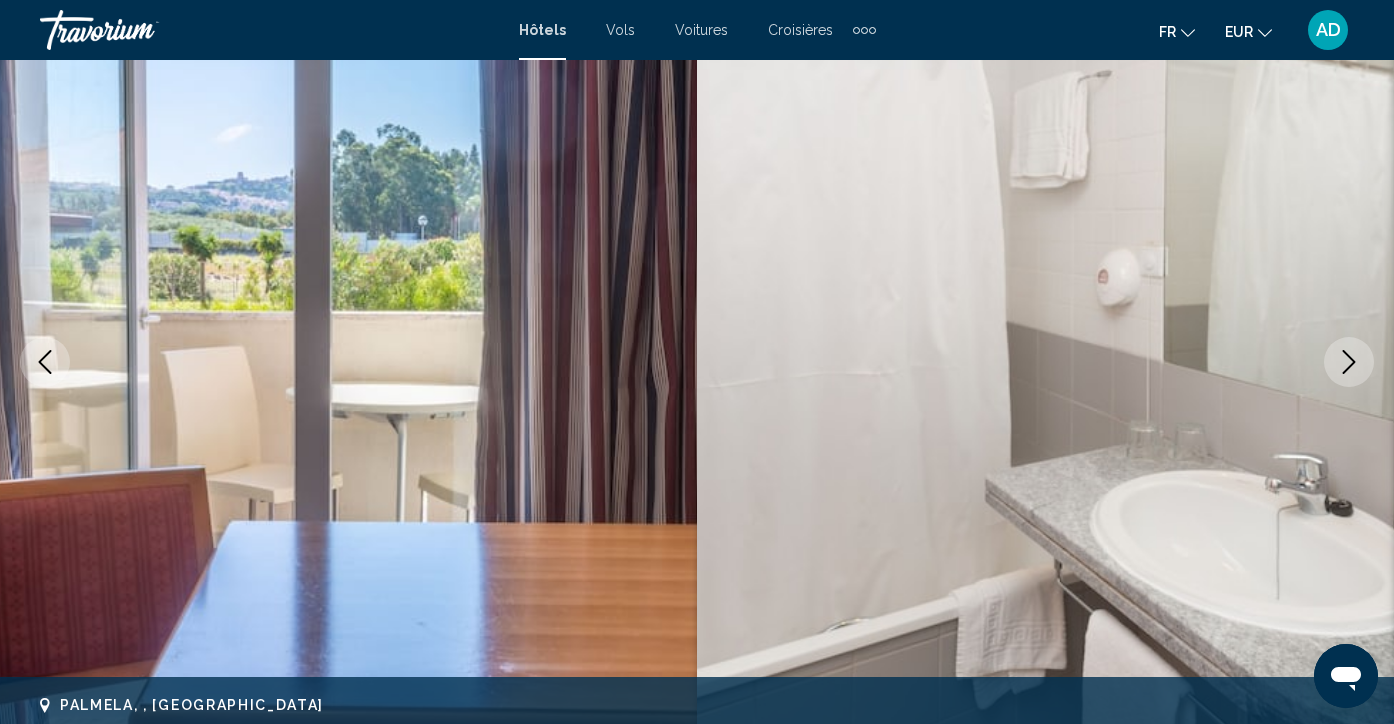 click 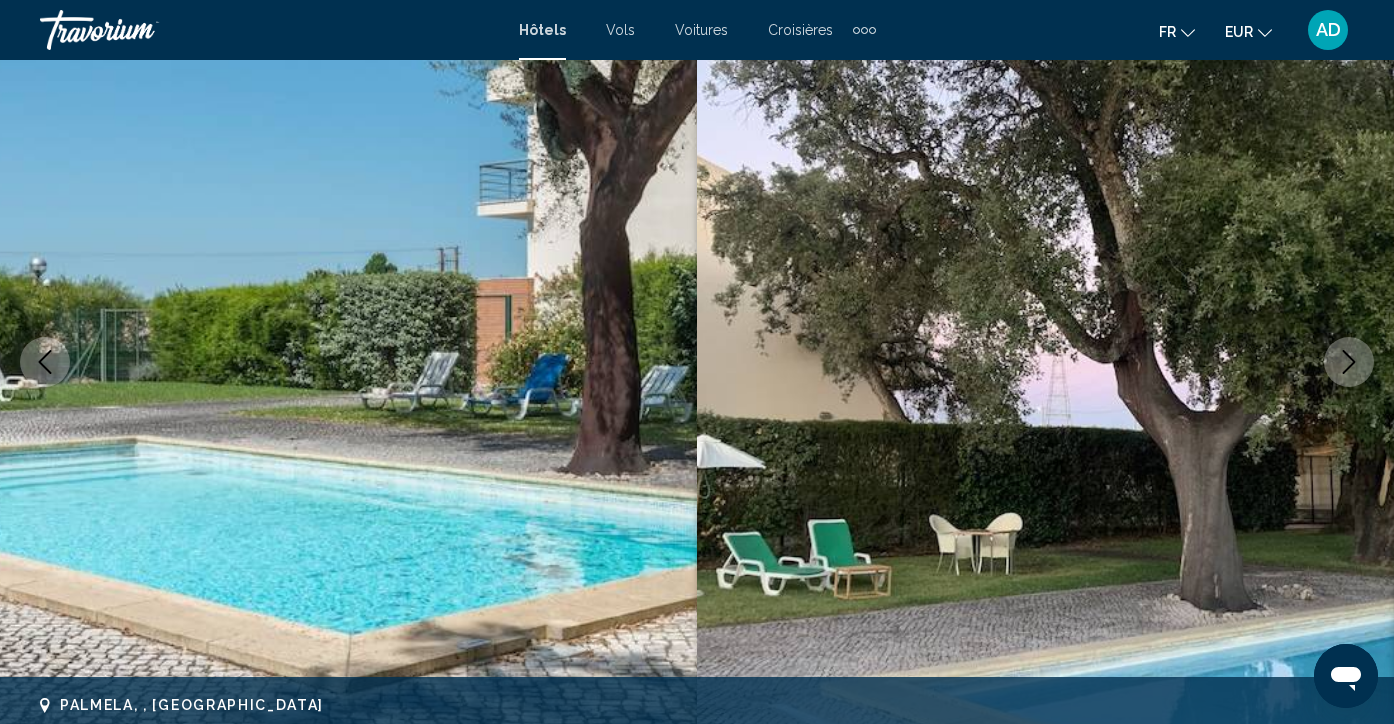 click 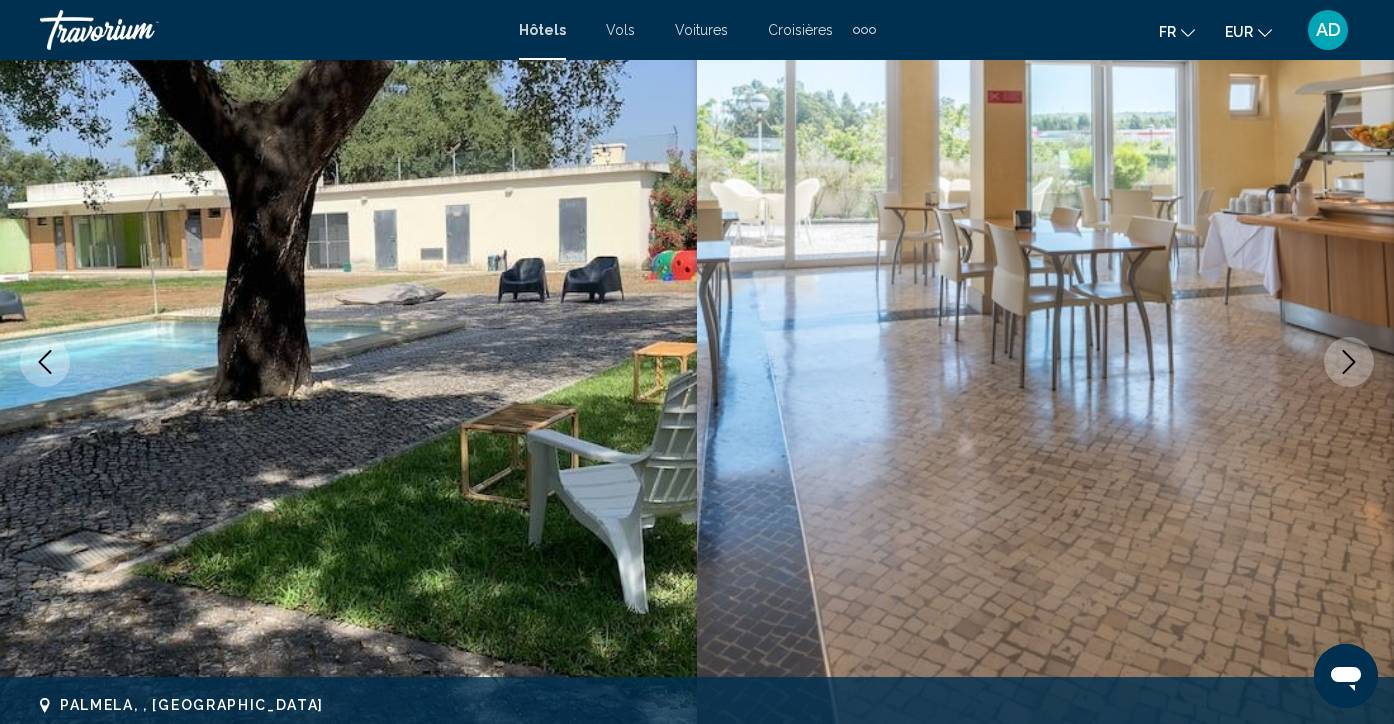click 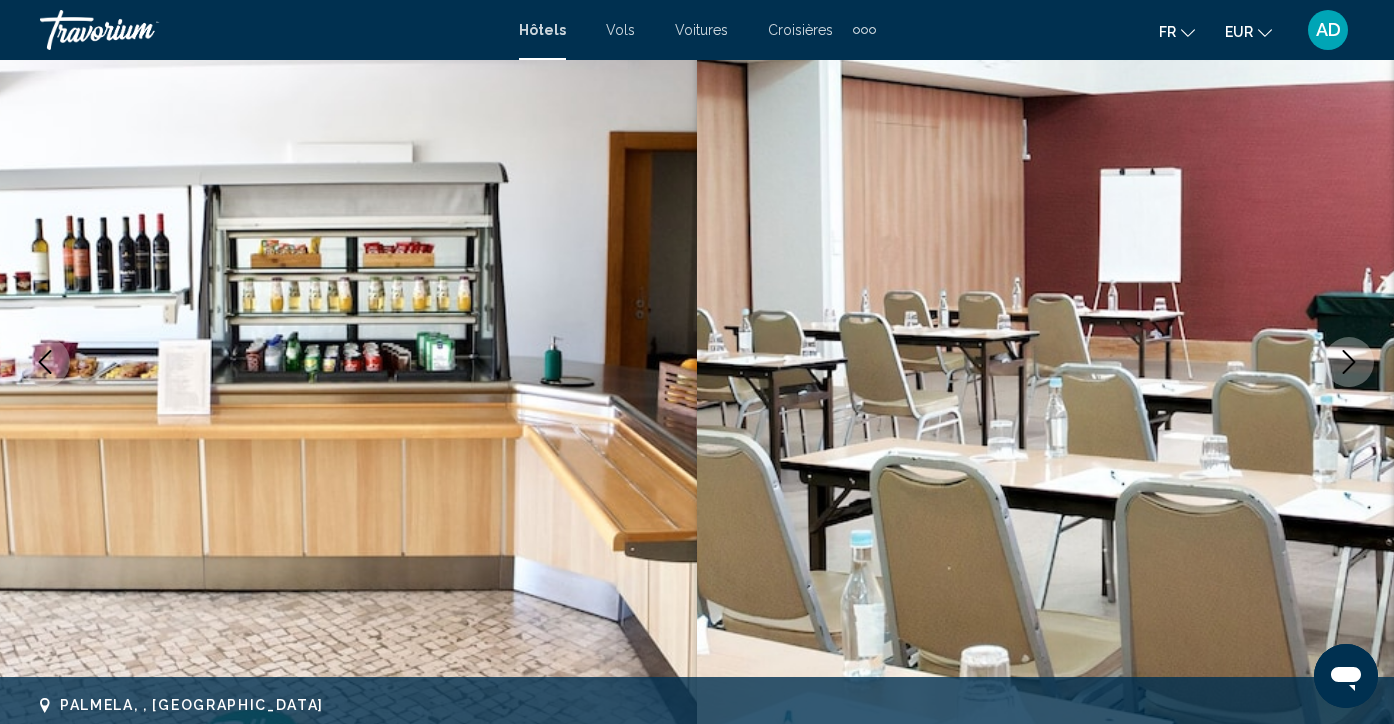 click 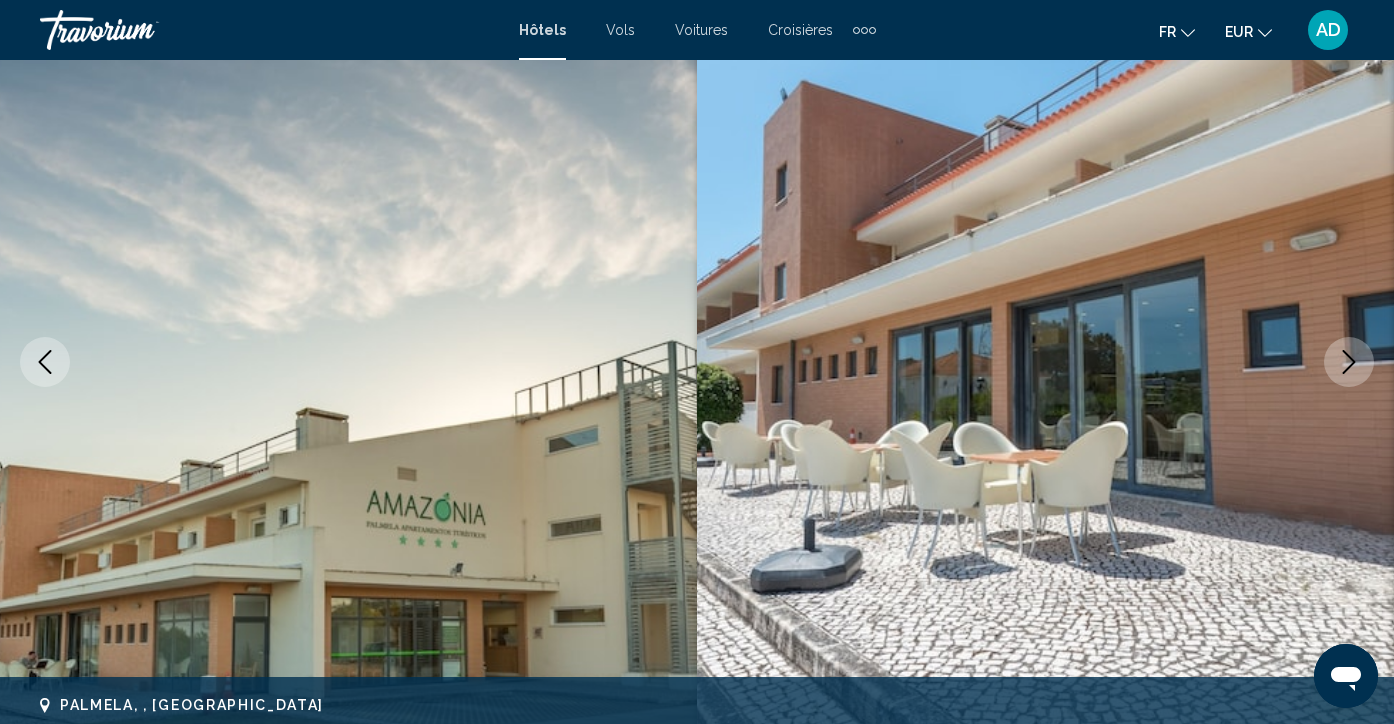 click 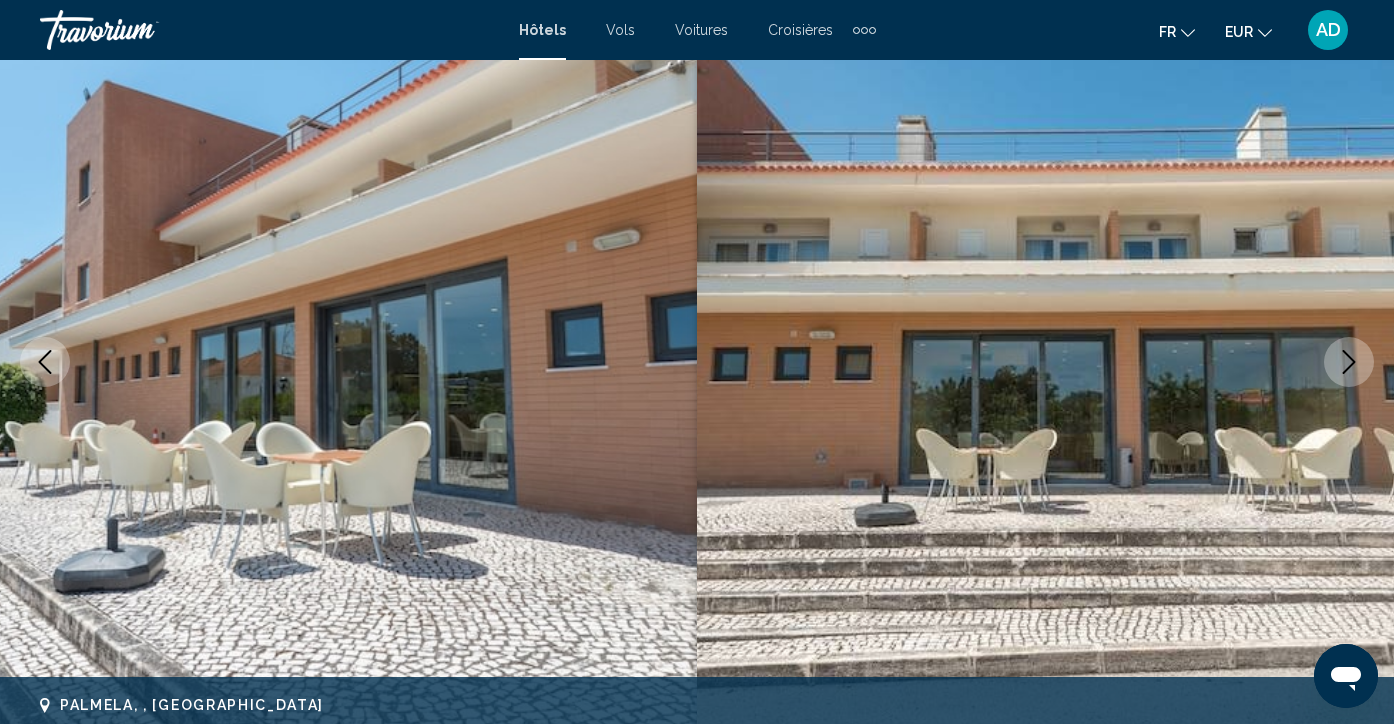 click 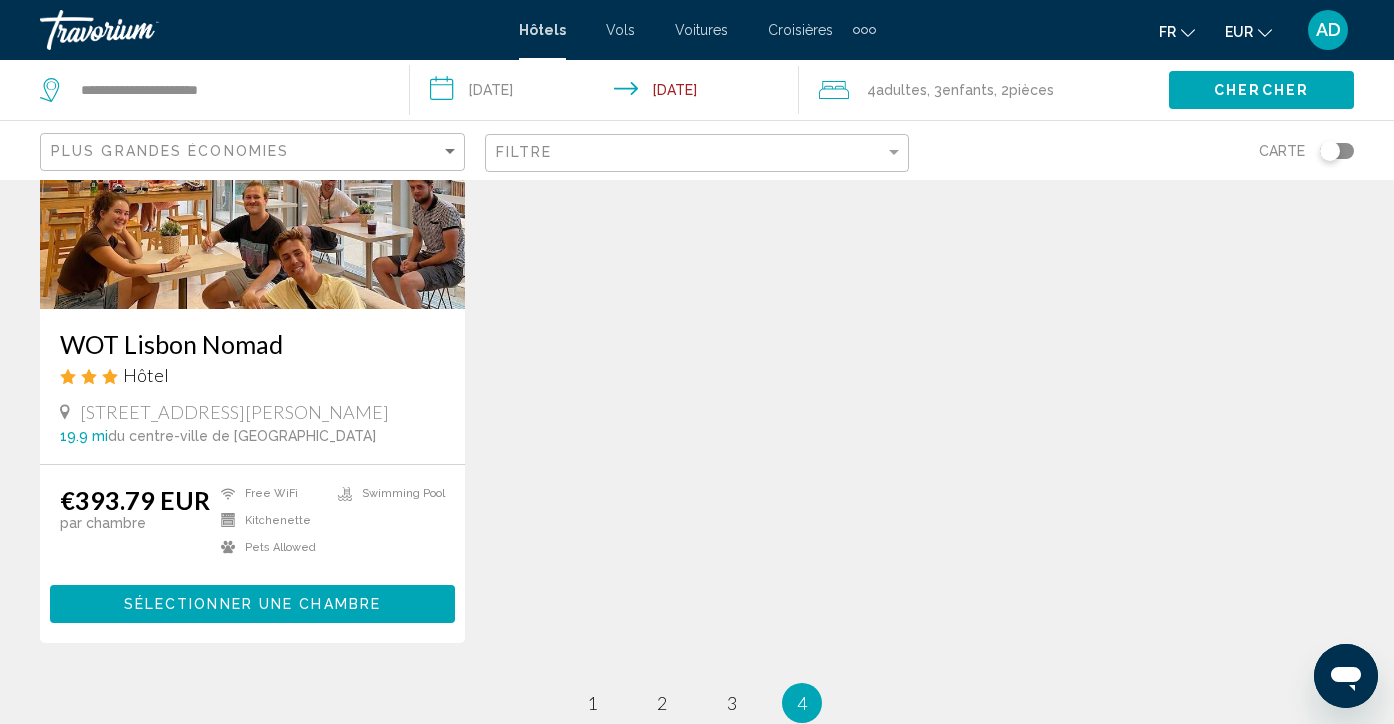 scroll, scrollTop: 1040, scrollLeft: 0, axis: vertical 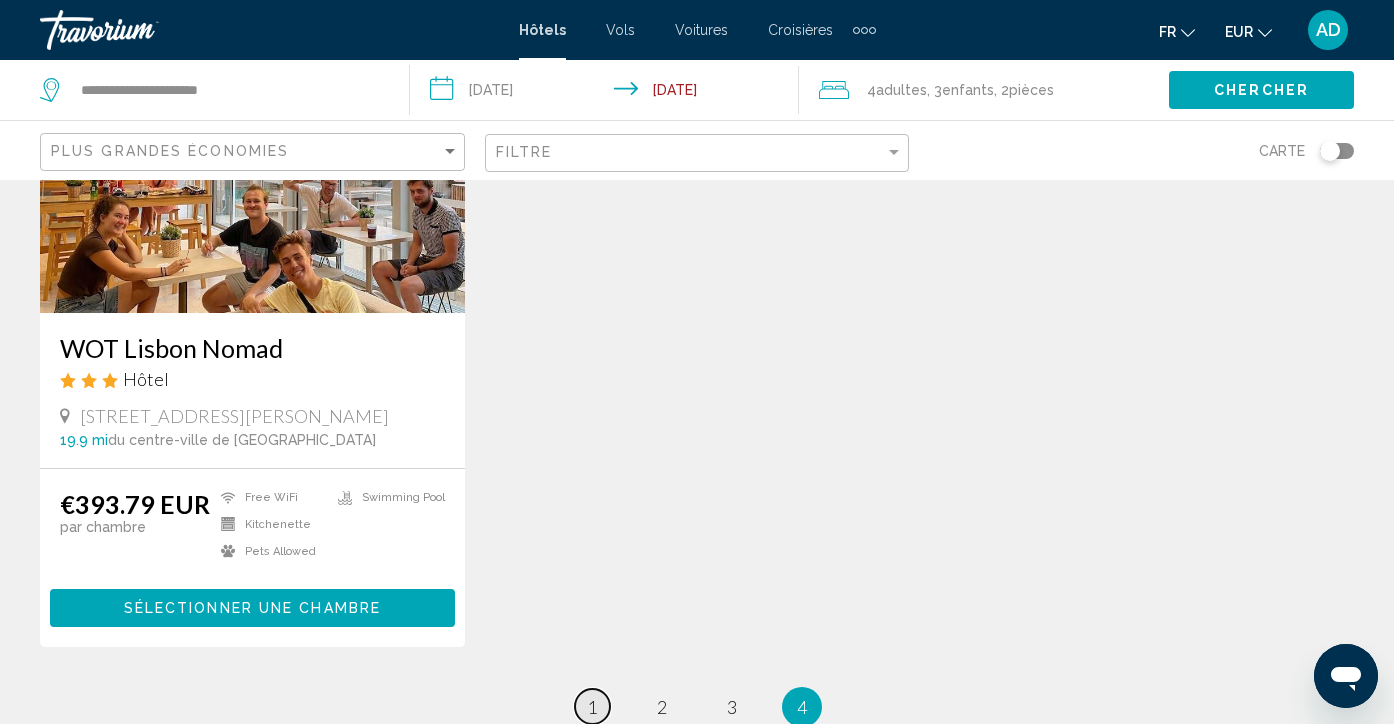 click on "1" at bounding box center (592, 707) 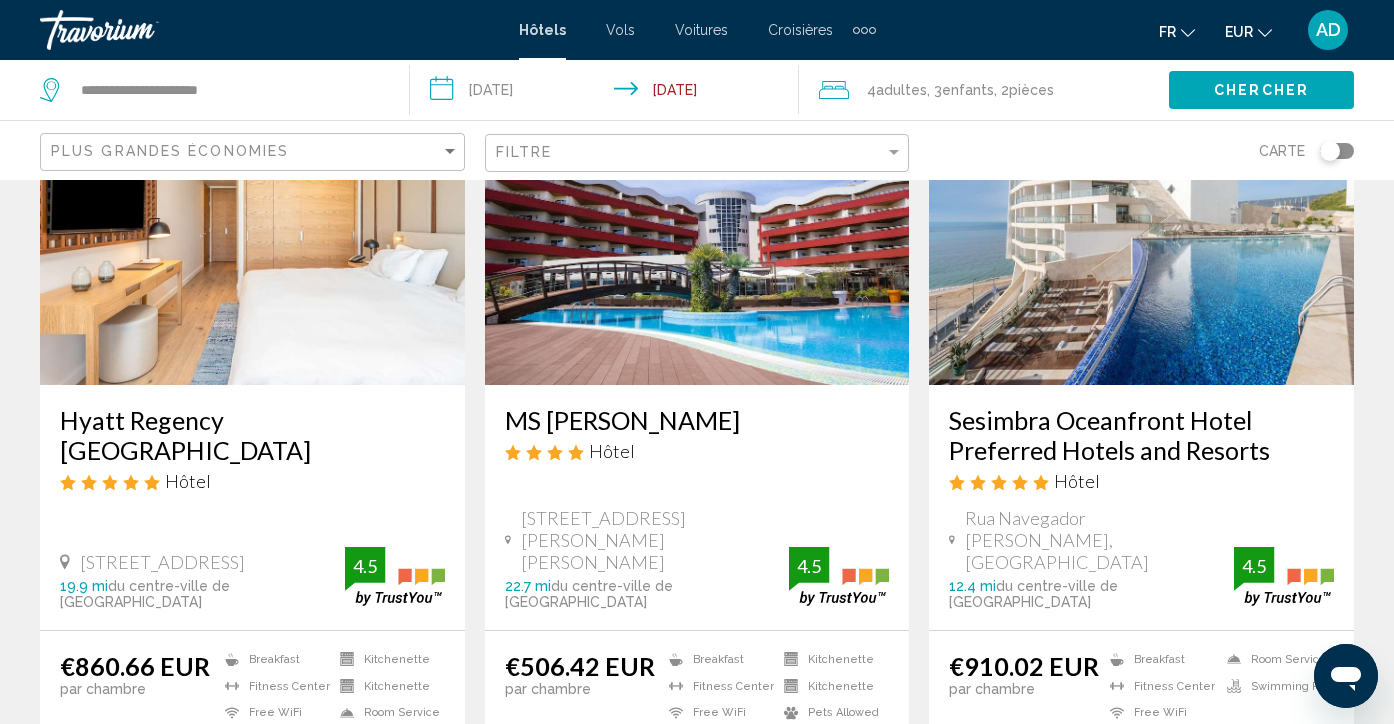 scroll, scrollTop: 2560, scrollLeft: 0, axis: vertical 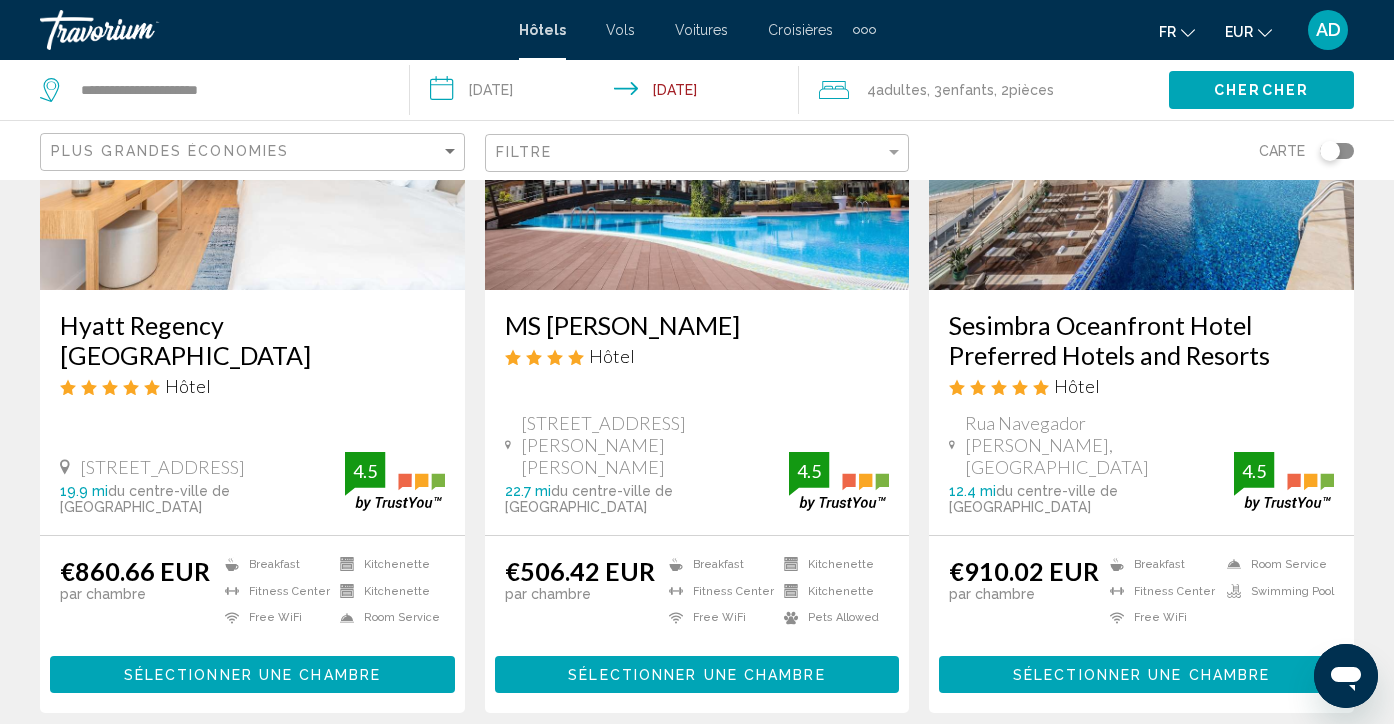 click on "page  2" at bounding box center (662, 773) 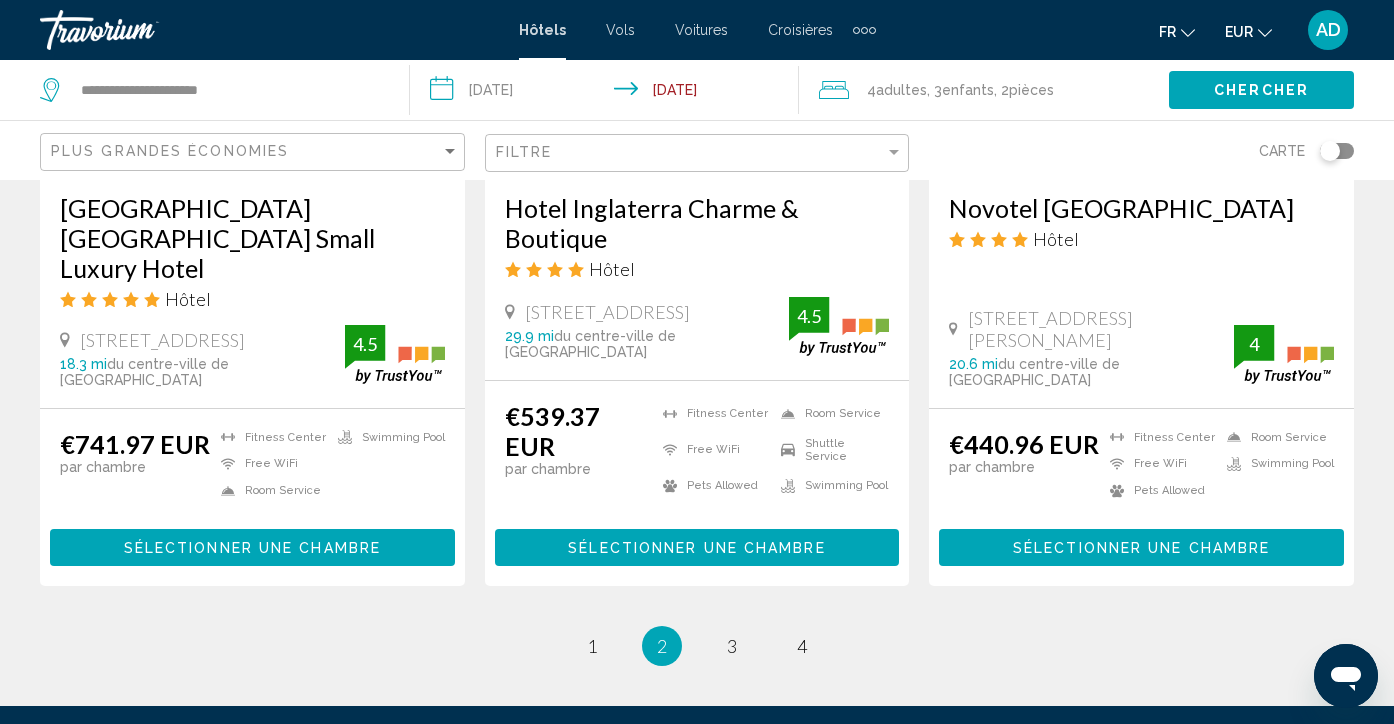 scroll, scrollTop: 2760, scrollLeft: 0, axis: vertical 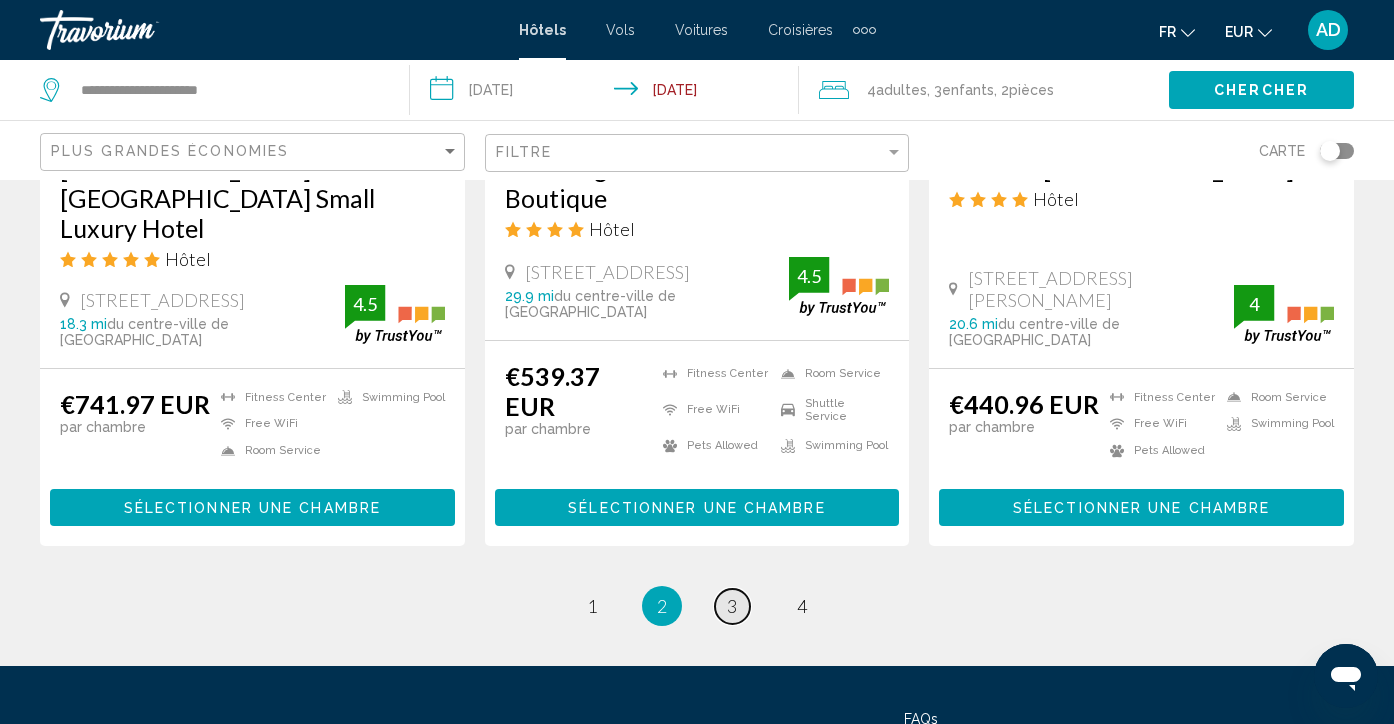 click on "3" at bounding box center [732, 606] 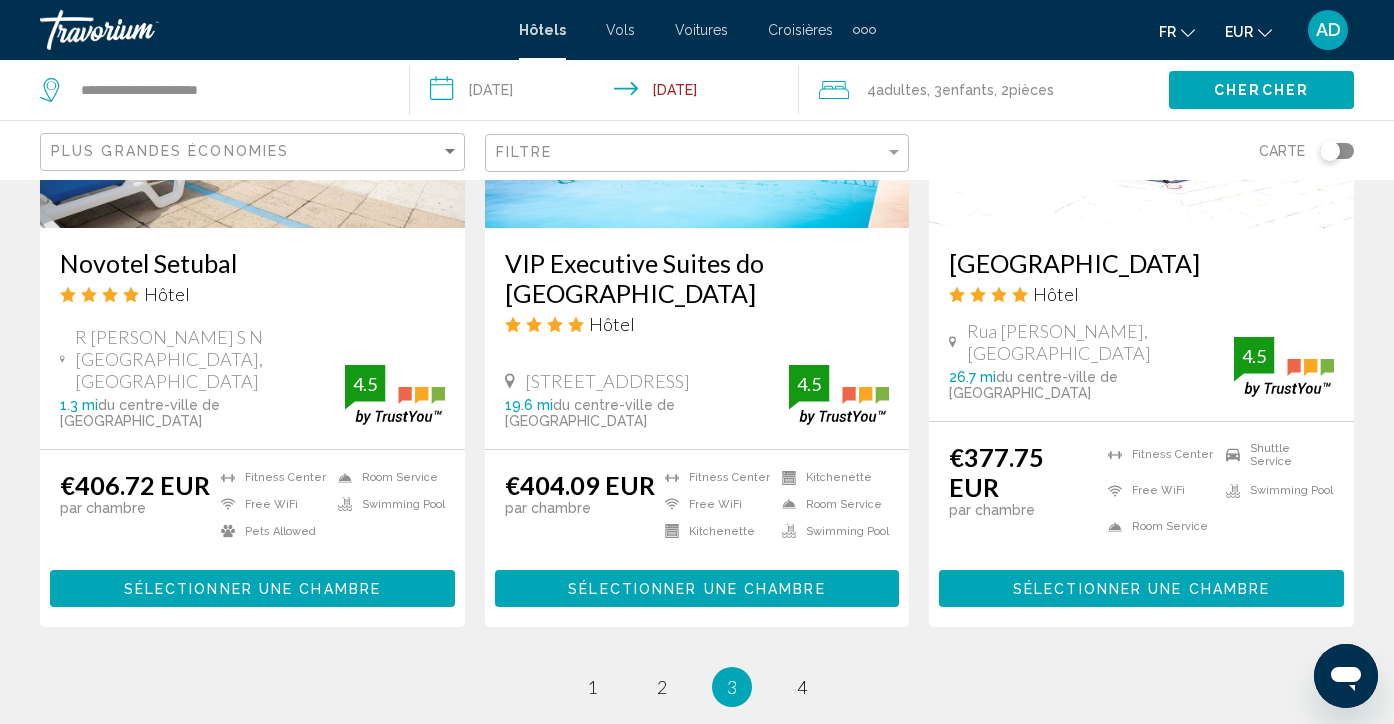scroll, scrollTop: 2640, scrollLeft: 0, axis: vertical 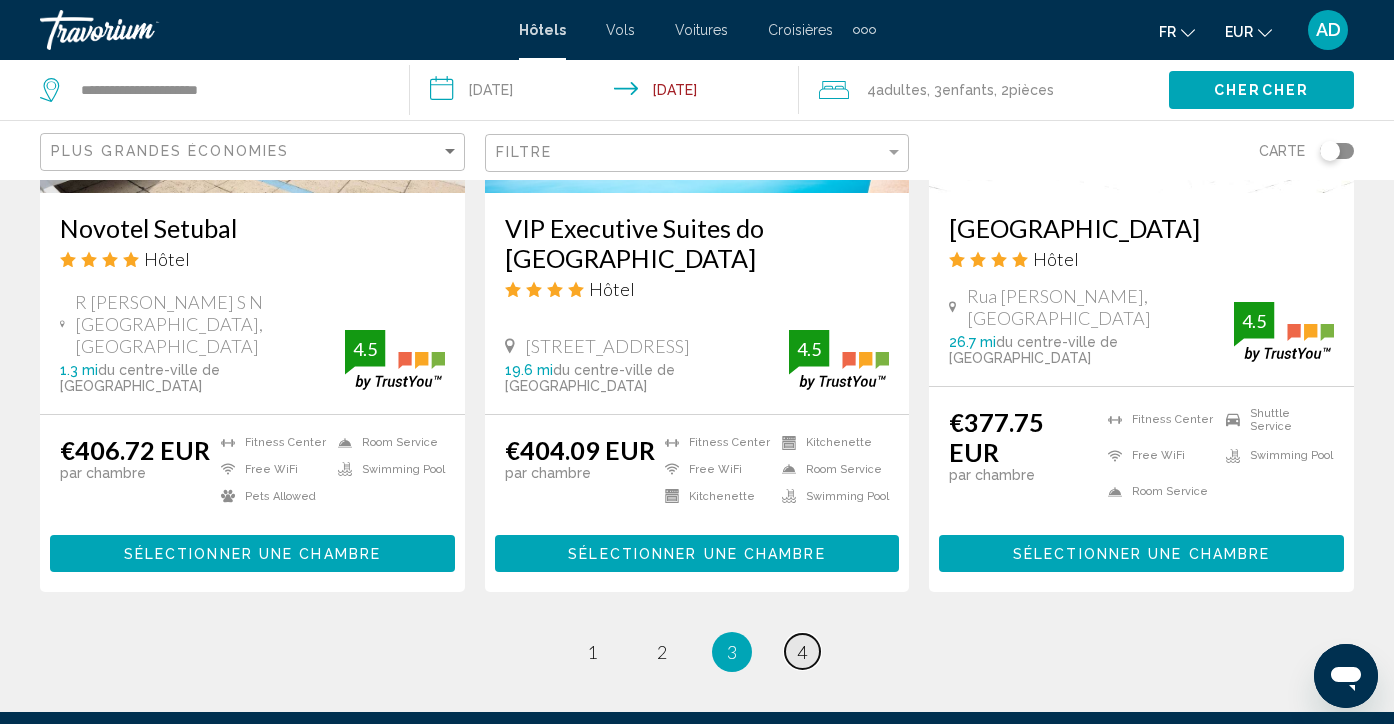 click on "4" at bounding box center [802, 652] 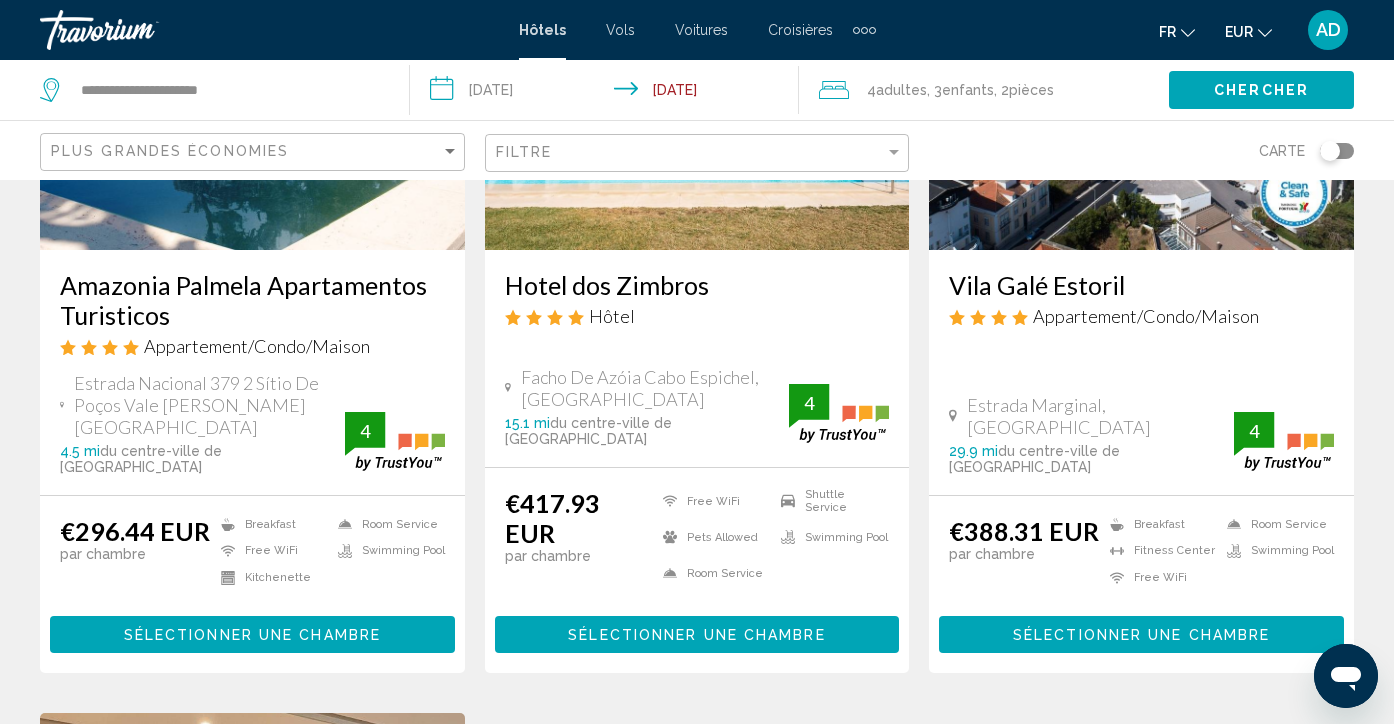 scroll, scrollTop: 280, scrollLeft: 0, axis: vertical 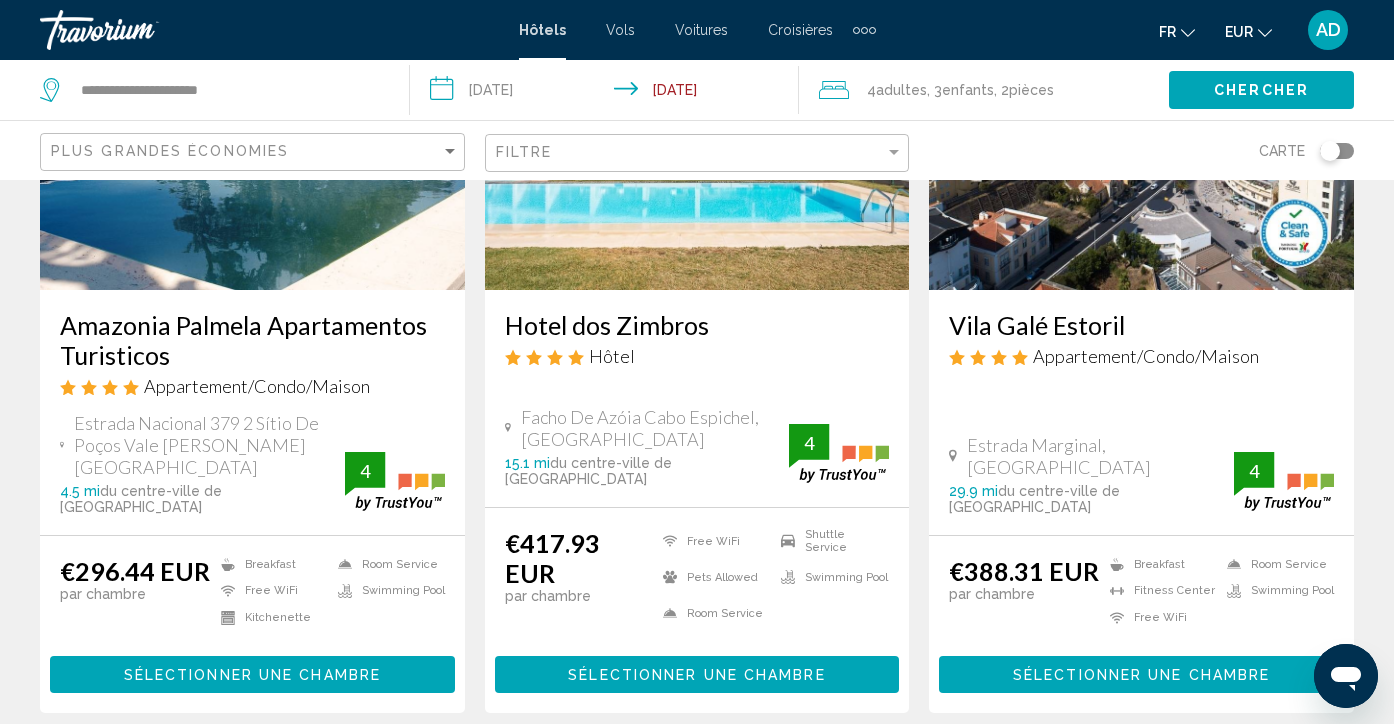 click on "Breakfast" at bounding box center (269, 564) 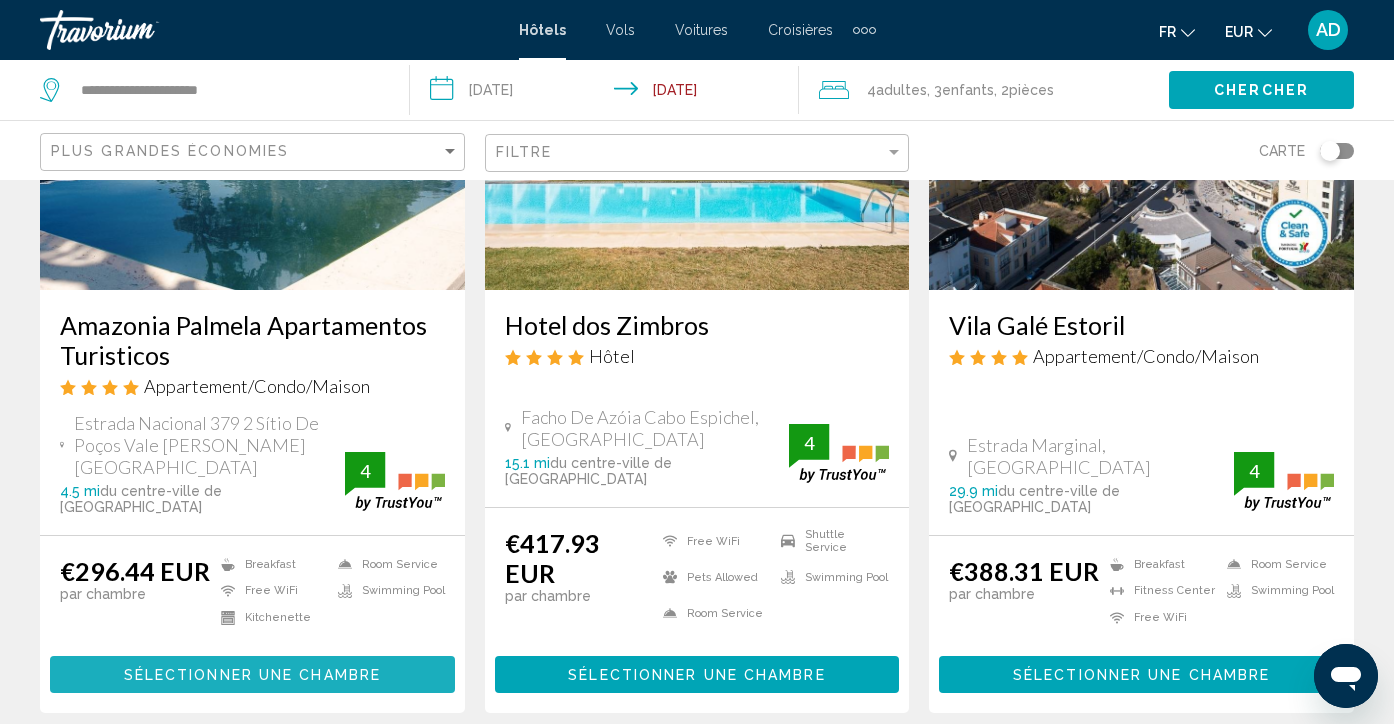 click on "Sélectionner une chambre" at bounding box center [252, 674] 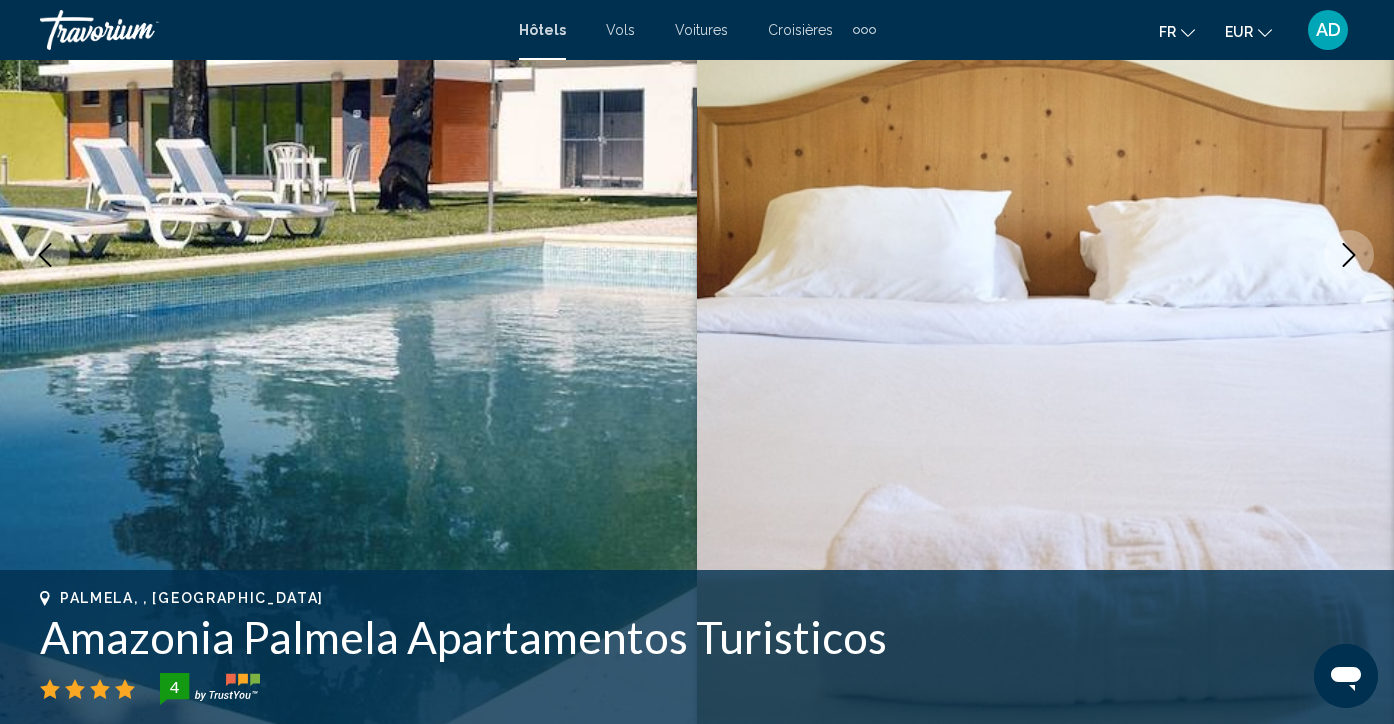 scroll, scrollTop: 173, scrollLeft: 0, axis: vertical 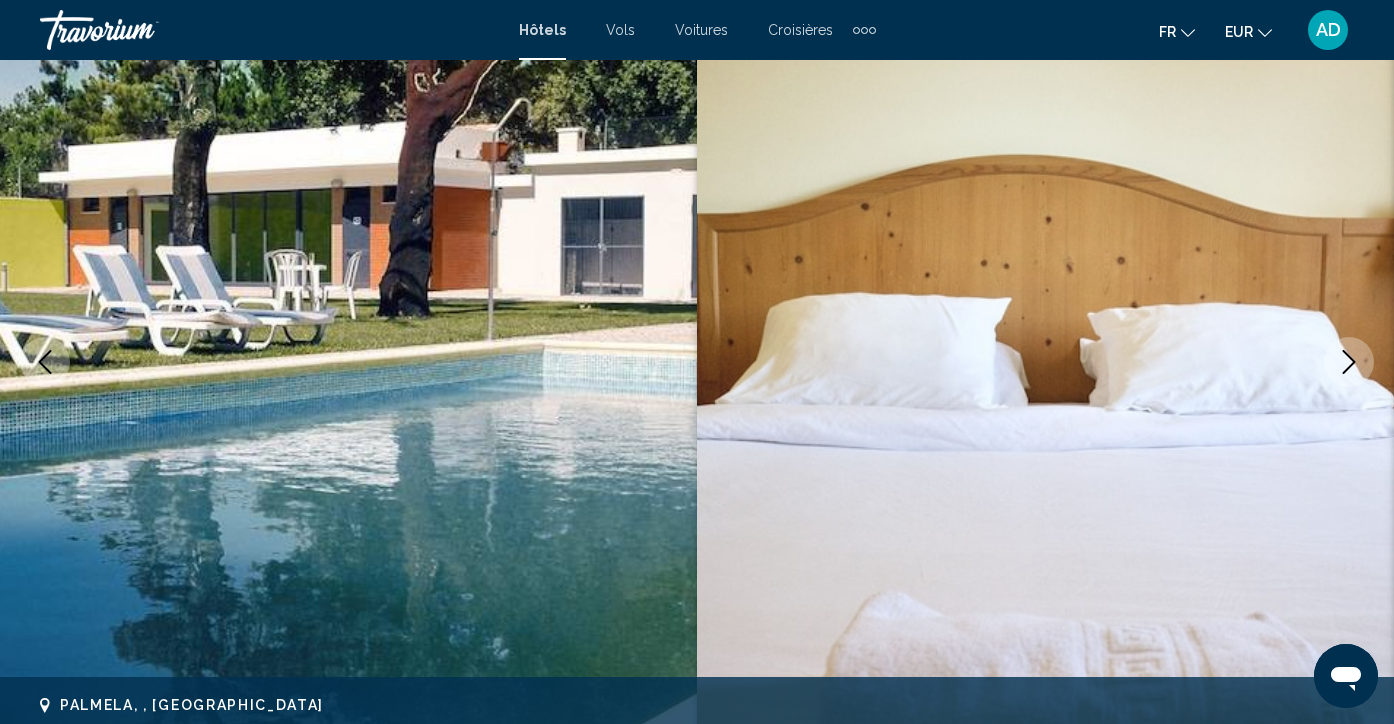 type 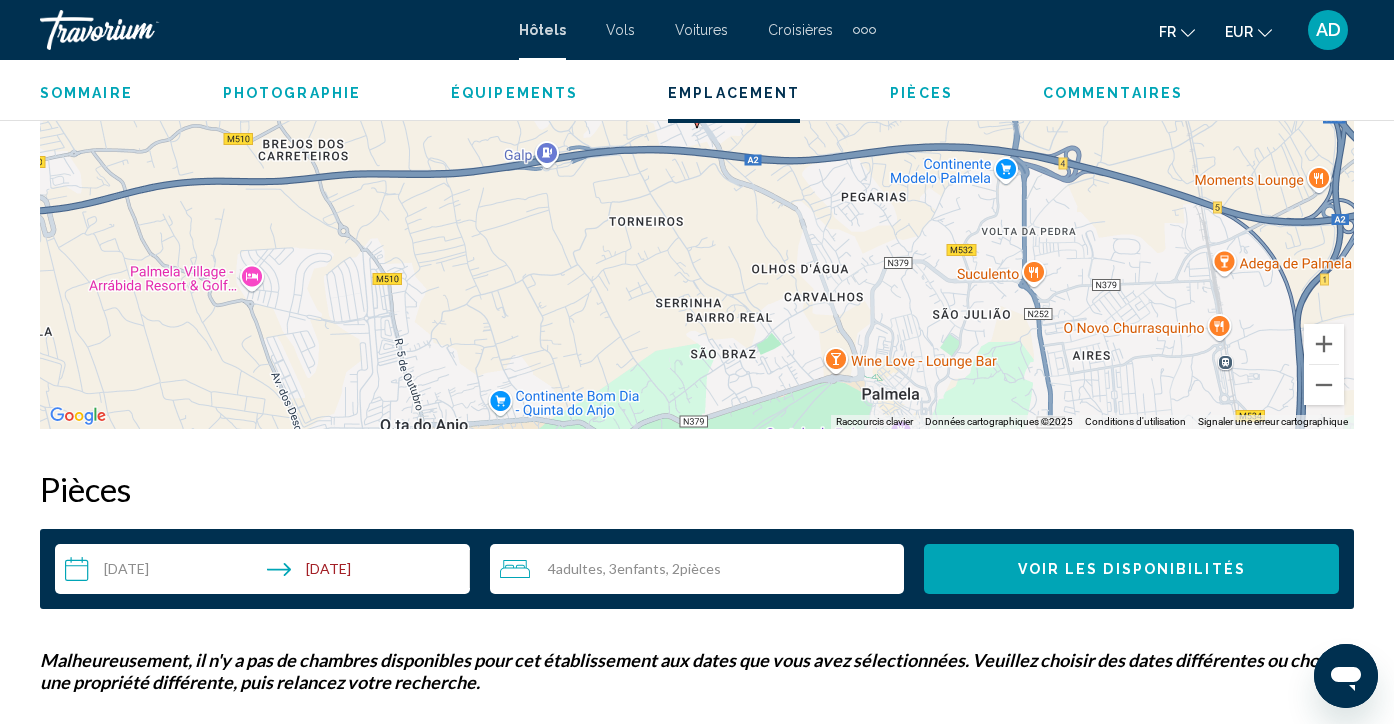 scroll, scrollTop: 2573, scrollLeft: 0, axis: vertical 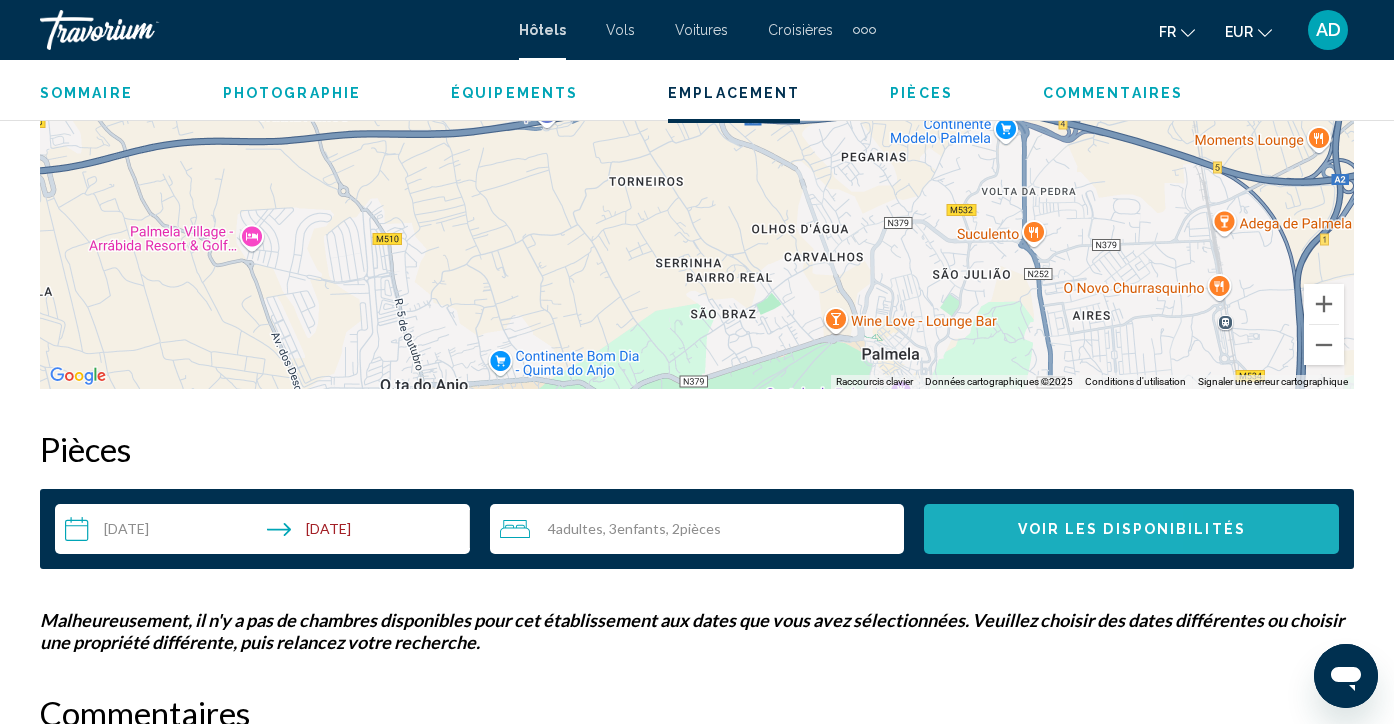 click on "Voir les disponibilités" at bounding box center [1131, 529] 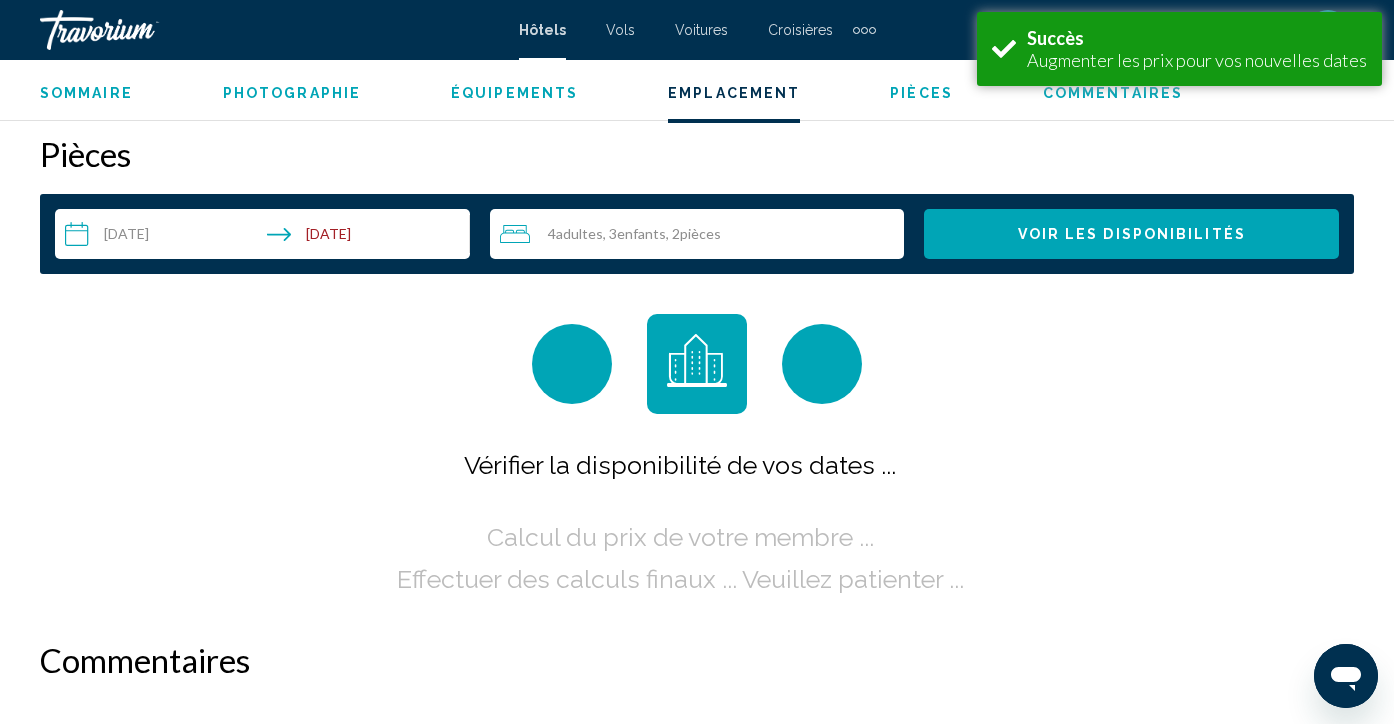 scroll, scrollTop: 2881, scrollLeft: 0, axis: vertical 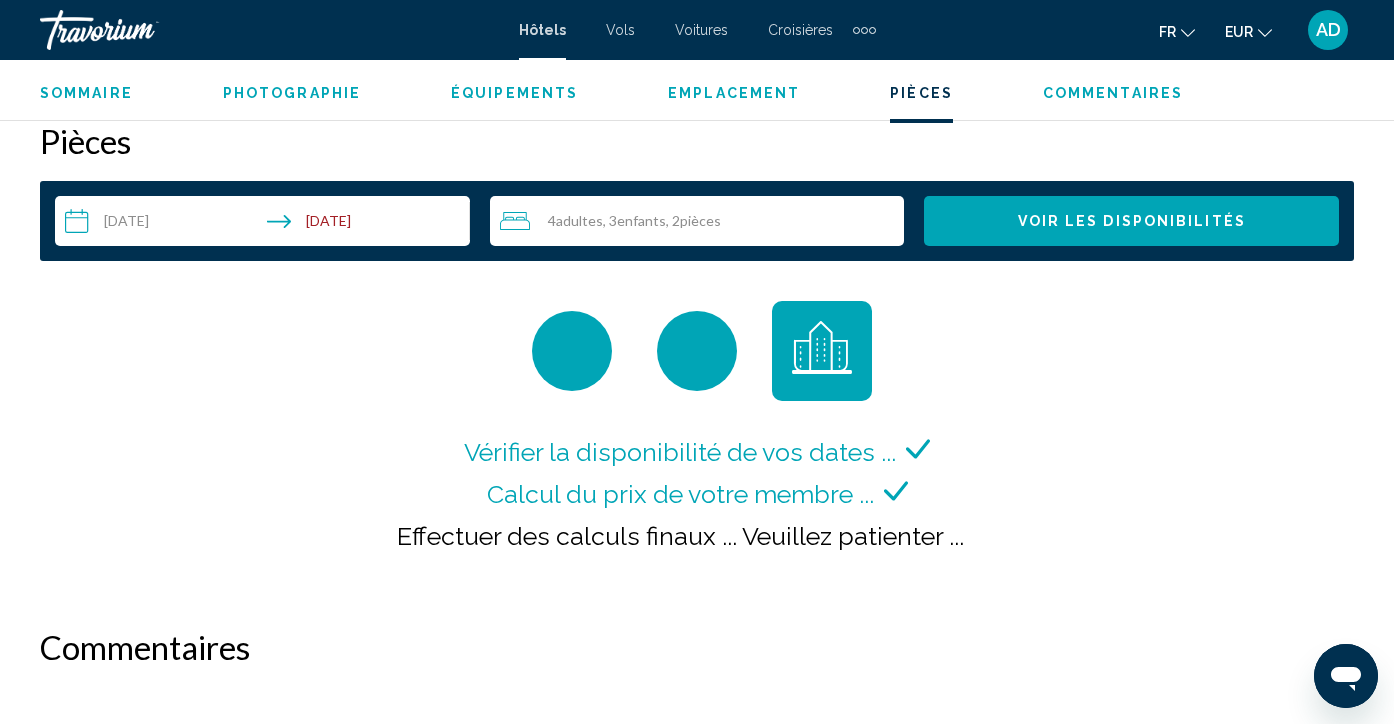 type 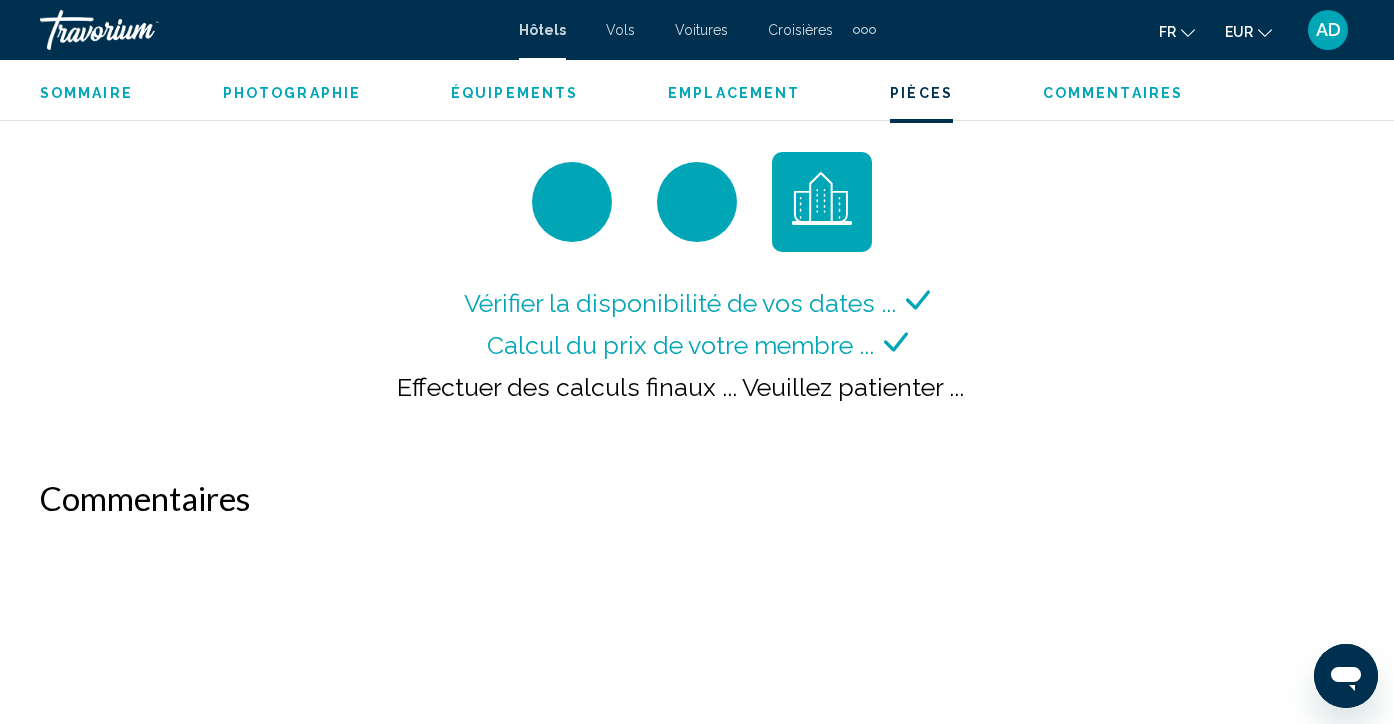 scroll, scrollTop: 3001, scrollLeft: 0, axis: vertical 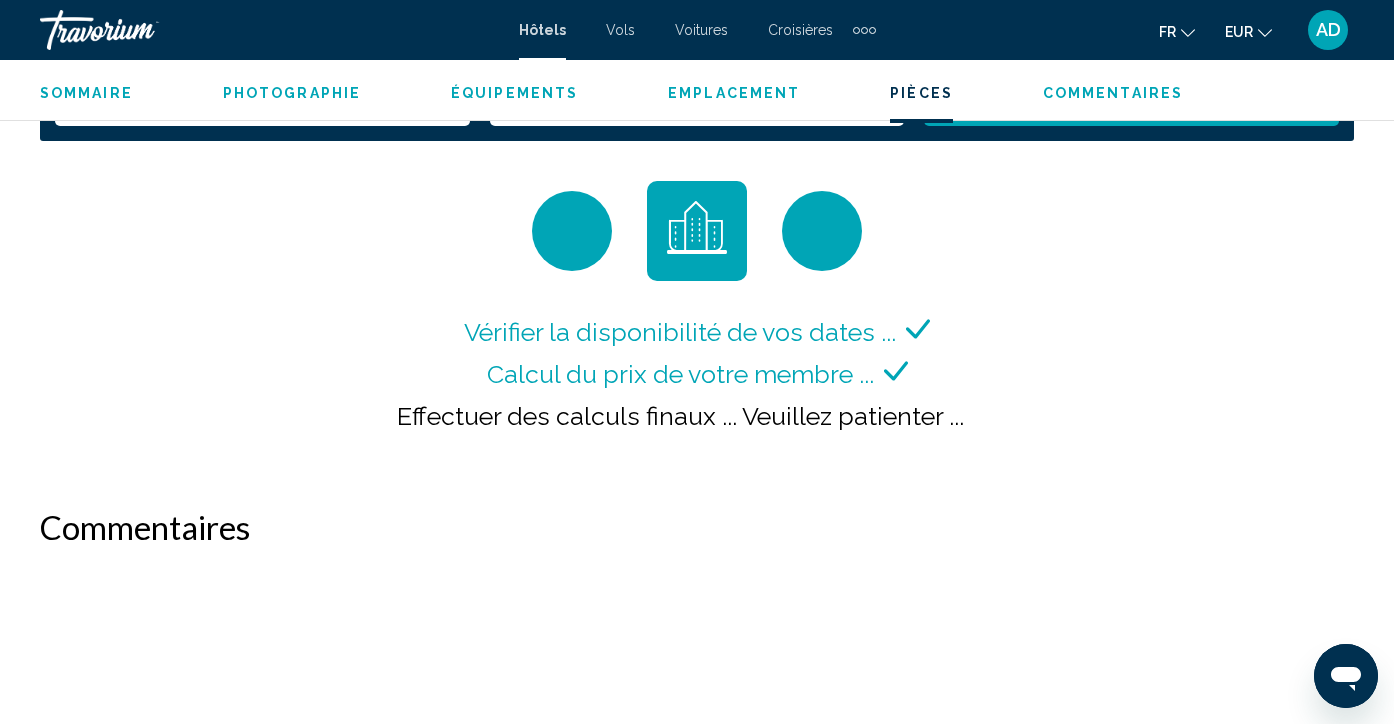click on "Effectuer des calculs finaux ... Veuillez patienter ..." at bounding box center [697, 416] 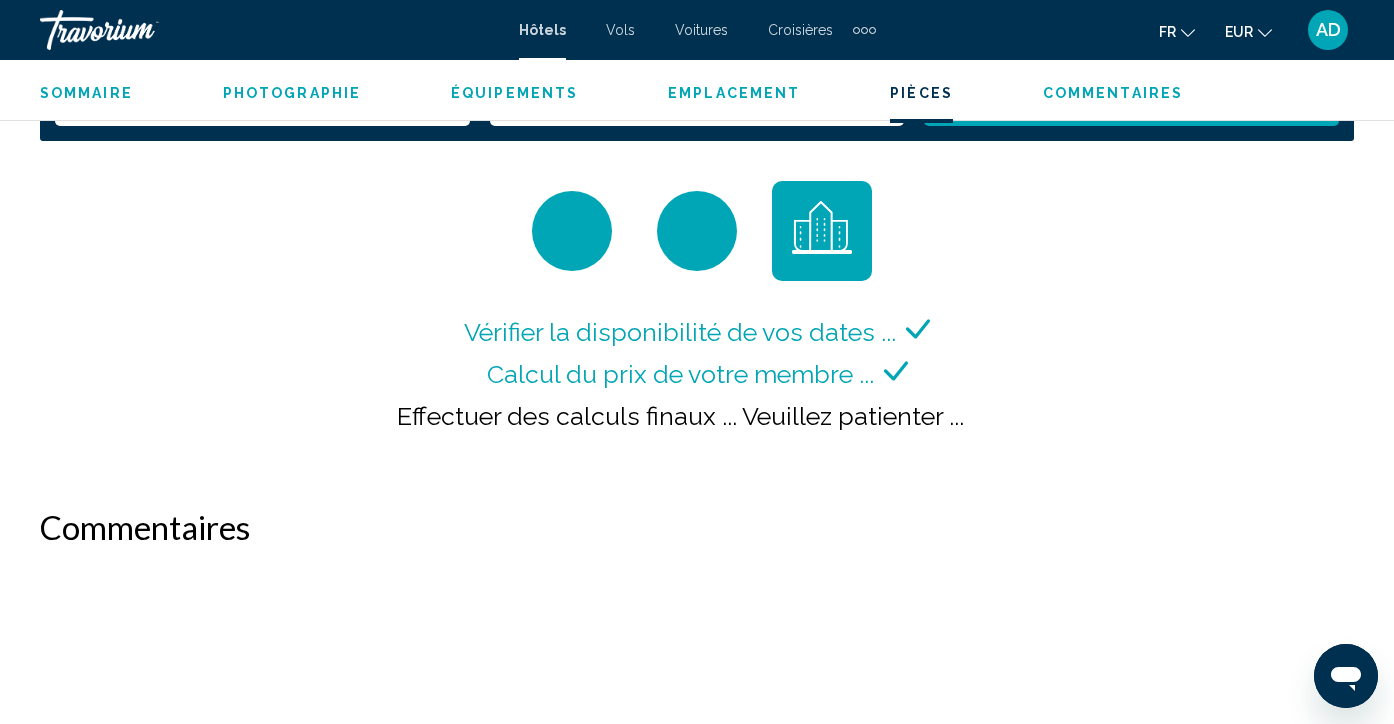 click on "Calcul du prix de votre membre ..." at bounding box center [680, 374] 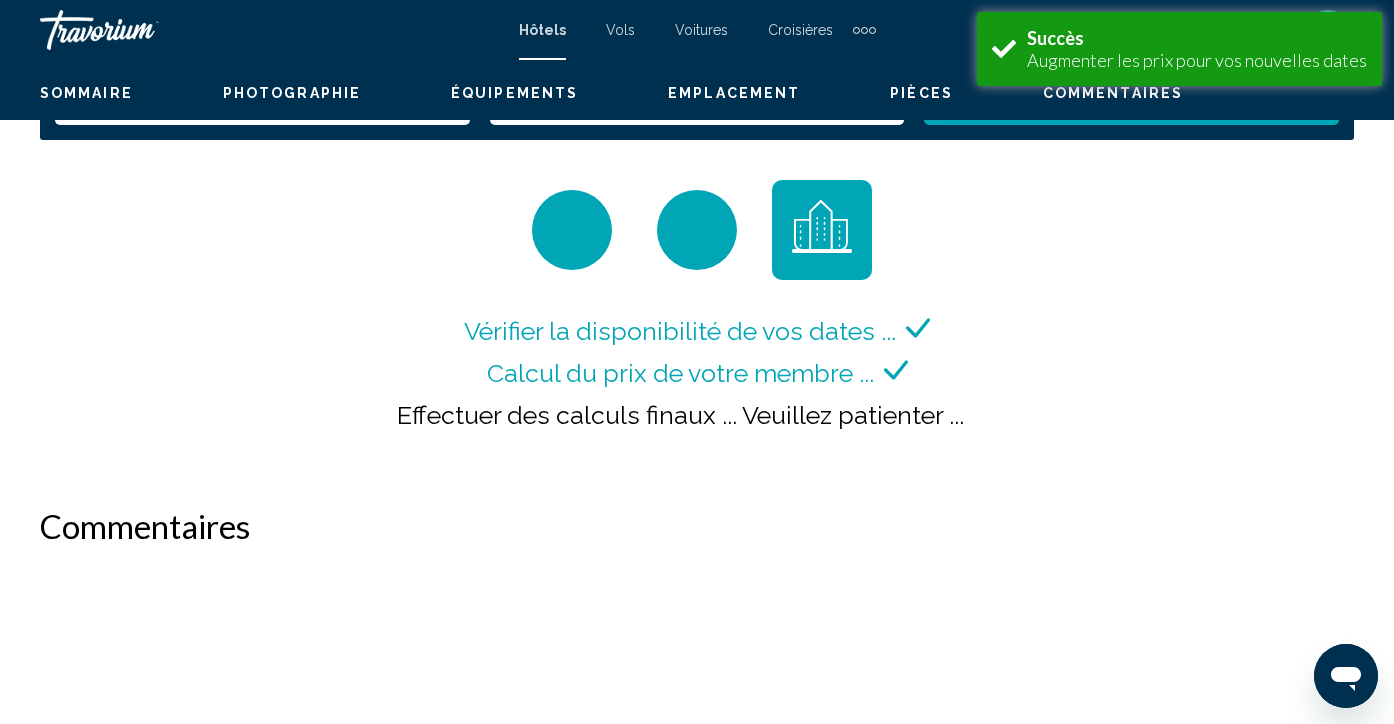 scroll, scrollTop: 0, scrollLeft: 0, axis: both 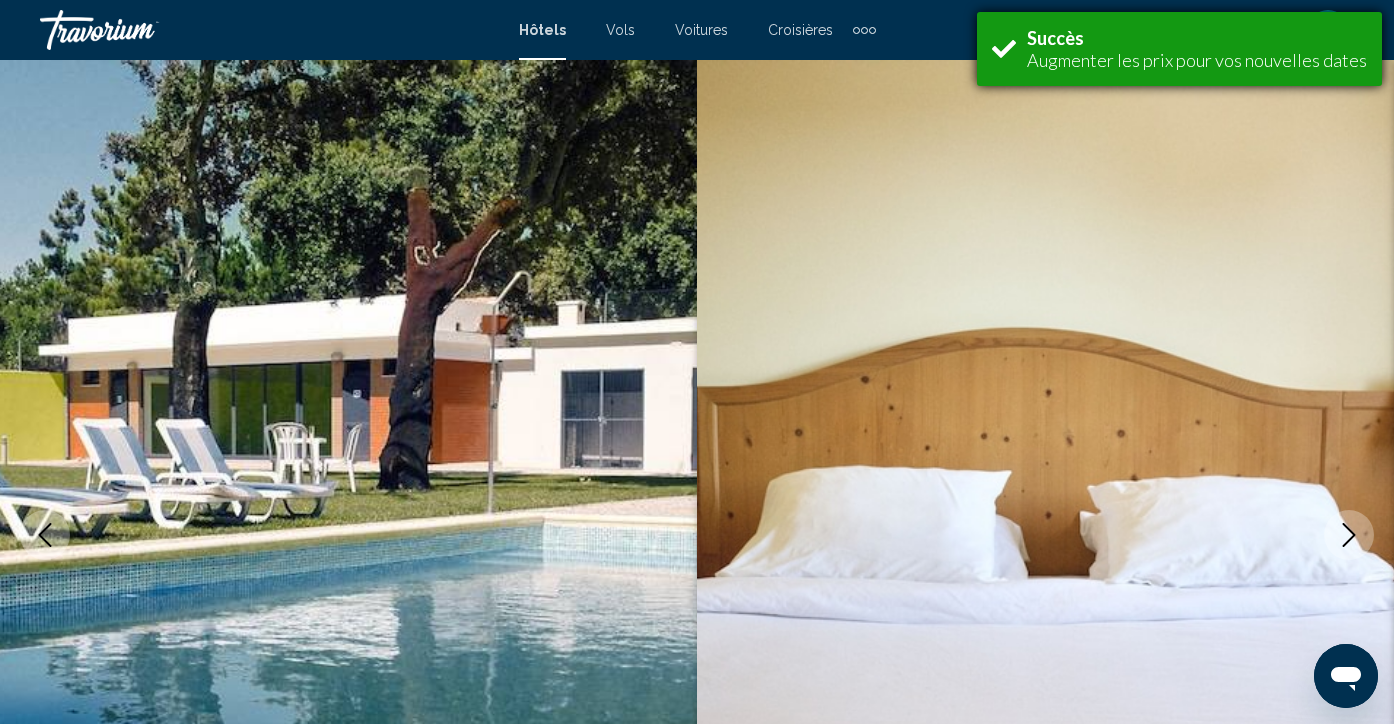 click on "Augmenter les prix pour vos nouvelles dates" at bounding box center (1197, 60) 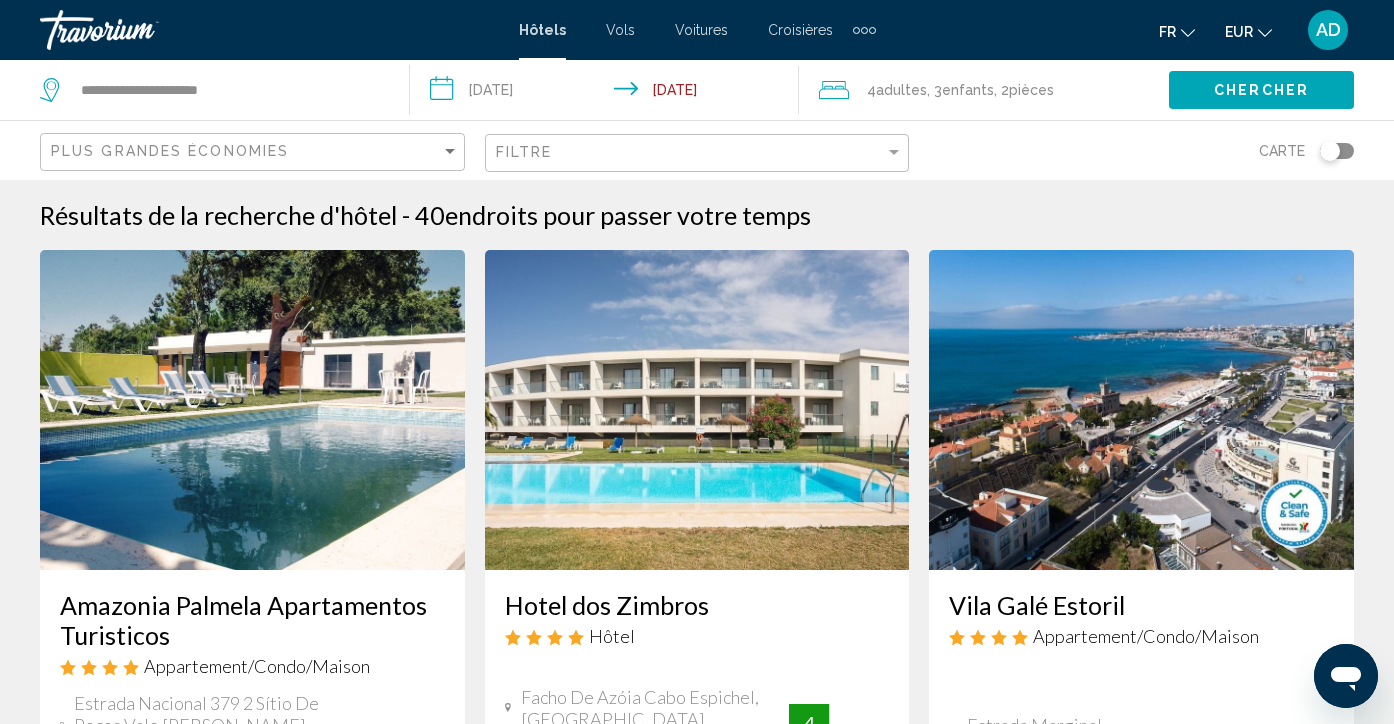 click on "**********" at bounding box center (609, 93) 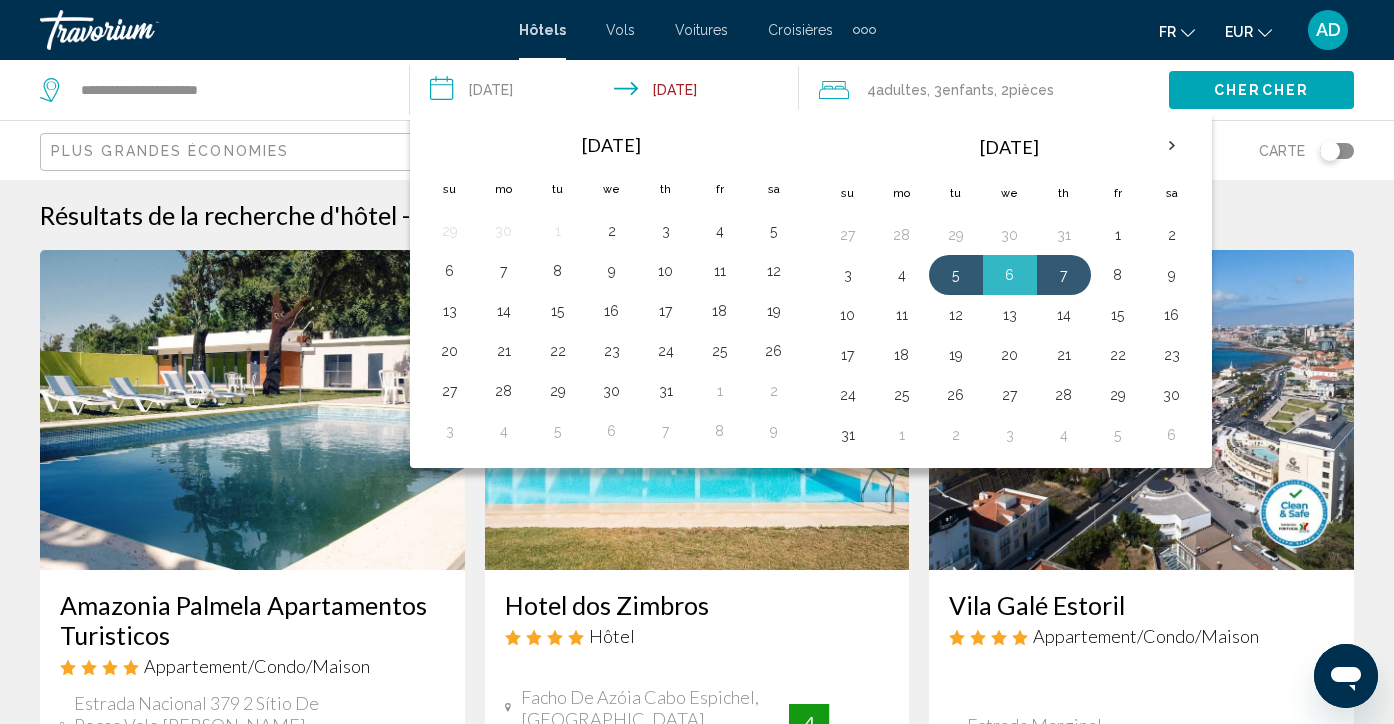 click on "4  Adulte Adultes , 3  Enfant Enfants , 2  Chambre pièces" 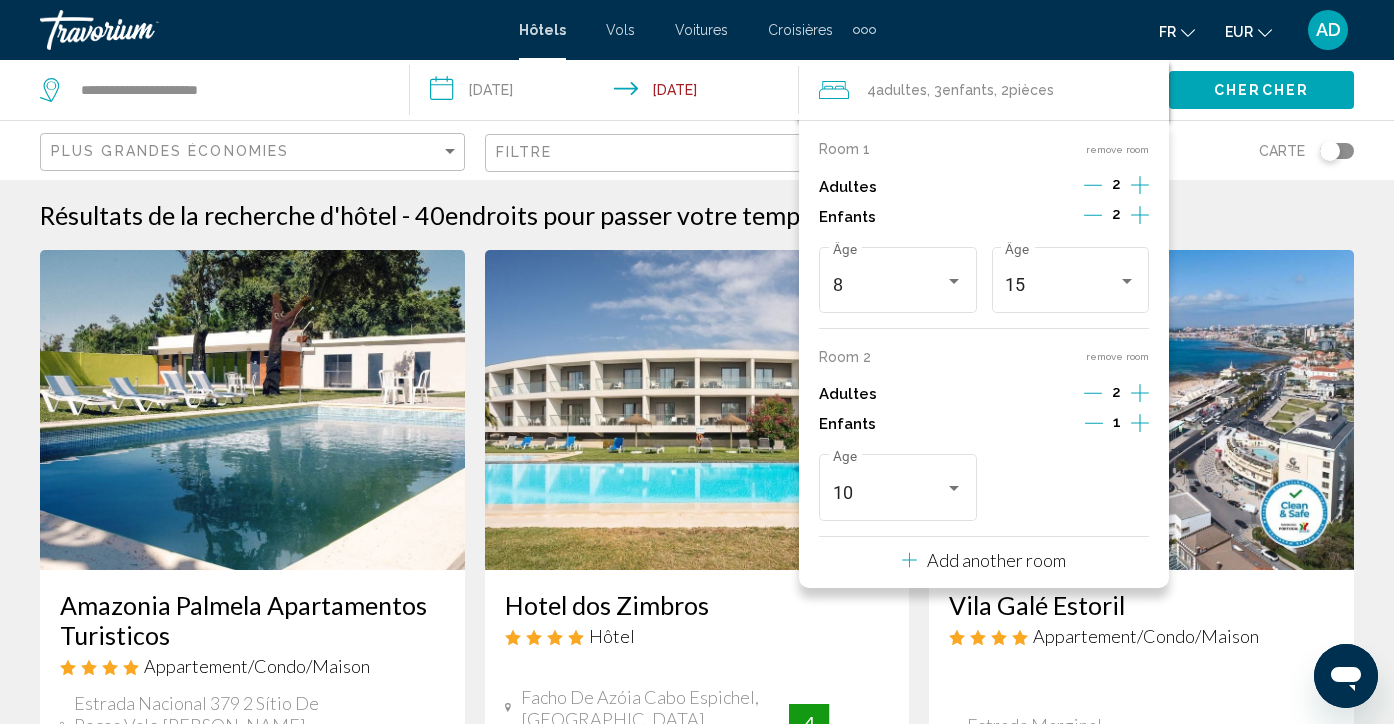 click on "Carte" 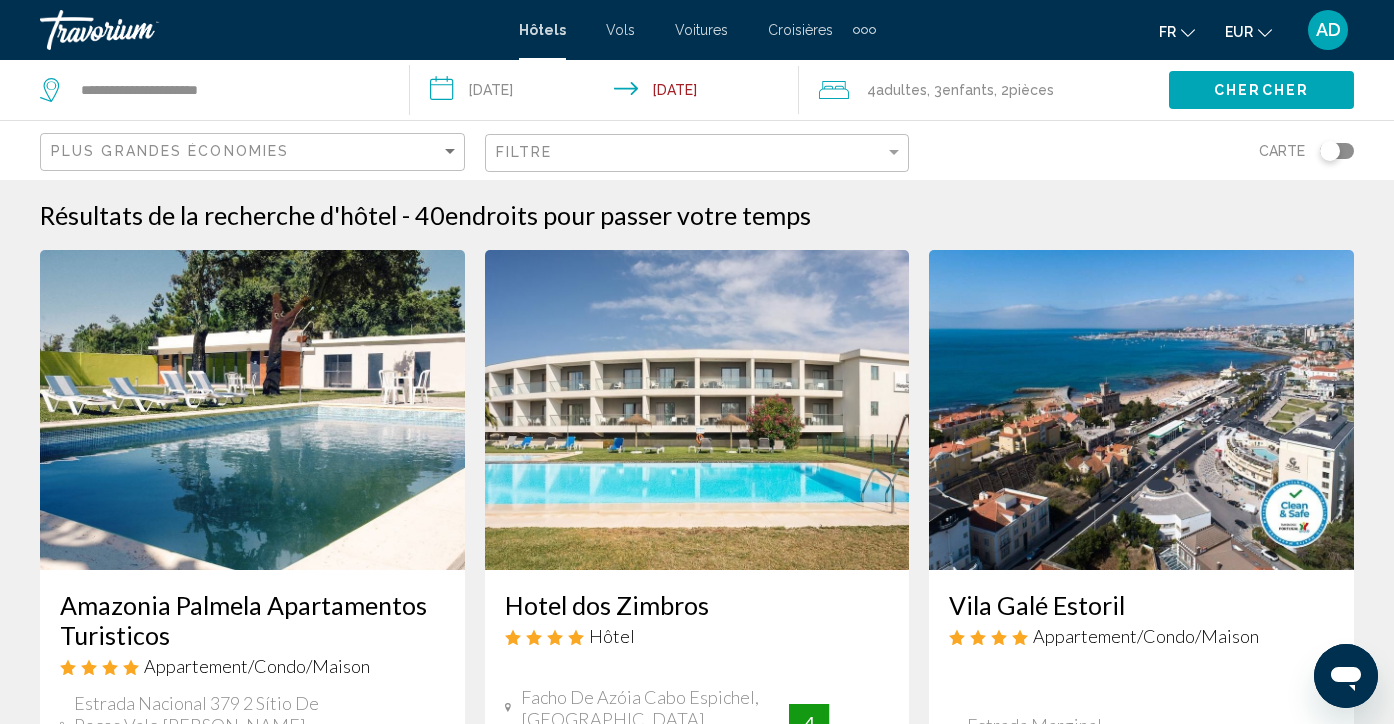 click on ", 2  Chambre pièces" 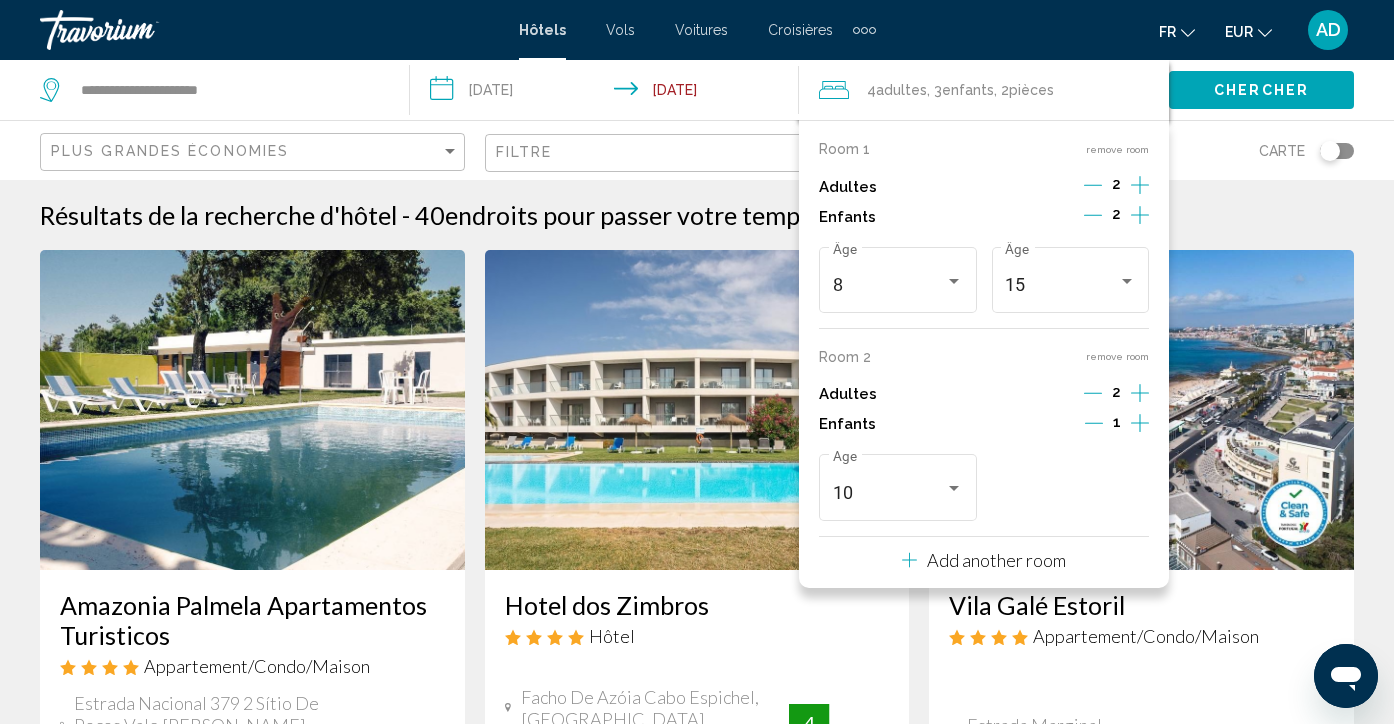 click 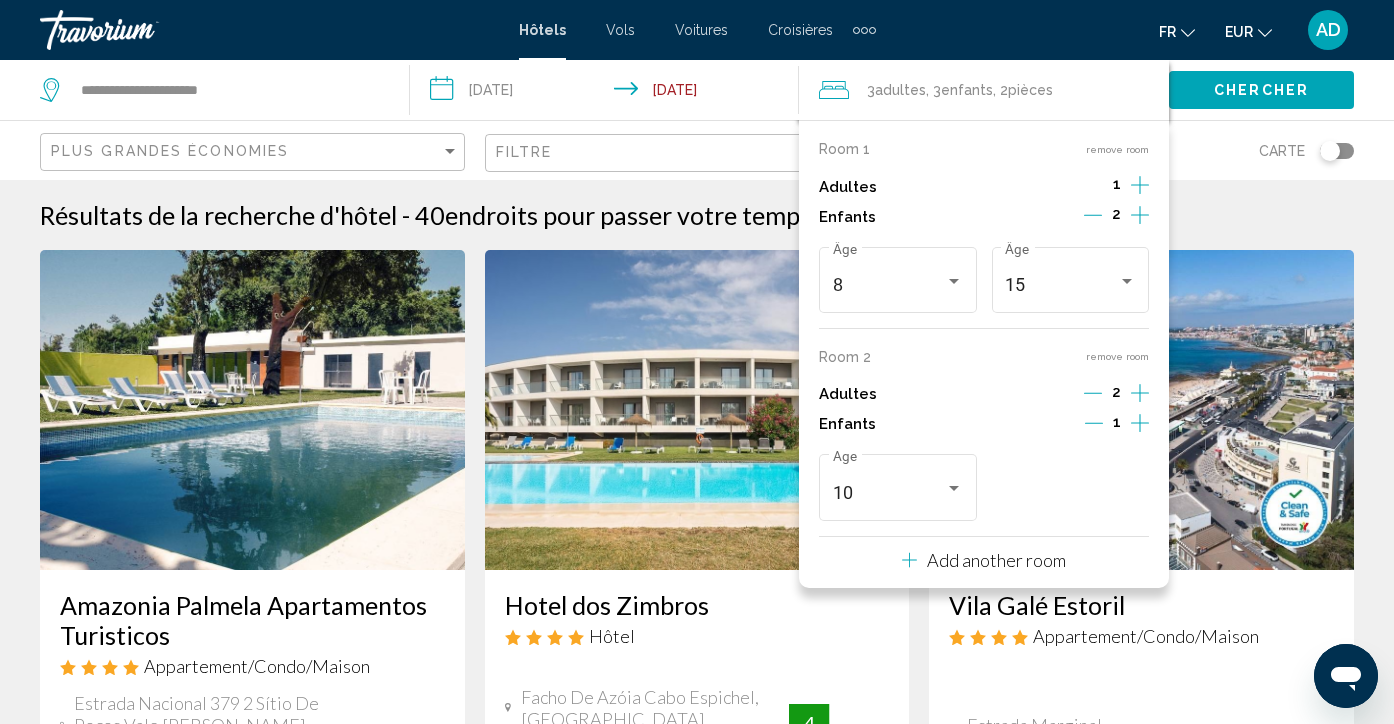 click 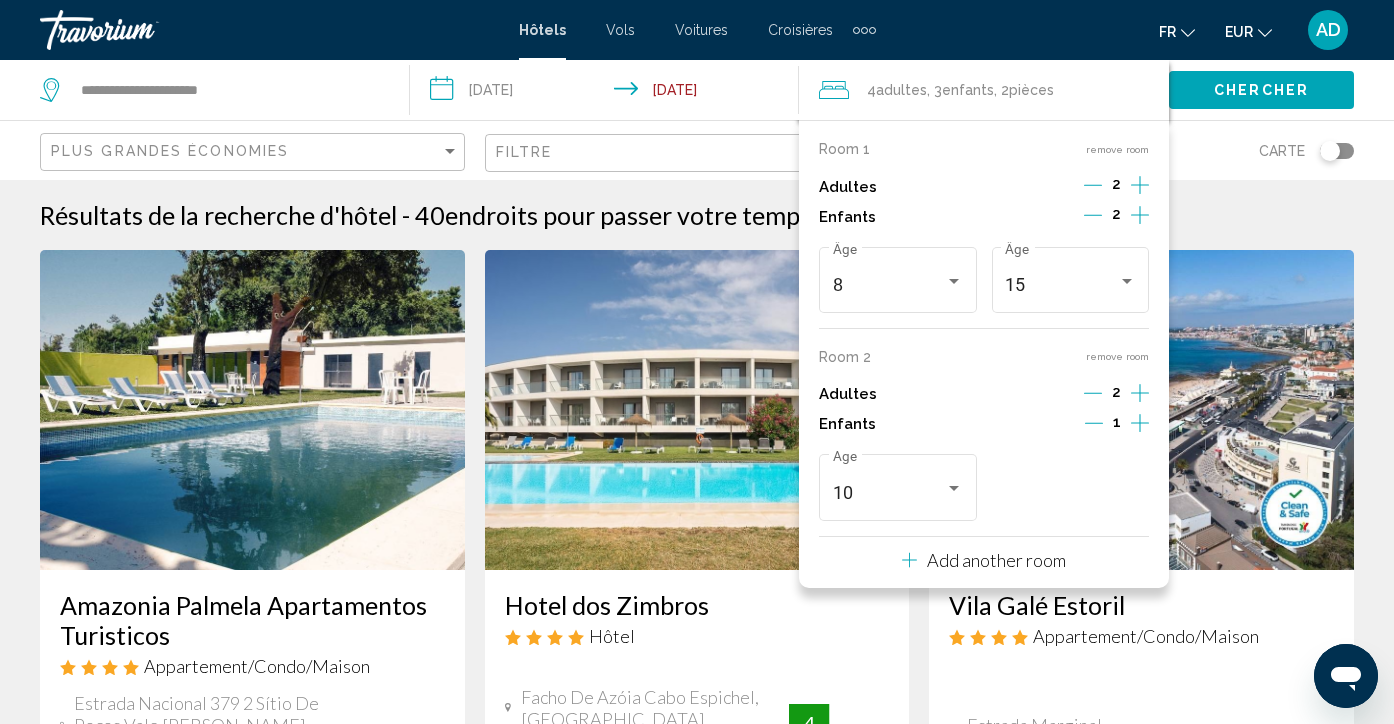 click on "remove room" at bounding box center (1117, 356) 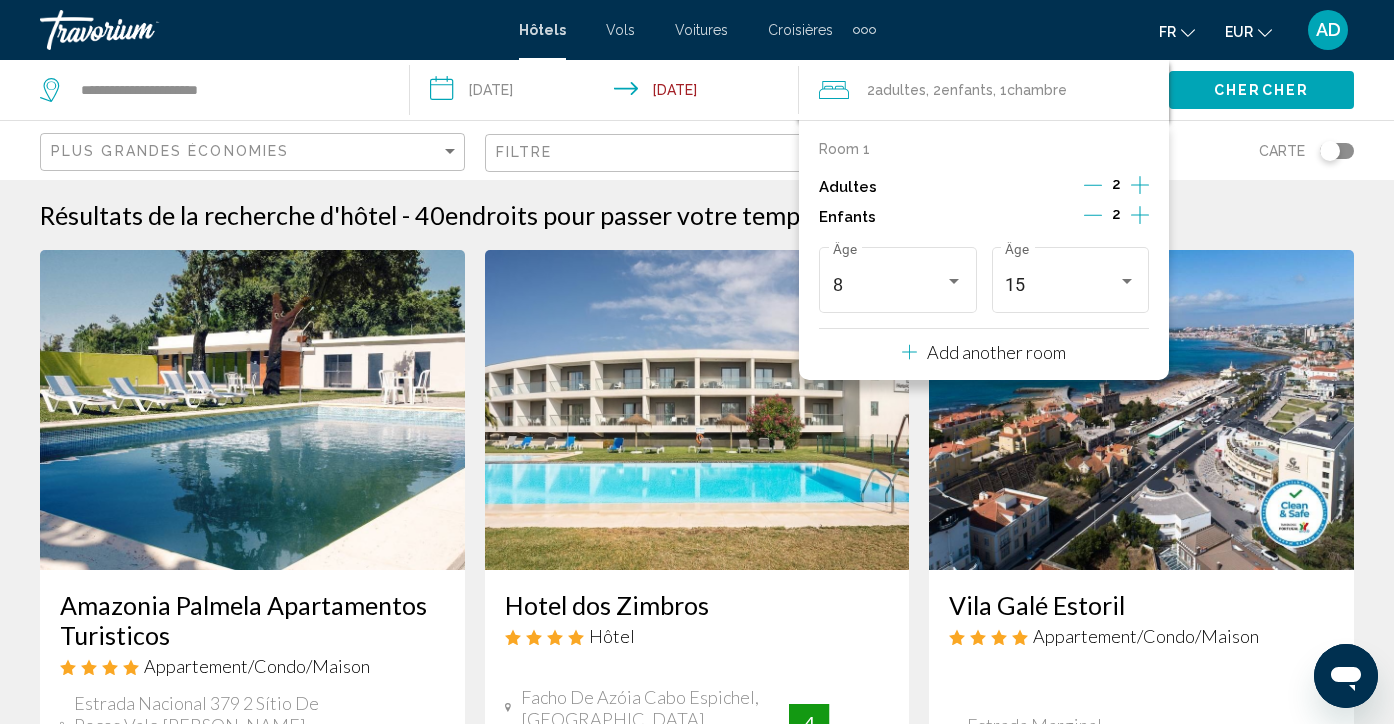 click on "Add another room" at bounding box center [996, 352] 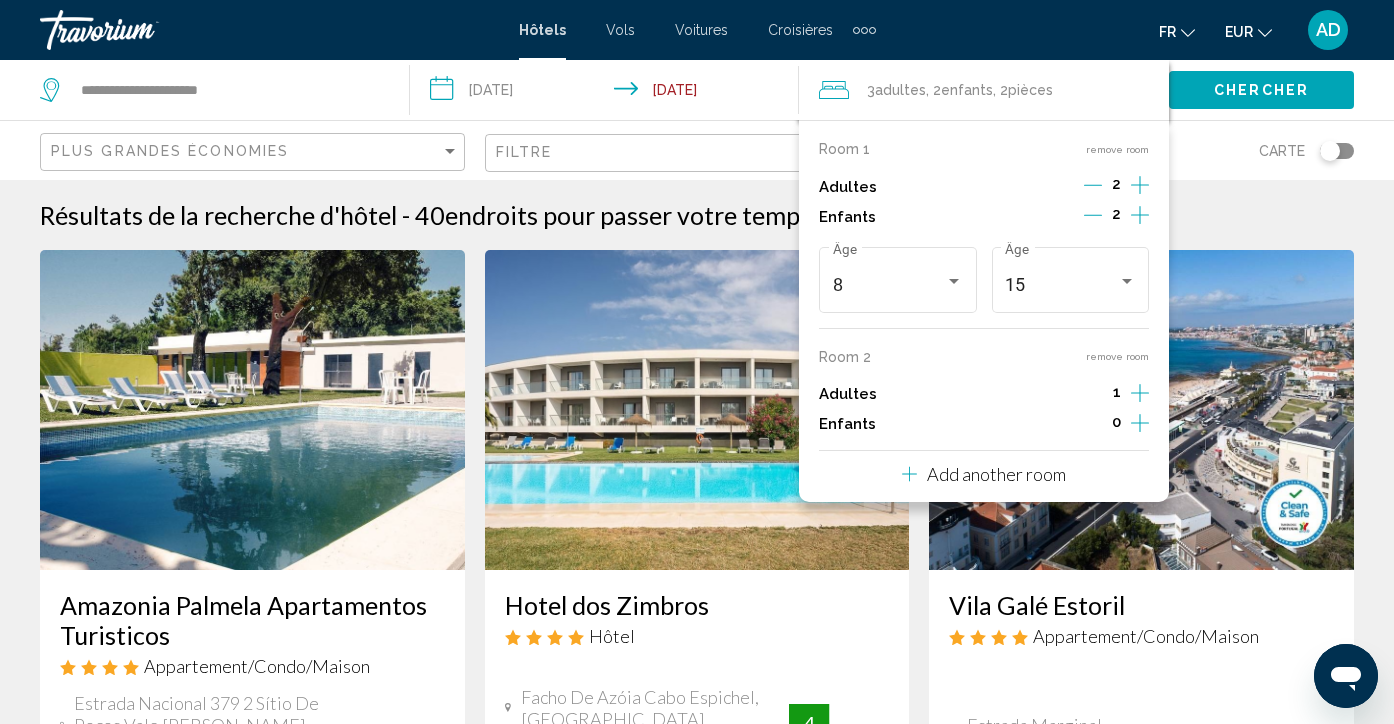 click on "remove room" at bounding box center [1117, 356] 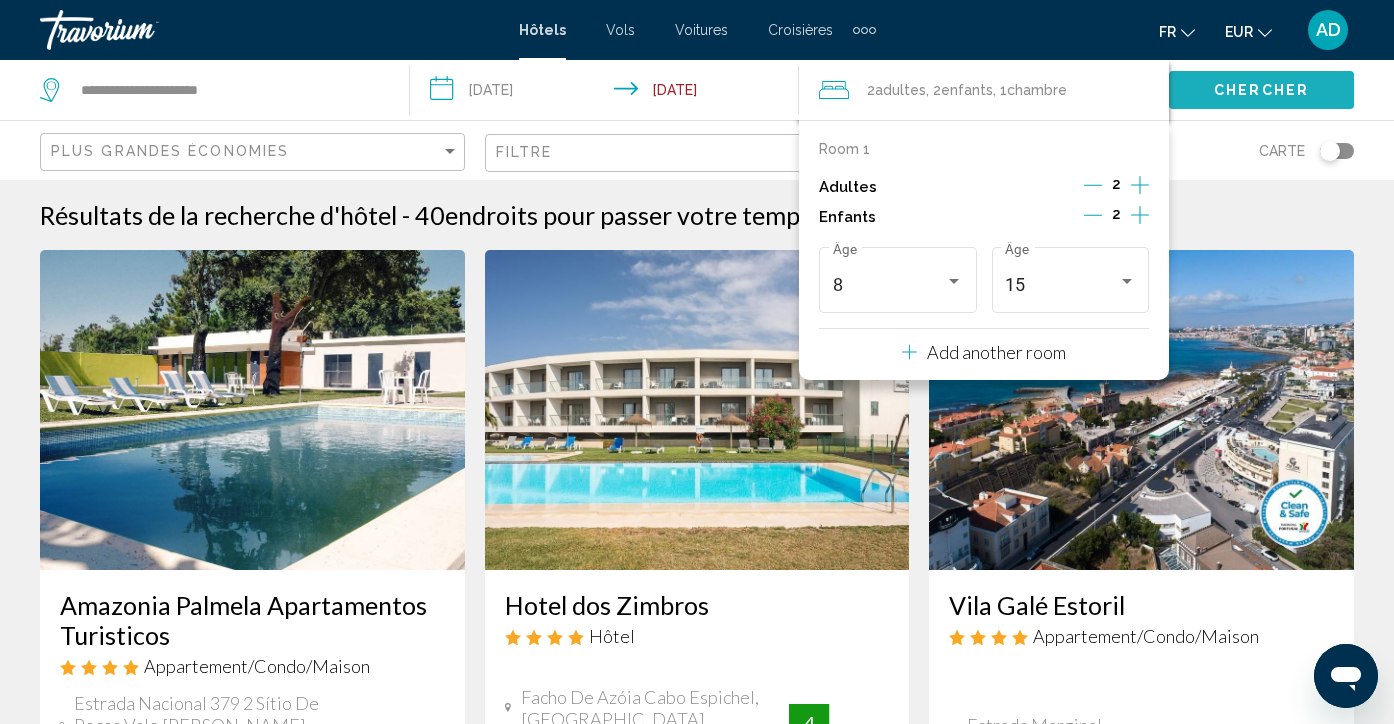 click on "Chercher" 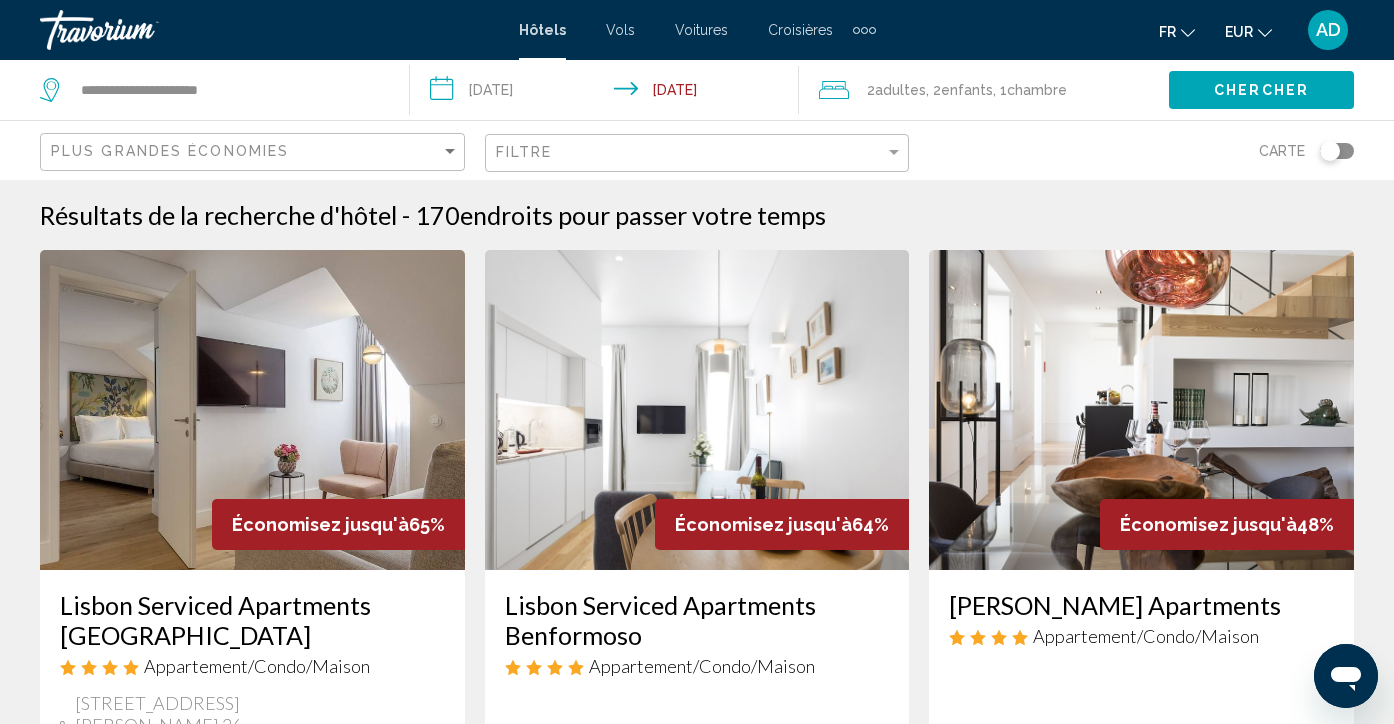 type 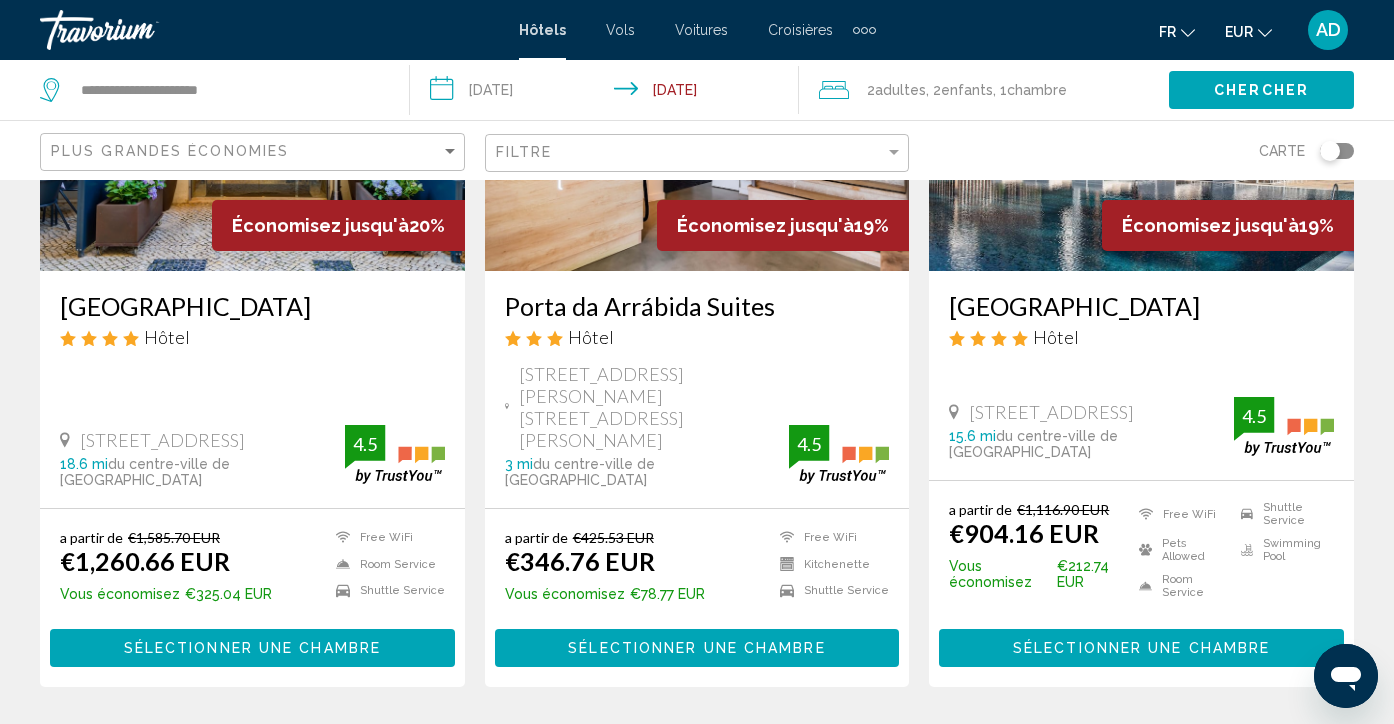 scroll, scrollTop: 1757, scrollLeft: 0, axis: vertical 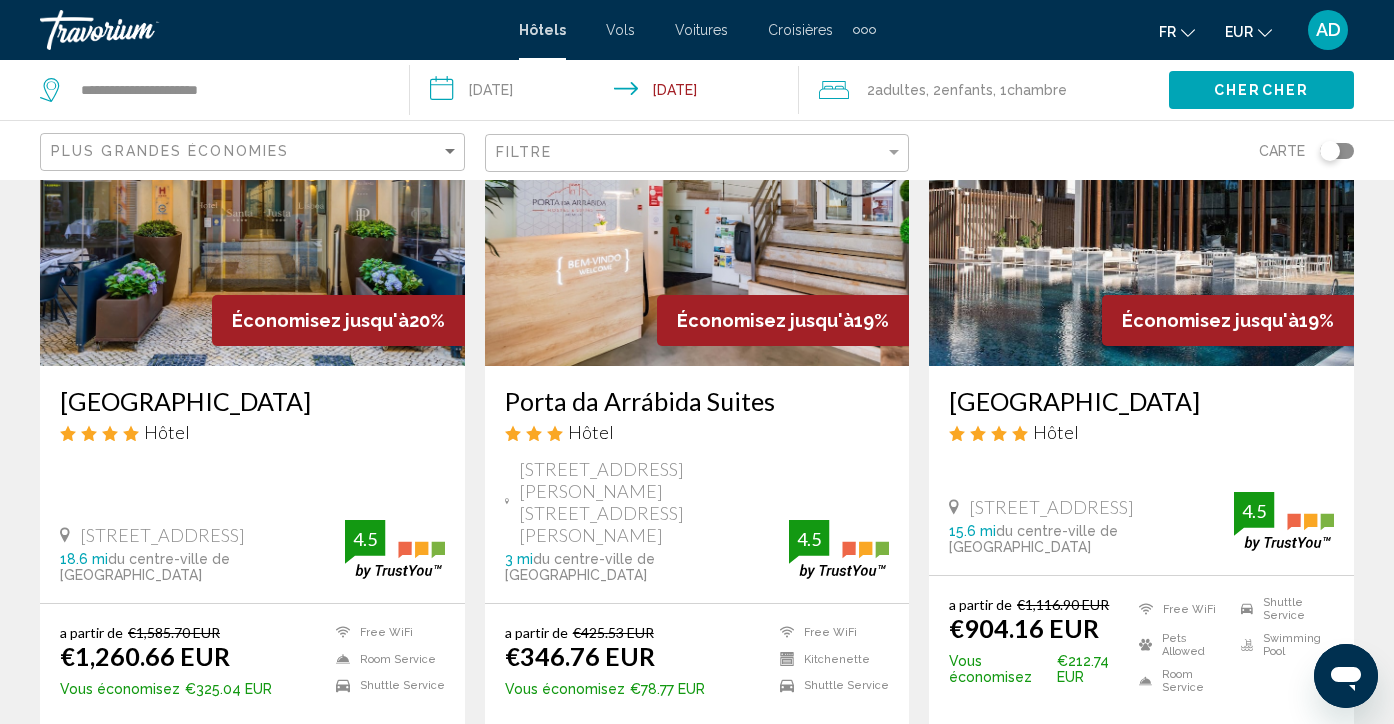 click on "Chercher" 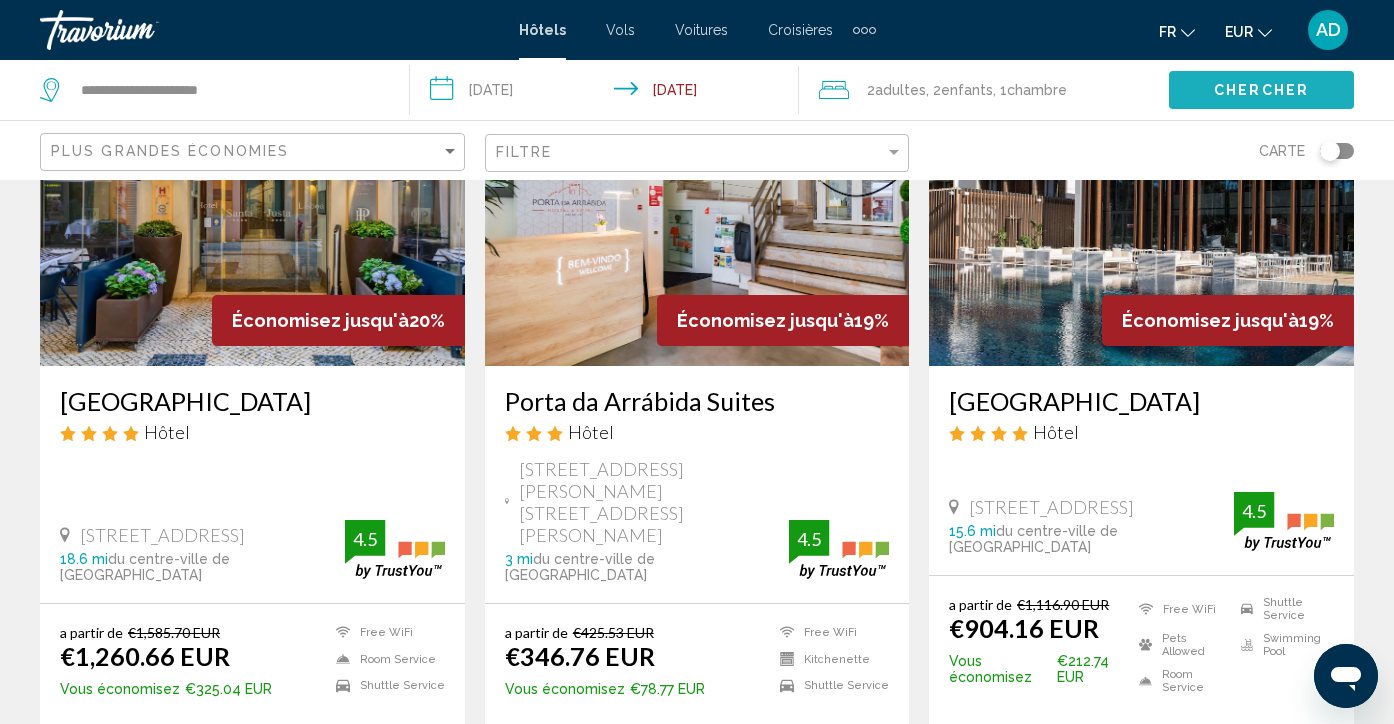 click on "Chercher" 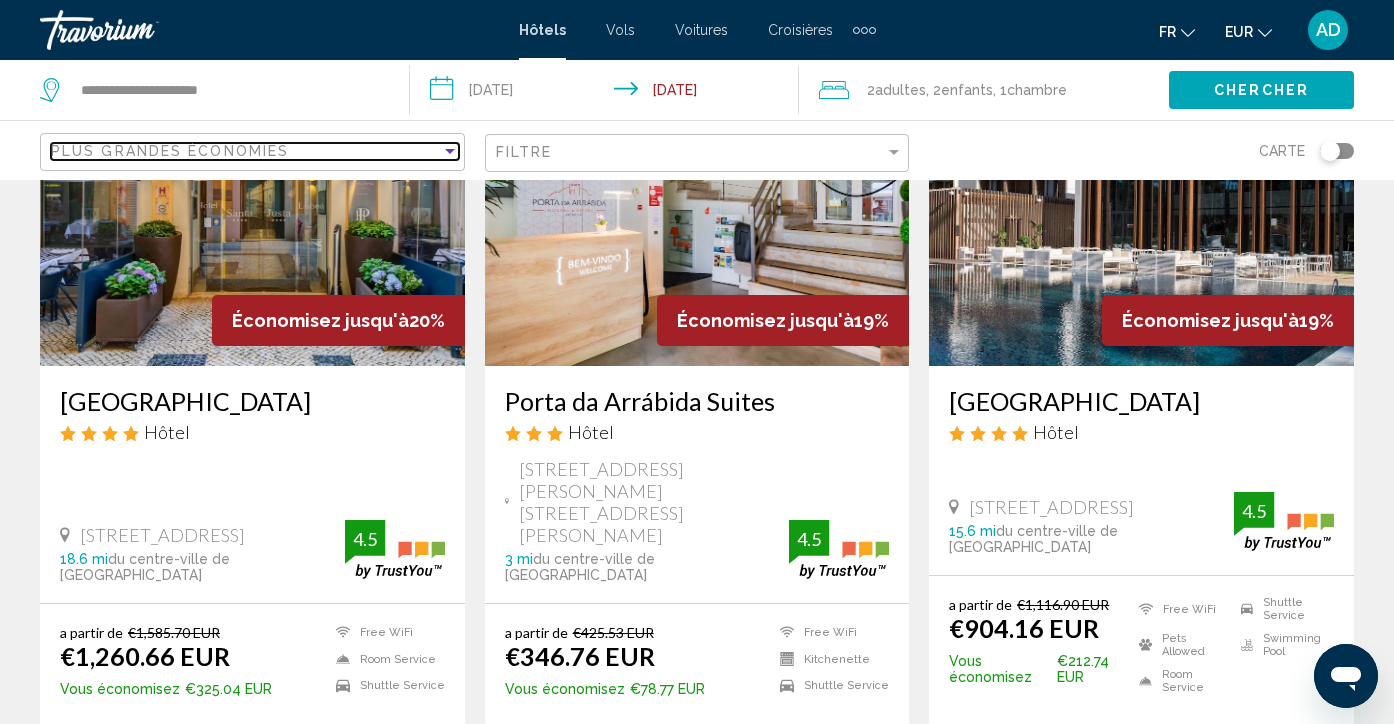 click on "Plus grandes économies" at bounding box center [246, 151] 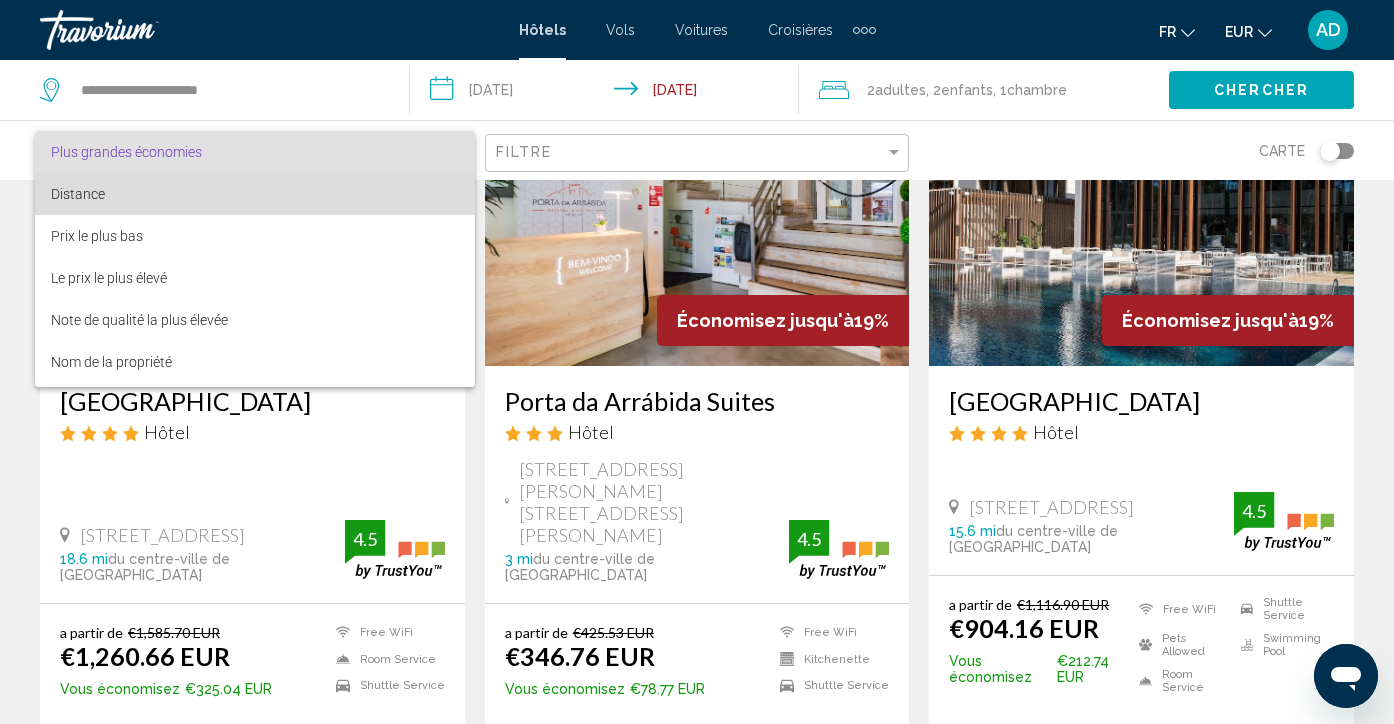 click on "Distance" at bounding box center [255, 194] 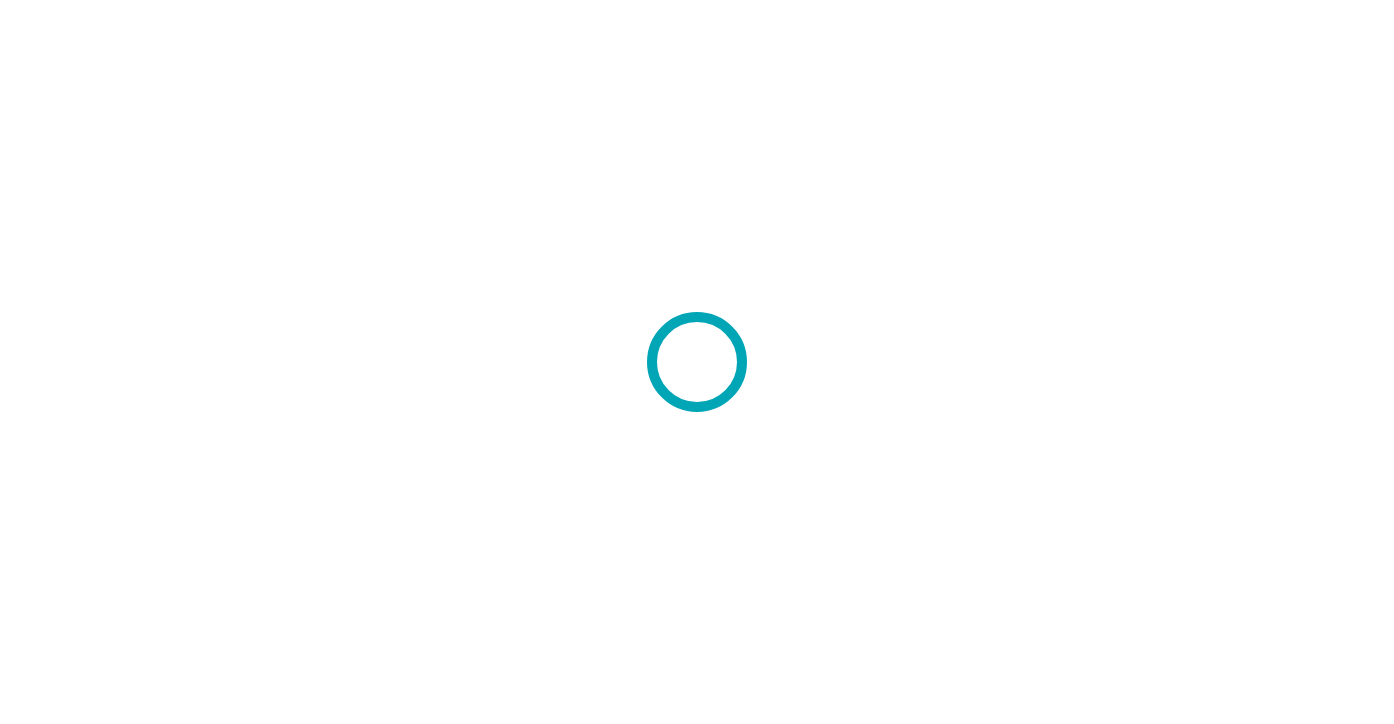 scroll, scrollTop: 0, scrollLeft: 0, axis: both 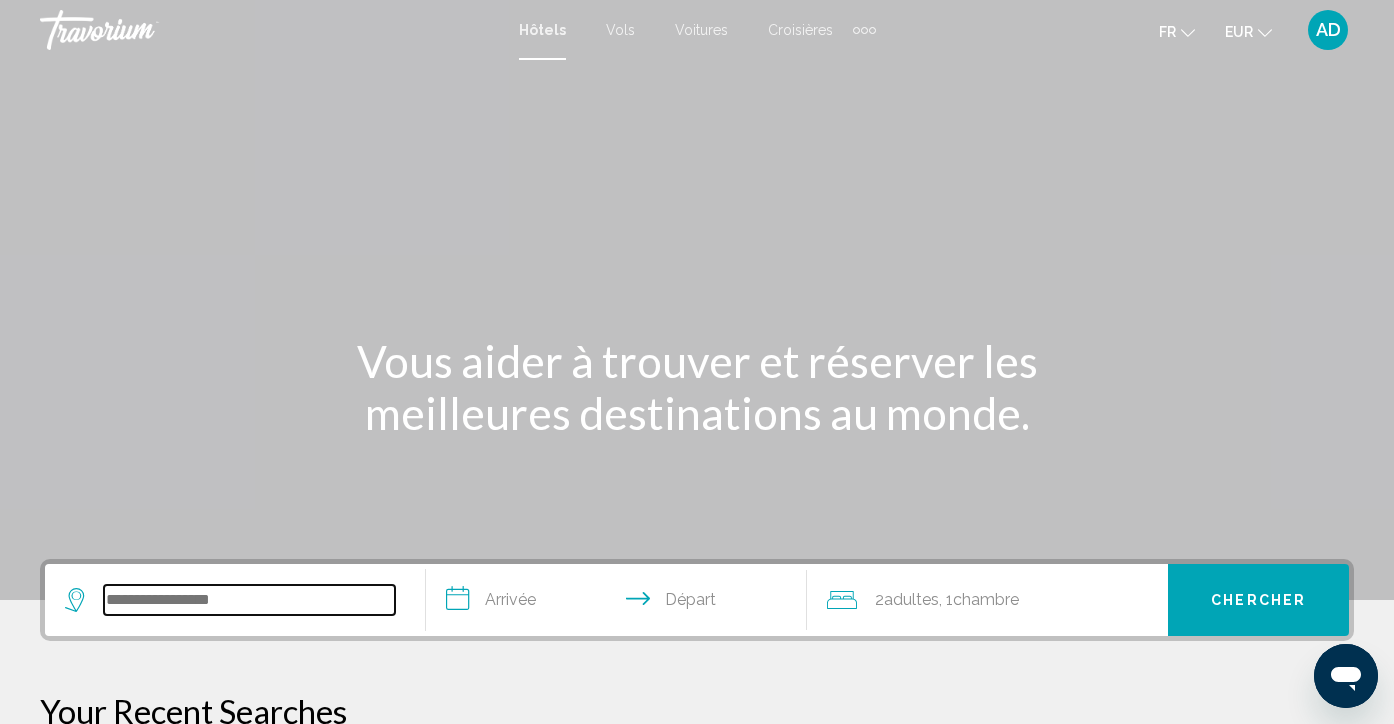 click at bounding box center [249, 600] 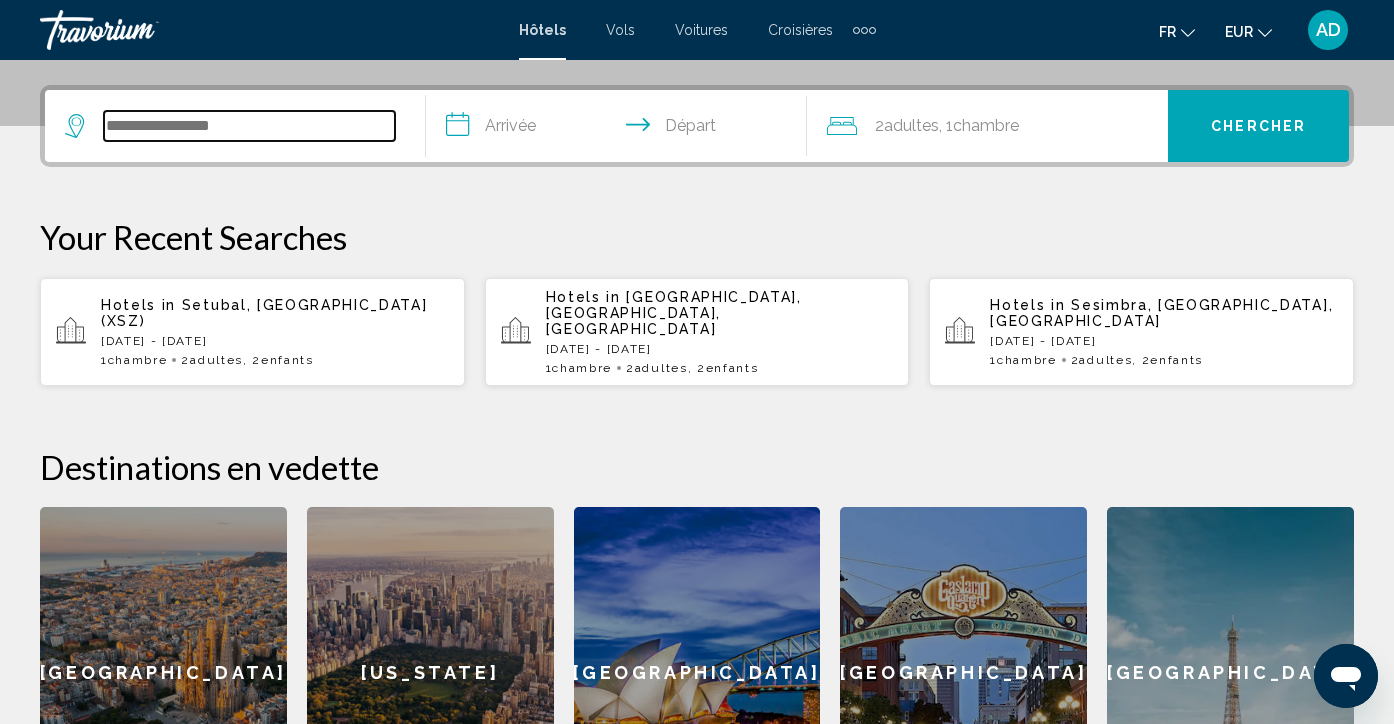 scroll, scrollTop: 494, scrollLeft: 0, axis: vertical 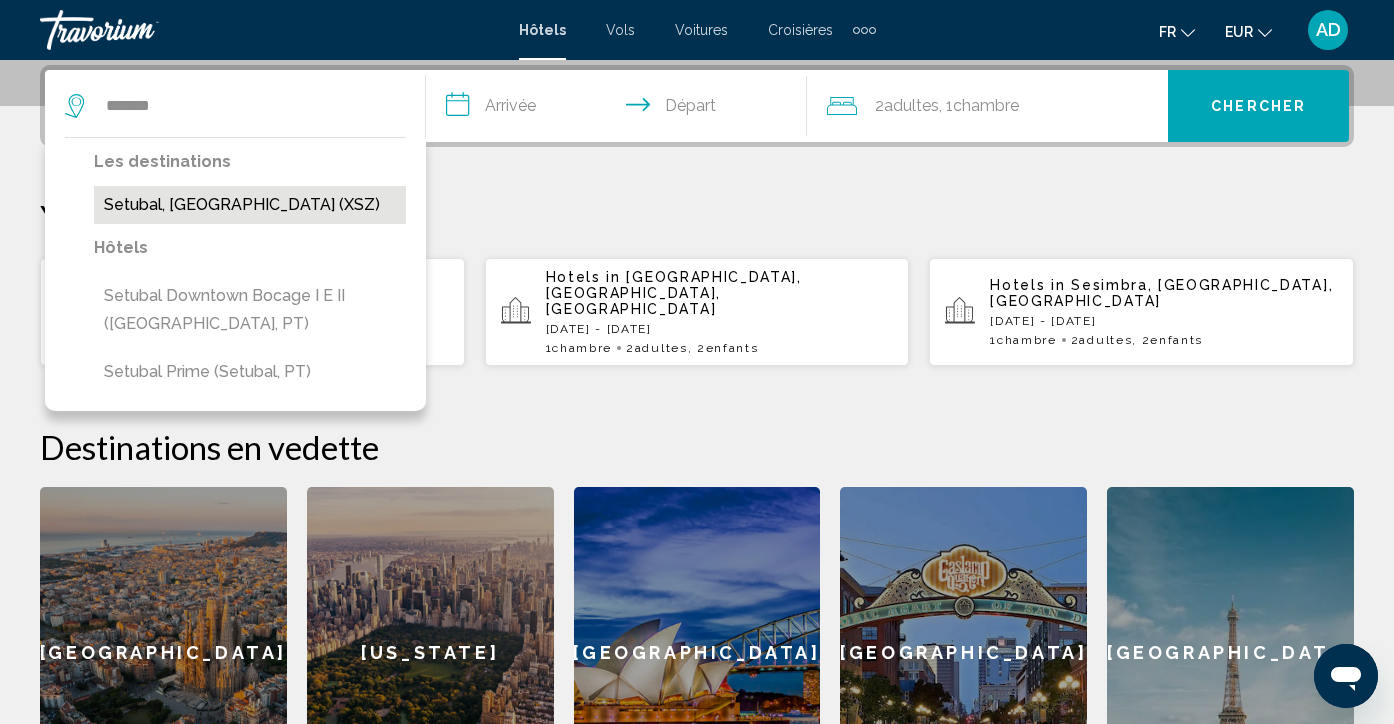 click on "Setubal, [GEOGRAPHIC_DATA] (XSZ)" at bounding box center [250, 205] 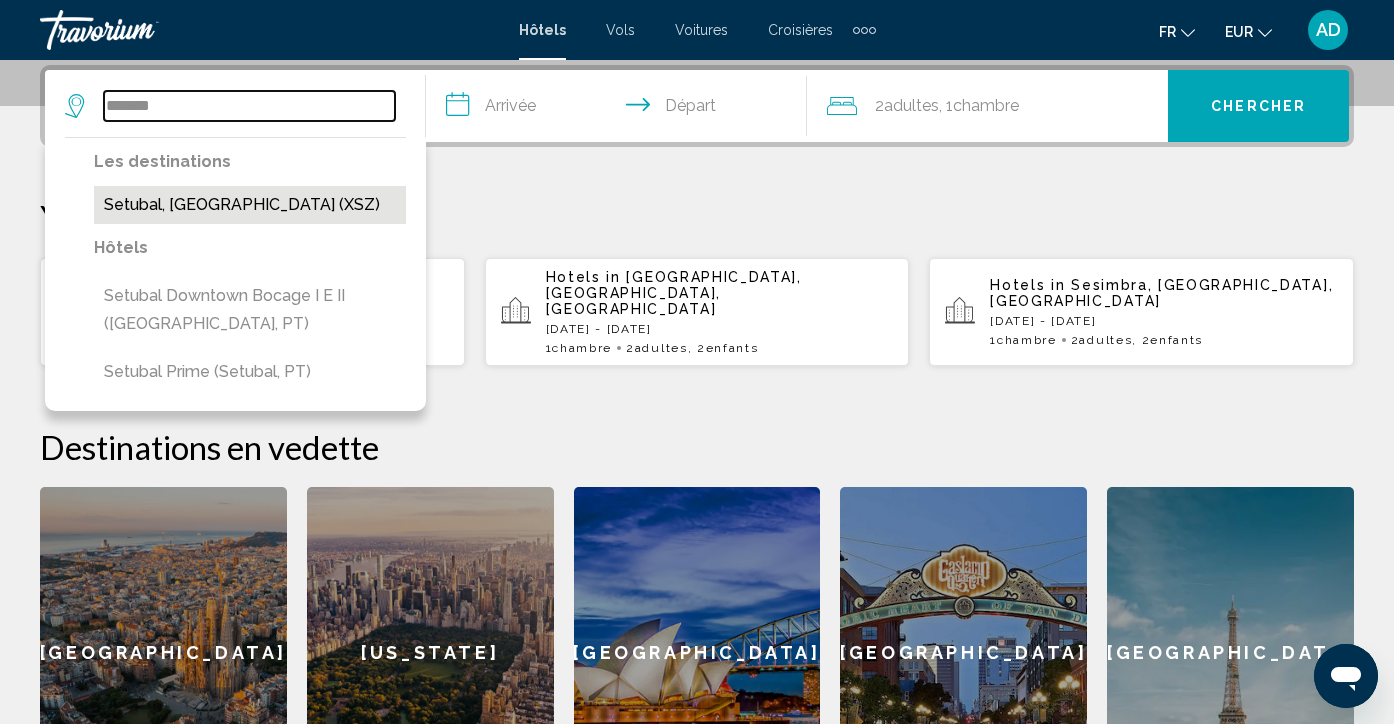 type on "**********" 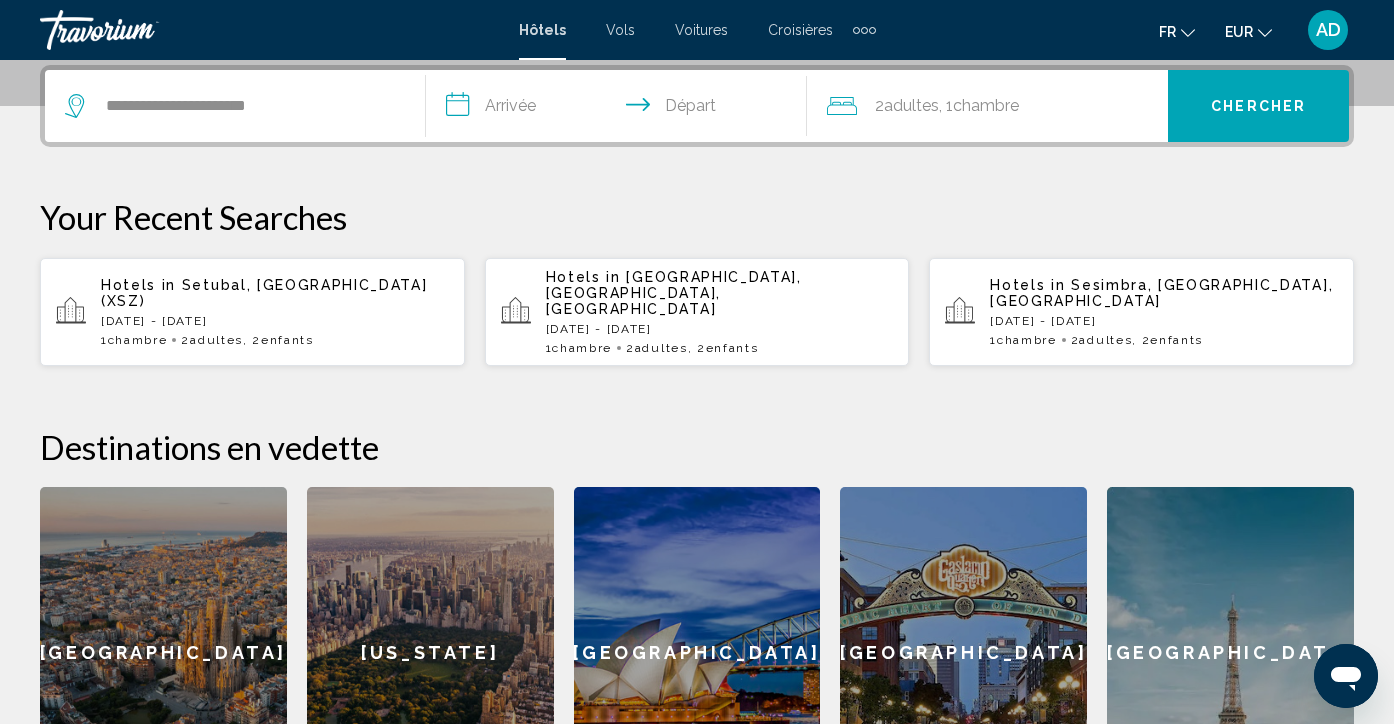 click on "**********" at bounding box center [620, 109] 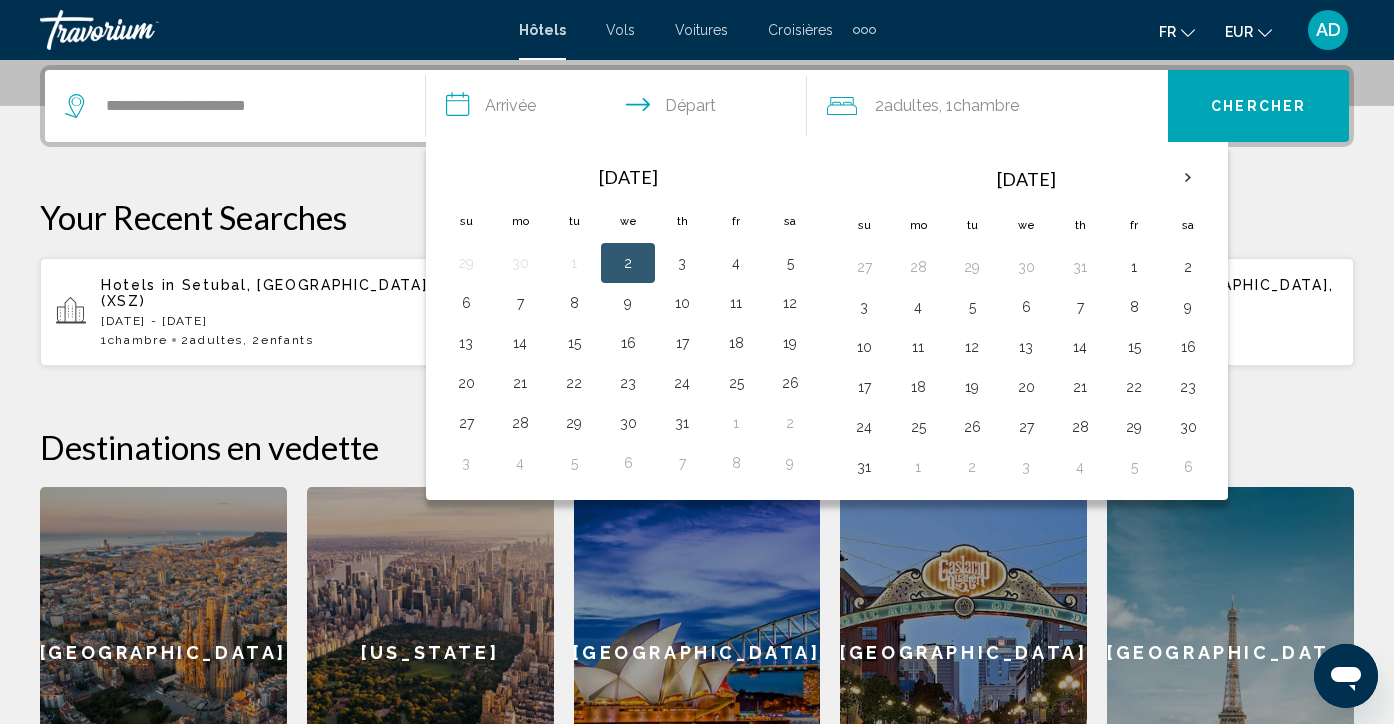 click on "**********" at bounding box center (697, 442) 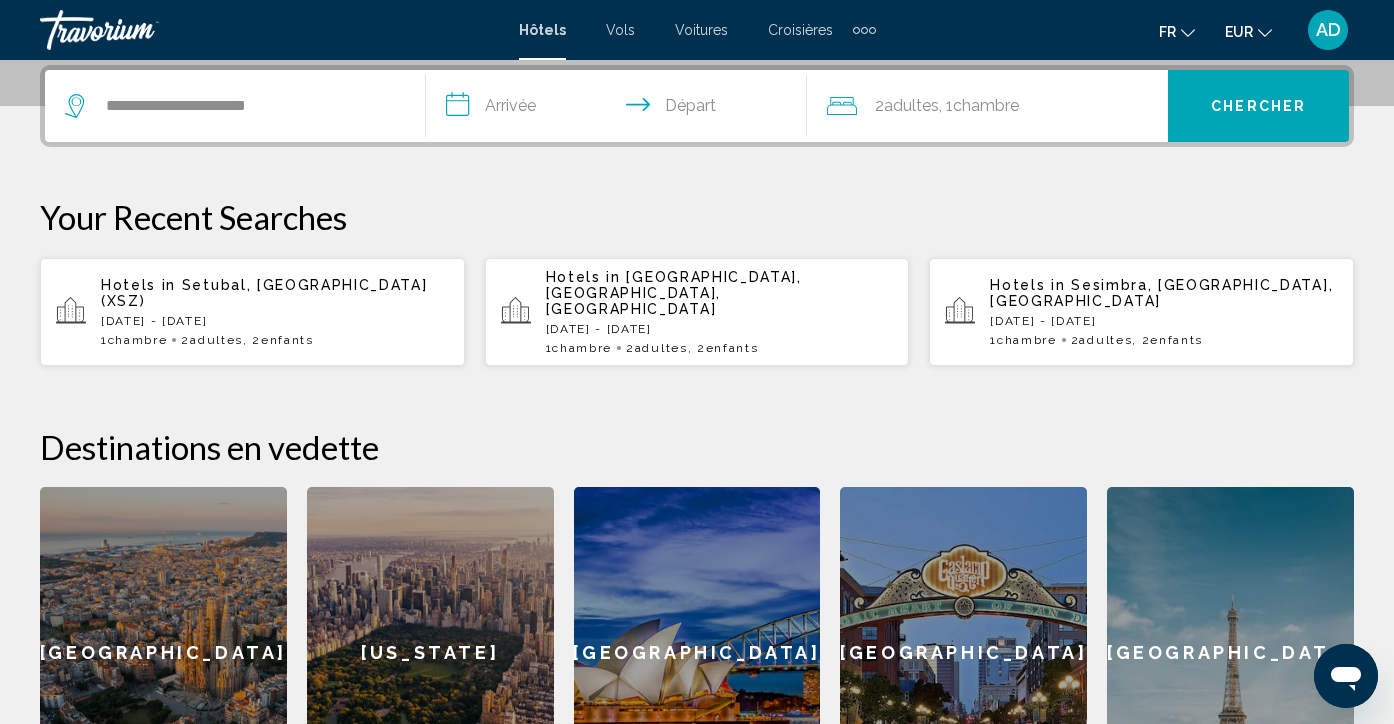 type 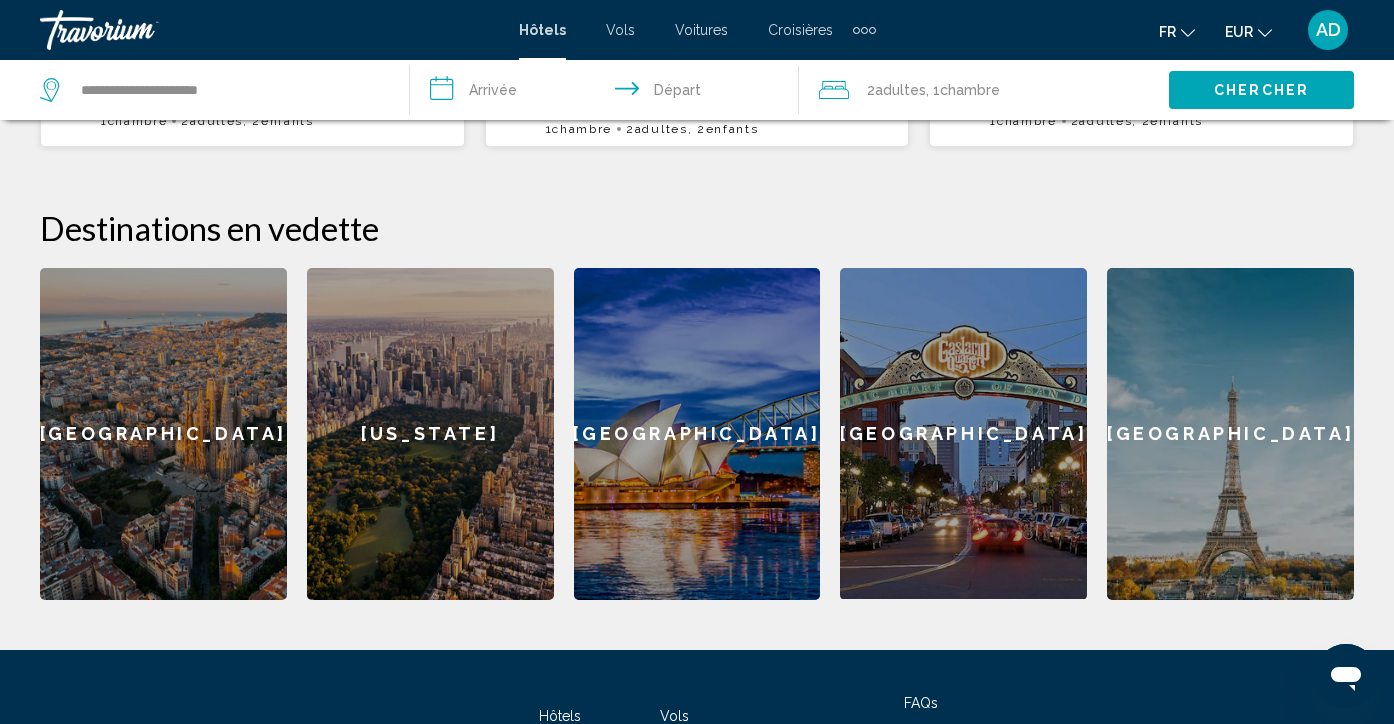 scroll, scrollTop: 692, scrollLeft: 0, axis: vertical 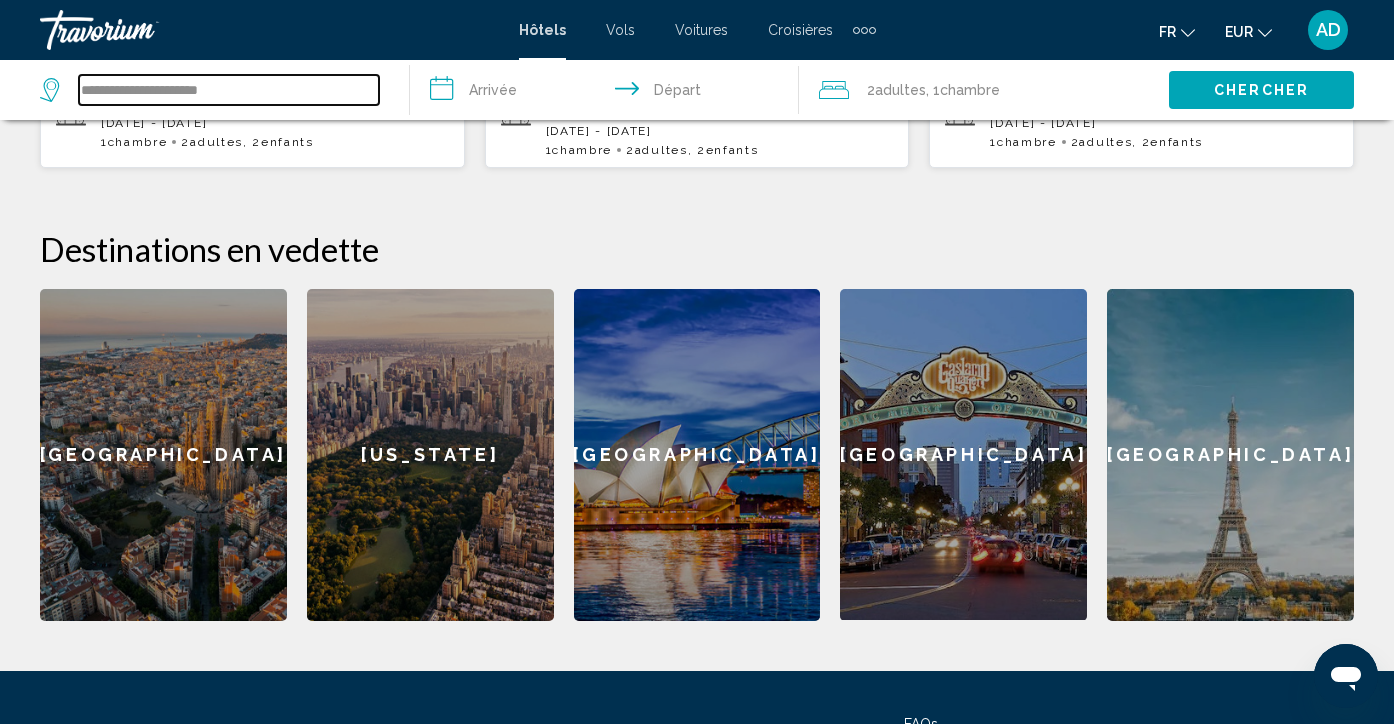 drag, startPoint x: 251, startPoint y: 81, endPoint x: 21, endPoint y: 58, distance: 231.14714 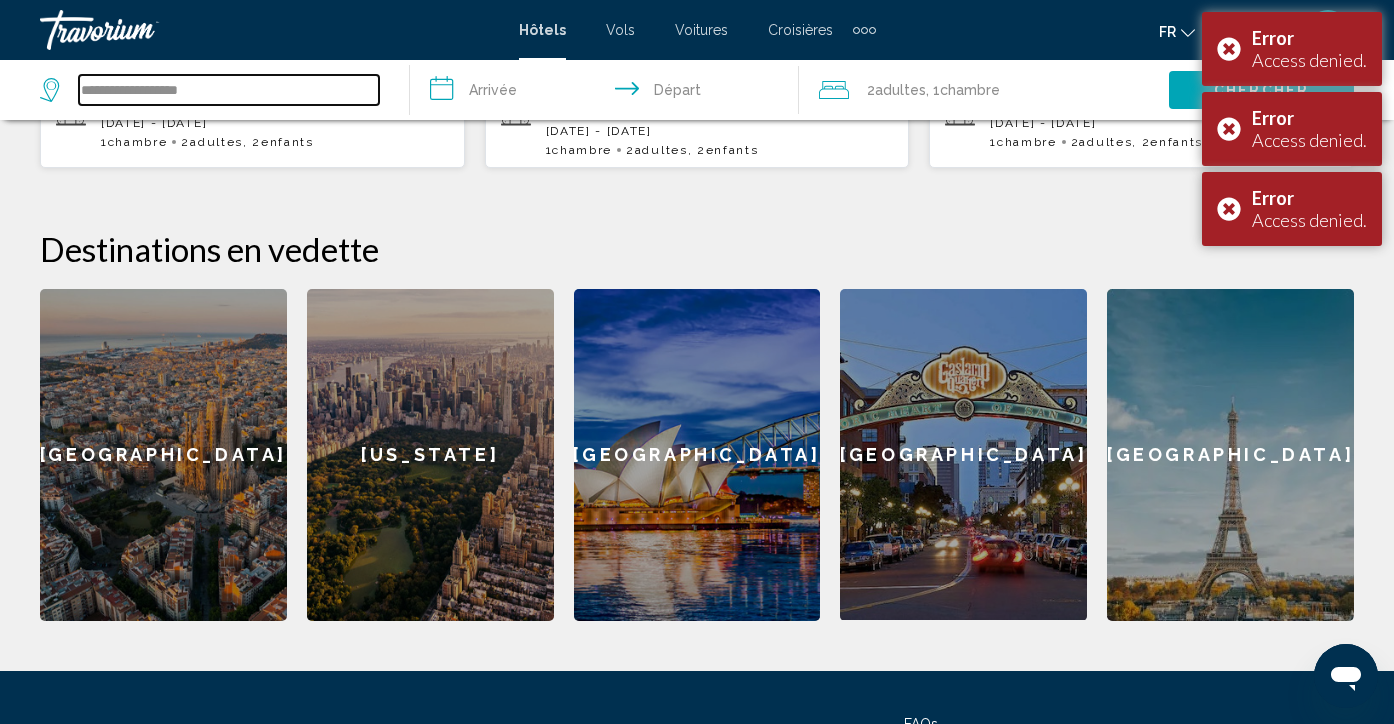 click on "**********" at bounding box center (229, 90) 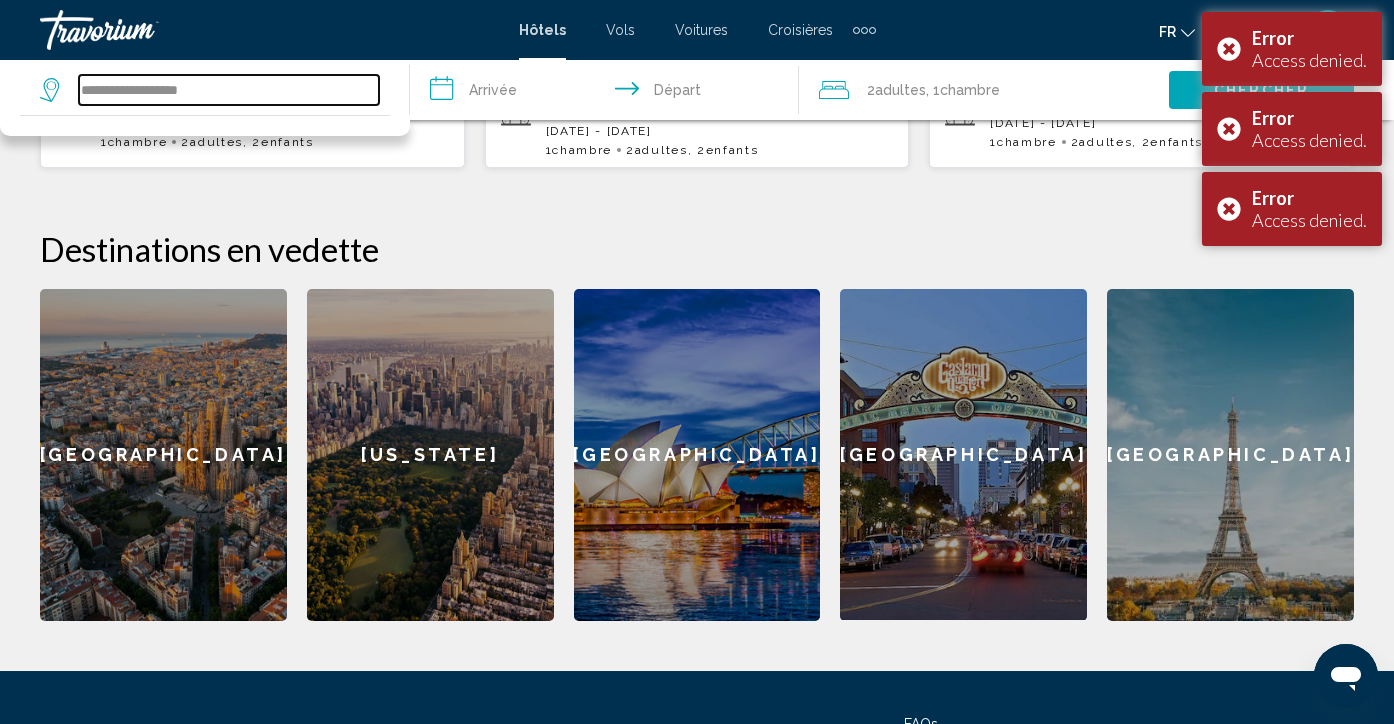 click on "**********" at bounding box center [229, 90] 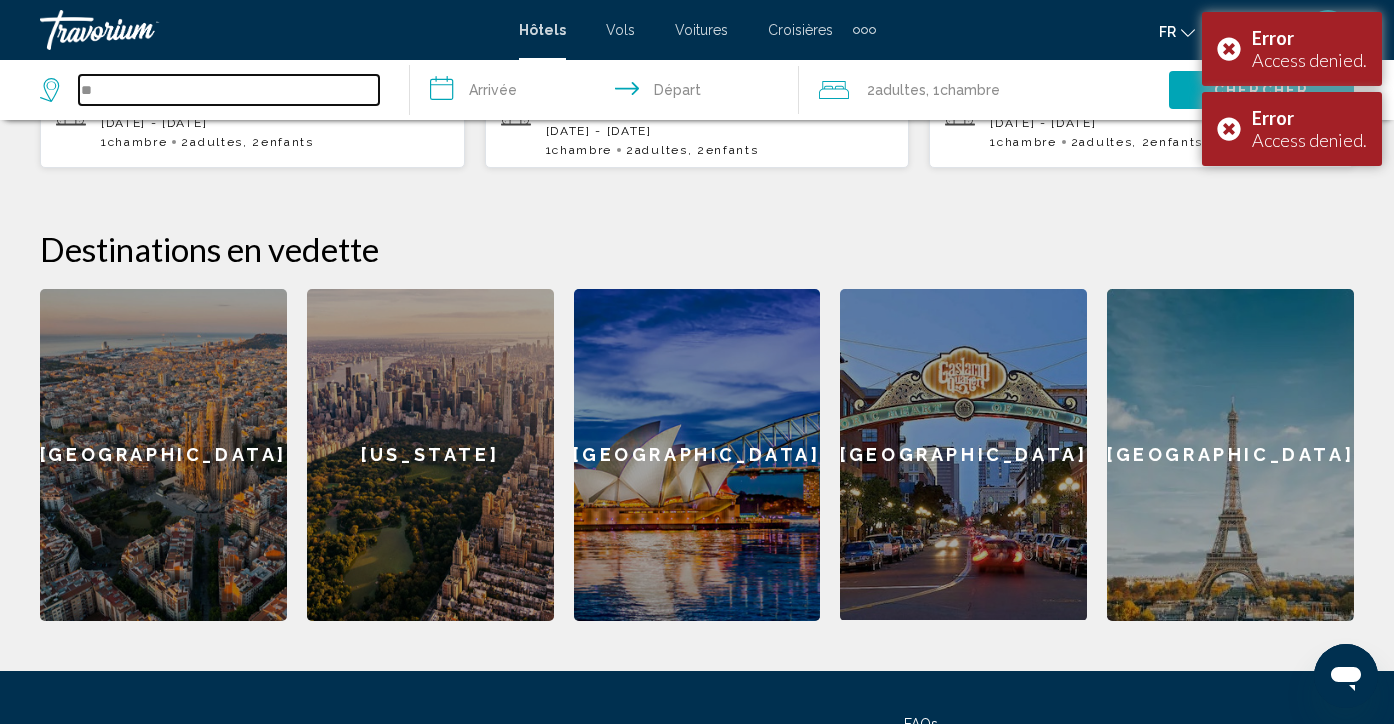 type on "*" 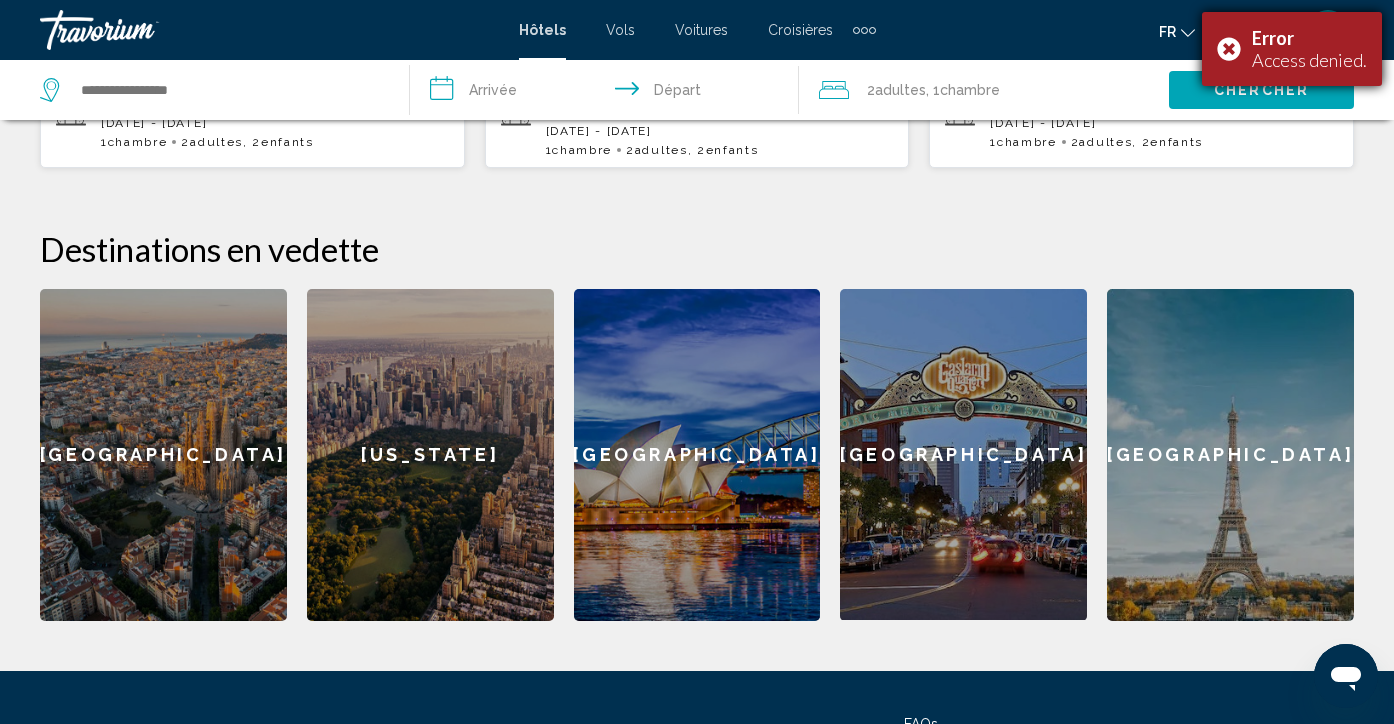 click on "Error   Access denied." at bounding box center [1292, 49] 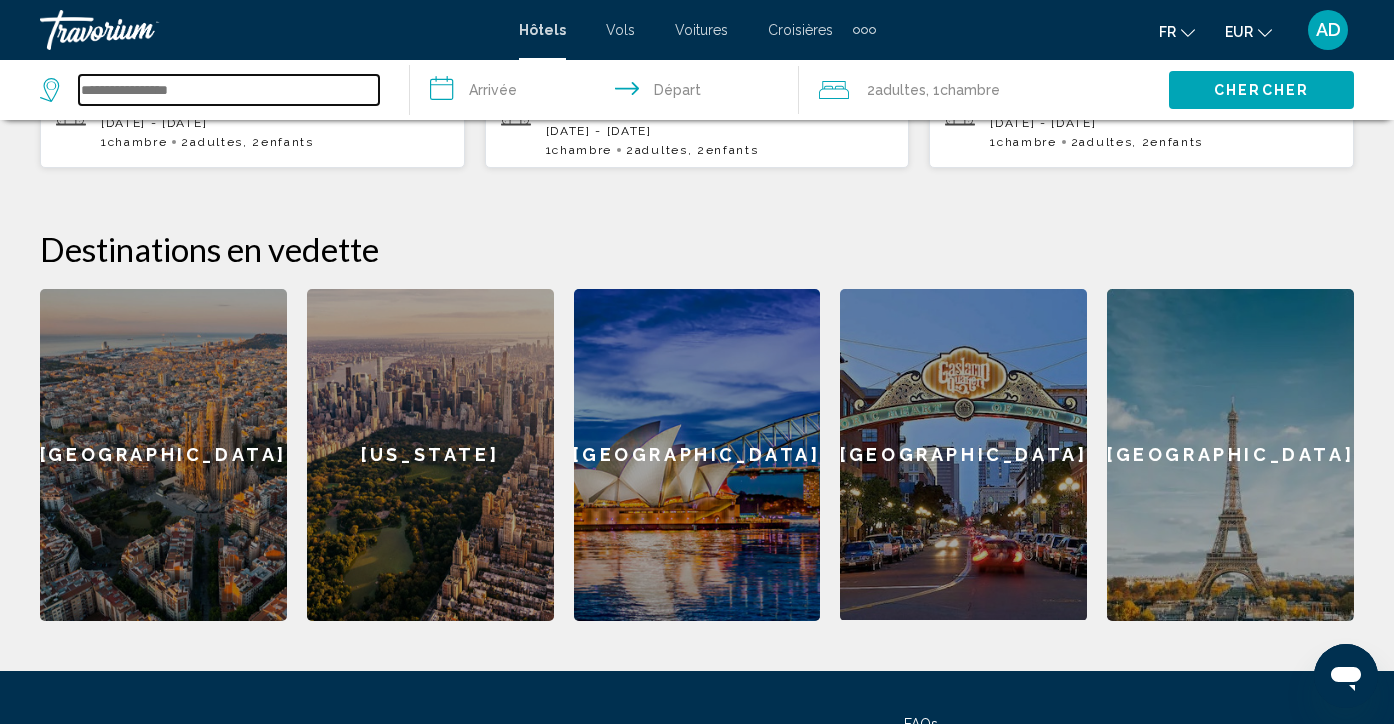 click at bounding box center (229, 90) 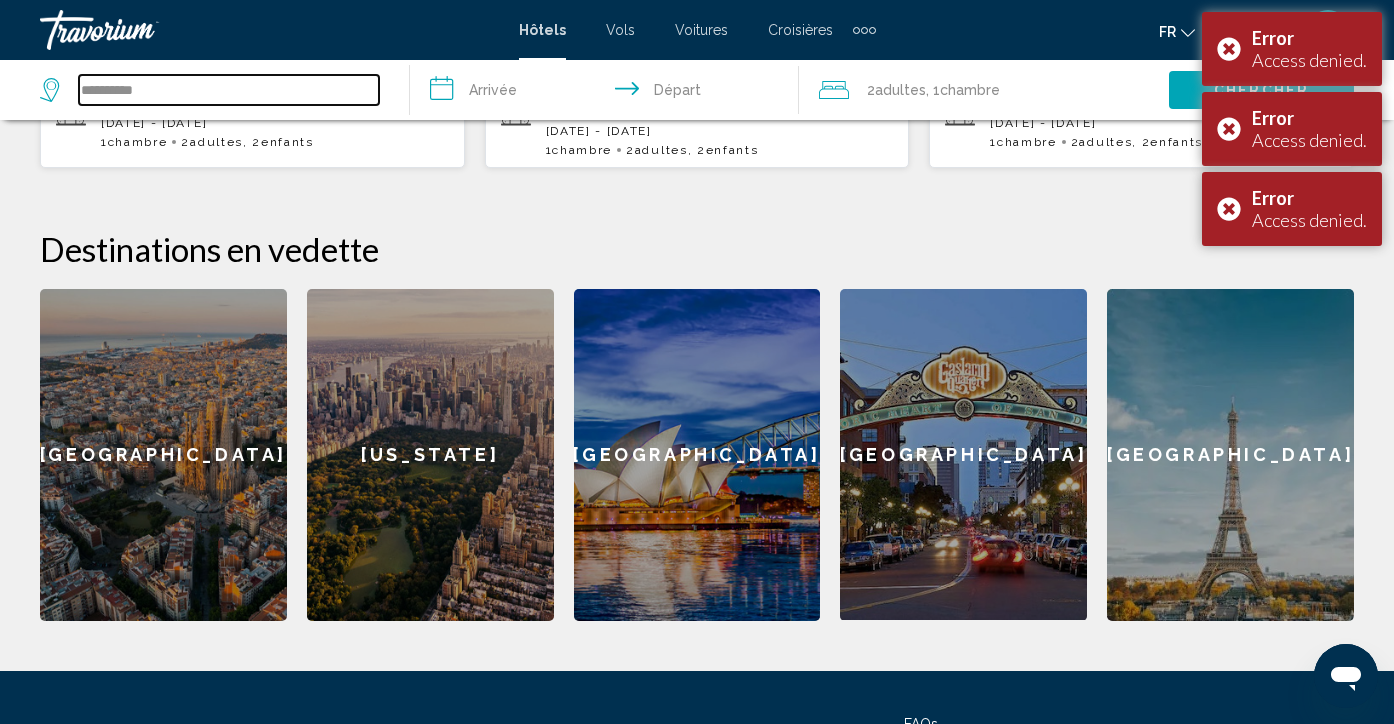 click on "**********" at bounding box center (229, 90) 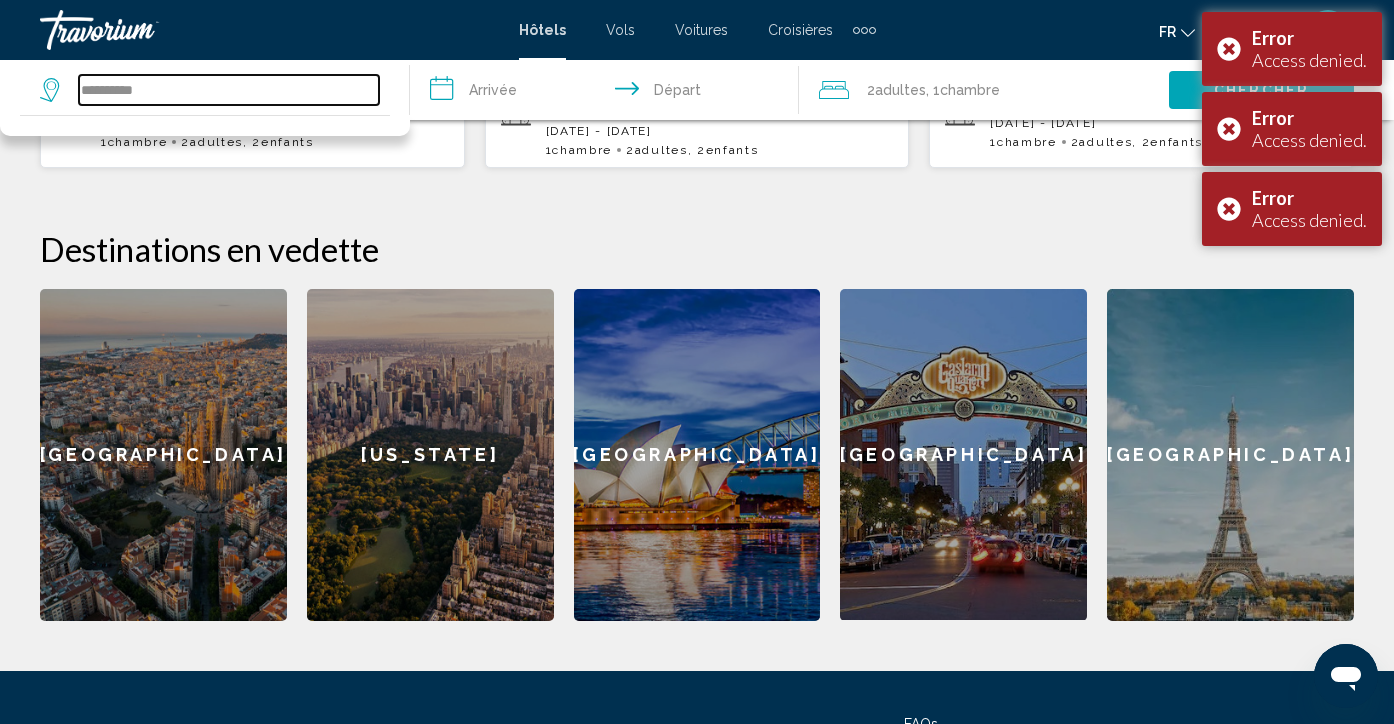 click on "**********" at bounding box center [229, 90] 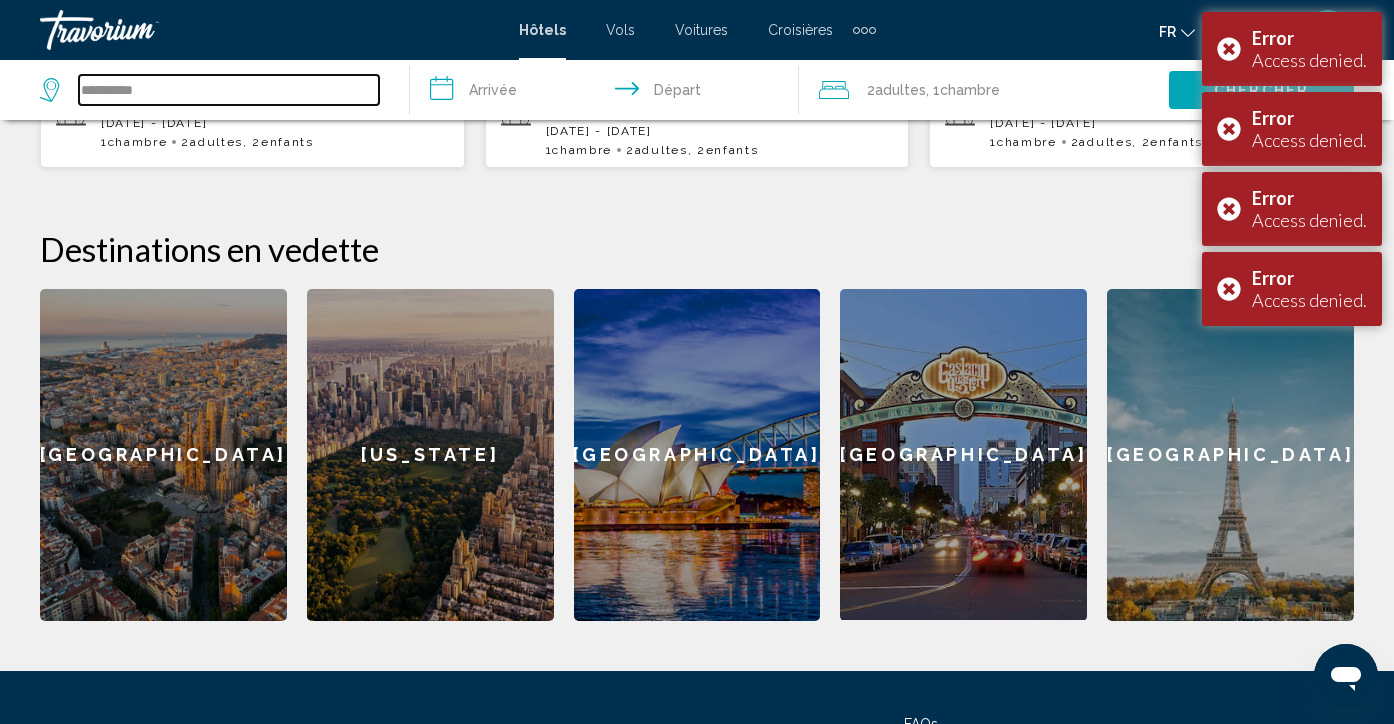 click on "**********" at bounding box center (229, 90) 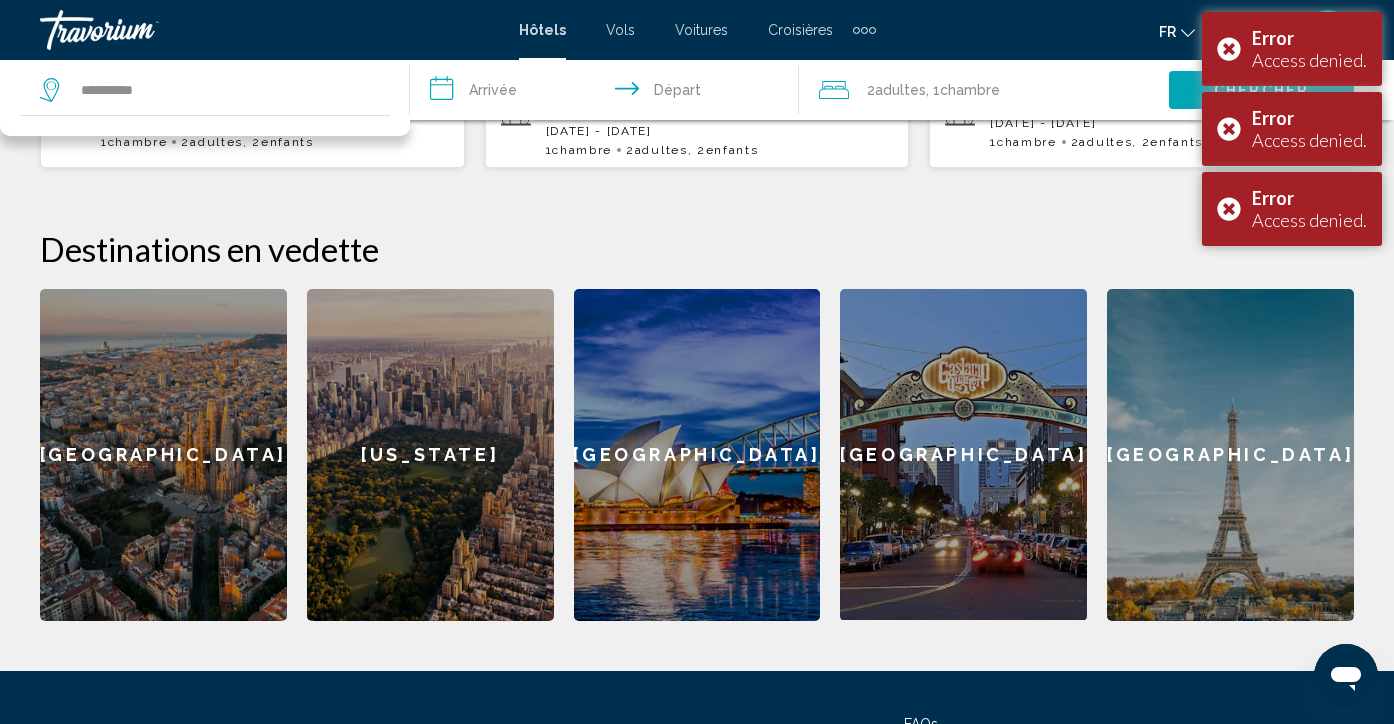 click on "**********" at bounding box center [609, 93] 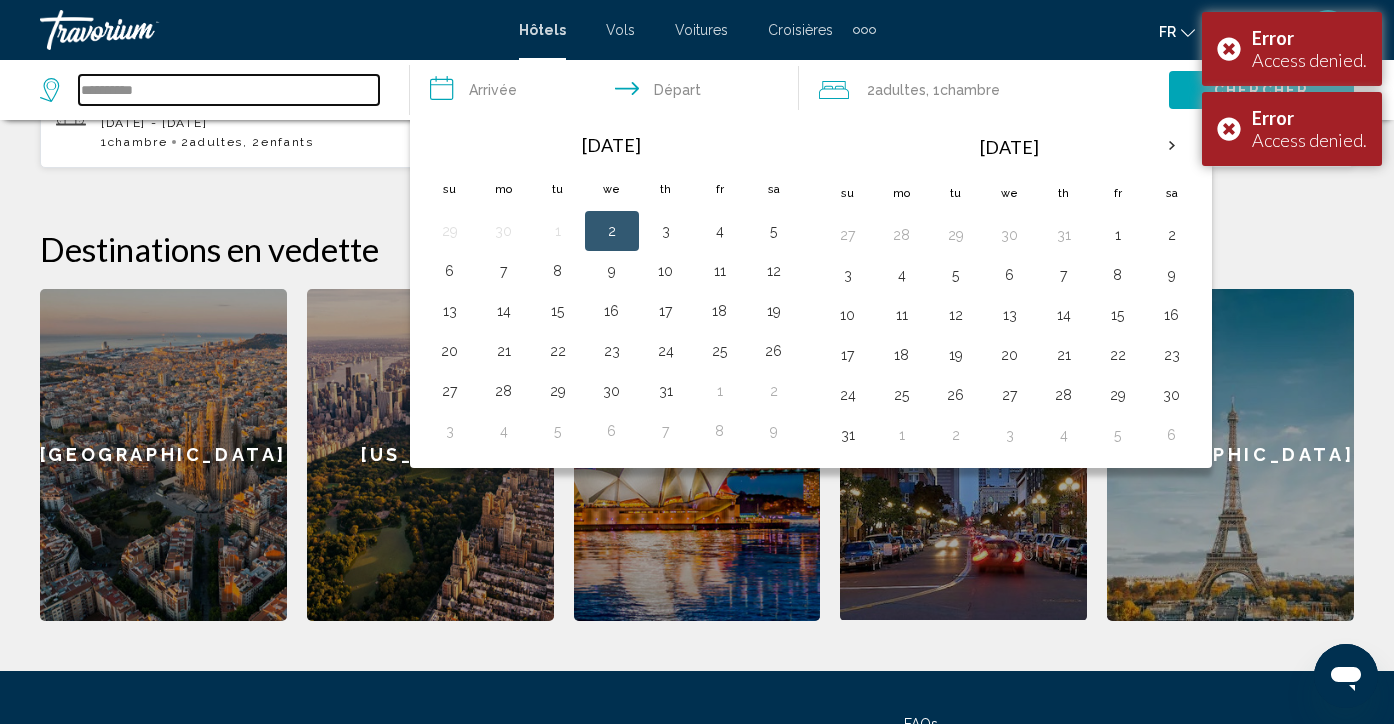 click on "**********" at bounding box center (229, 90) 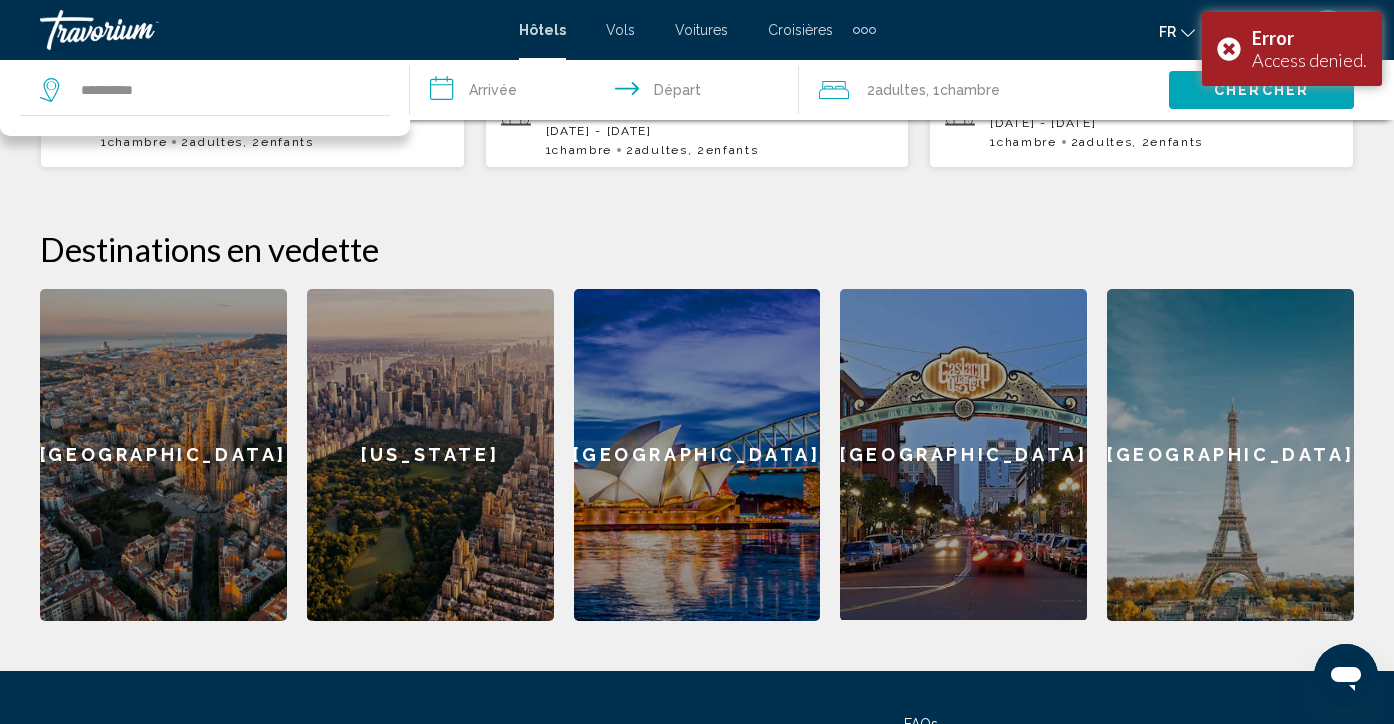 click on "**********" at bounding box center (609, 93) 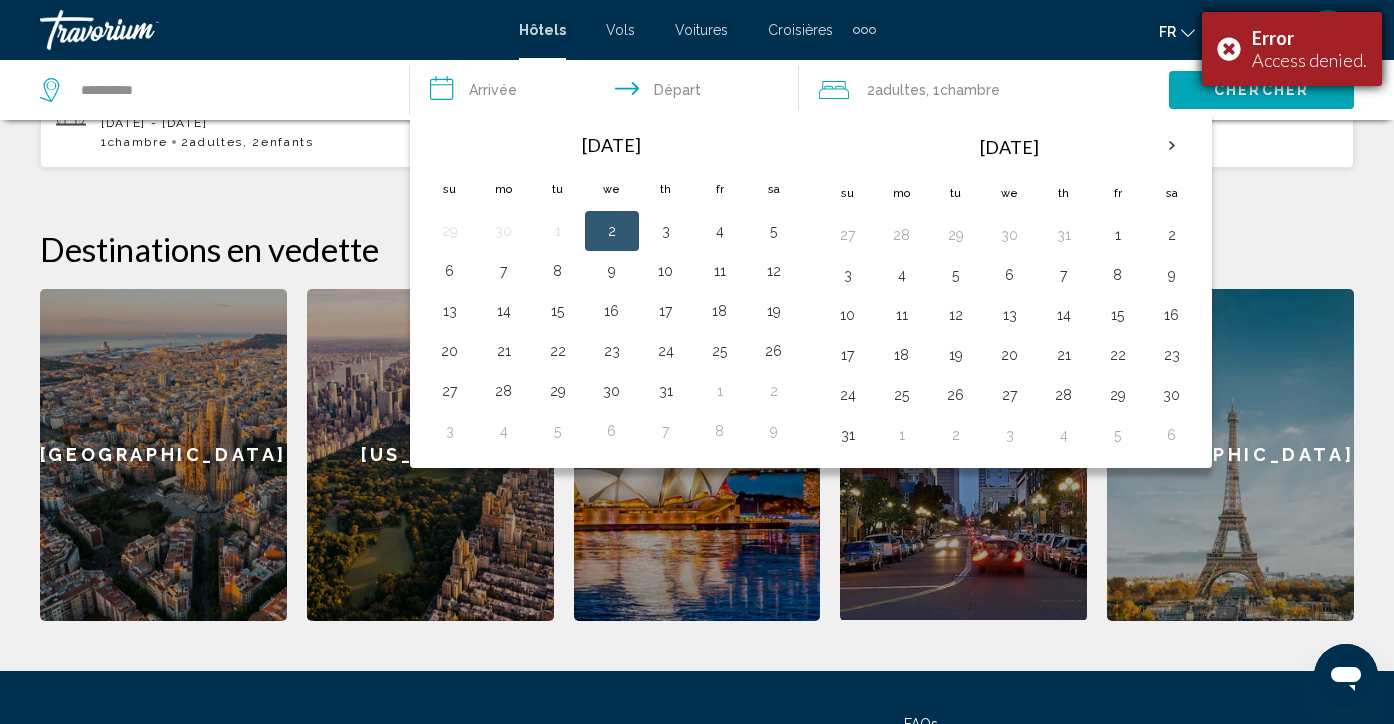 click on "Error   Access denied." at bounding box center (1292, 49) 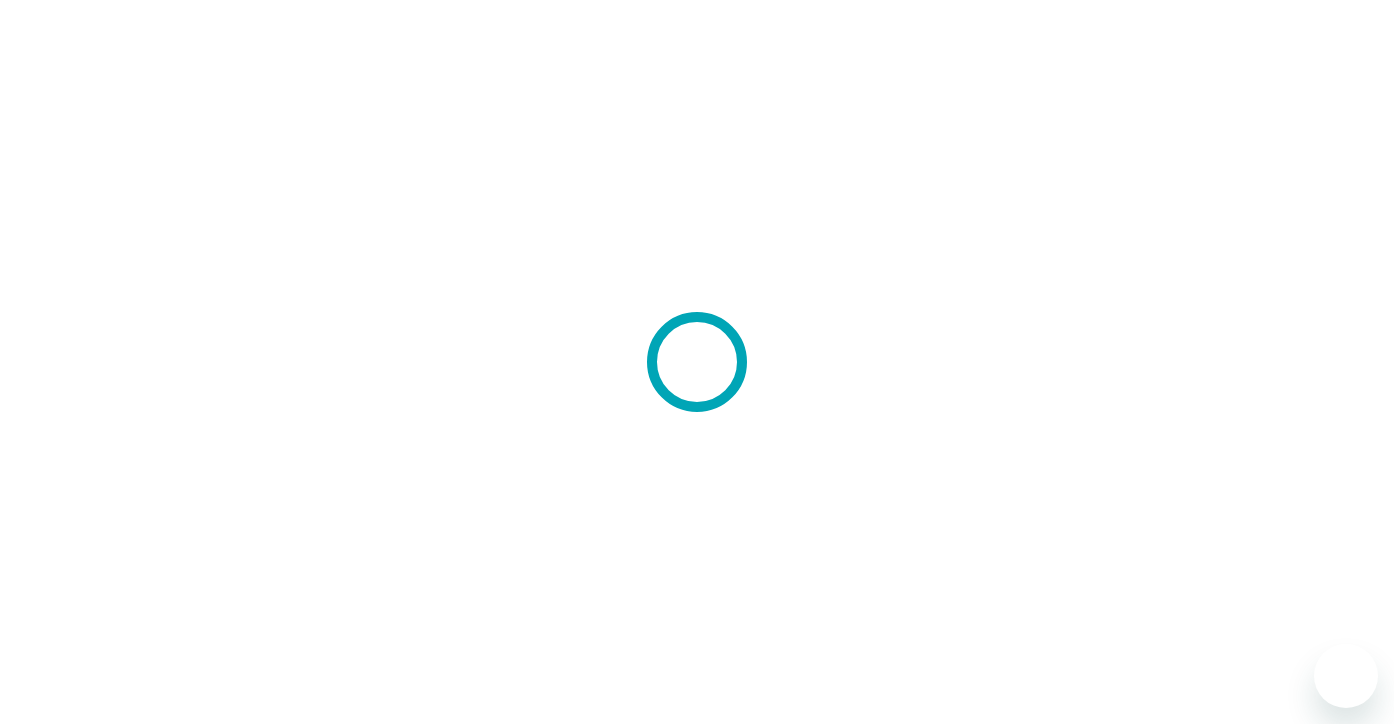 scroll, scrollTop: 0, scrollLeft: 0, axis: both 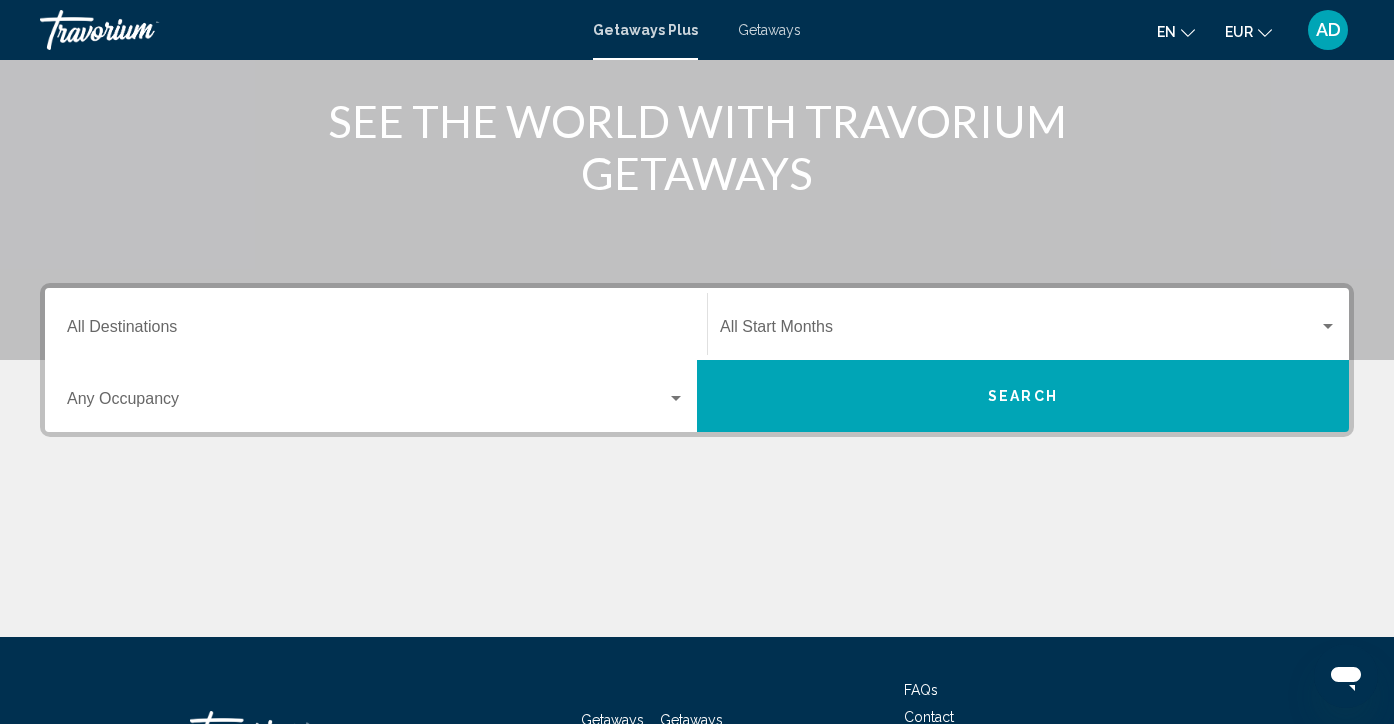 click on "Destination All Destinations" at bounding box center (376, 324) 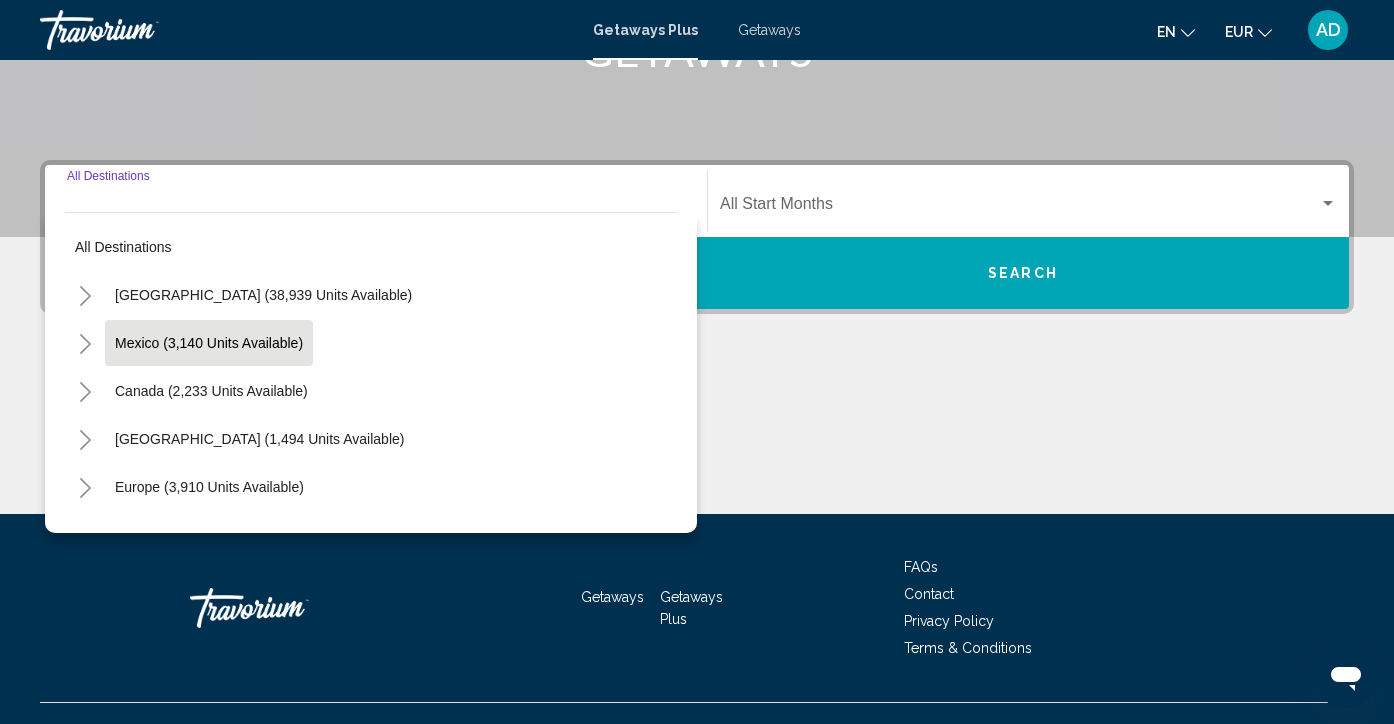 scroll, scrollTop: 398, scrollLeft: 0, axis: vertical 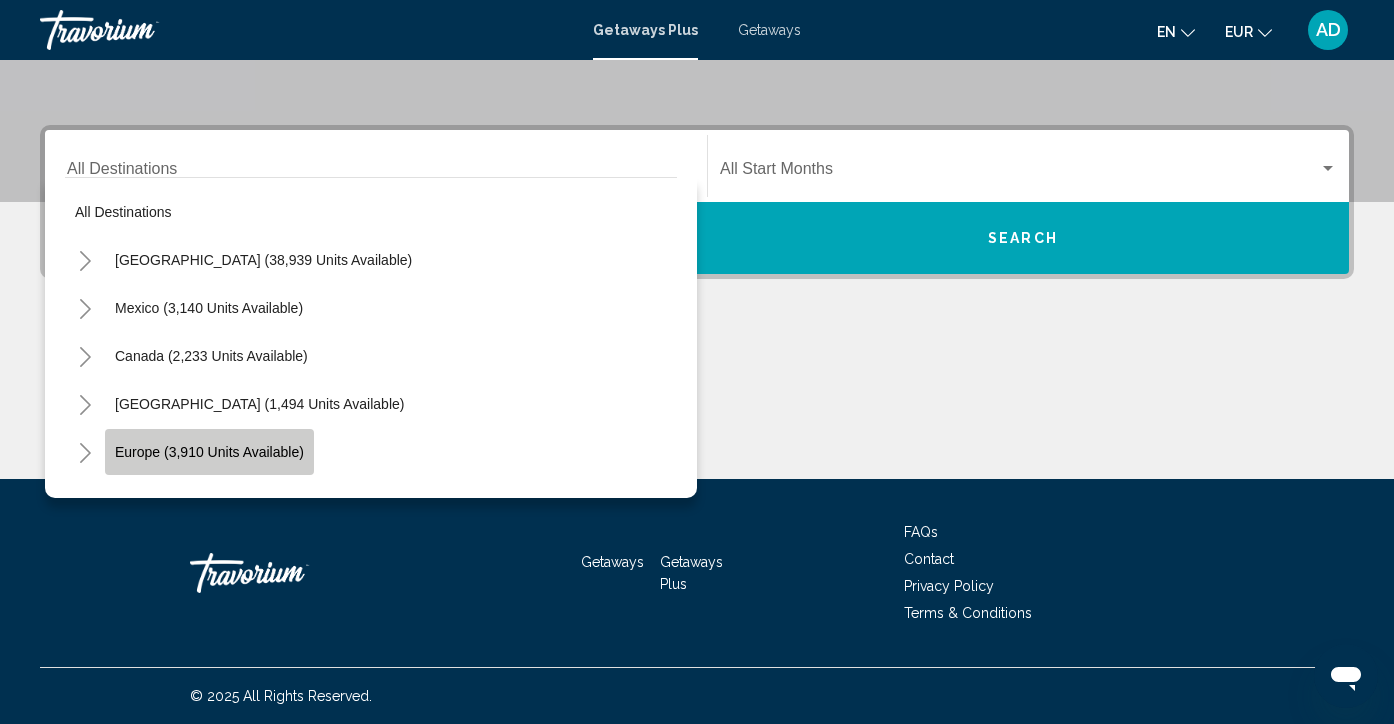 click on "Europe (3,910 units available)" 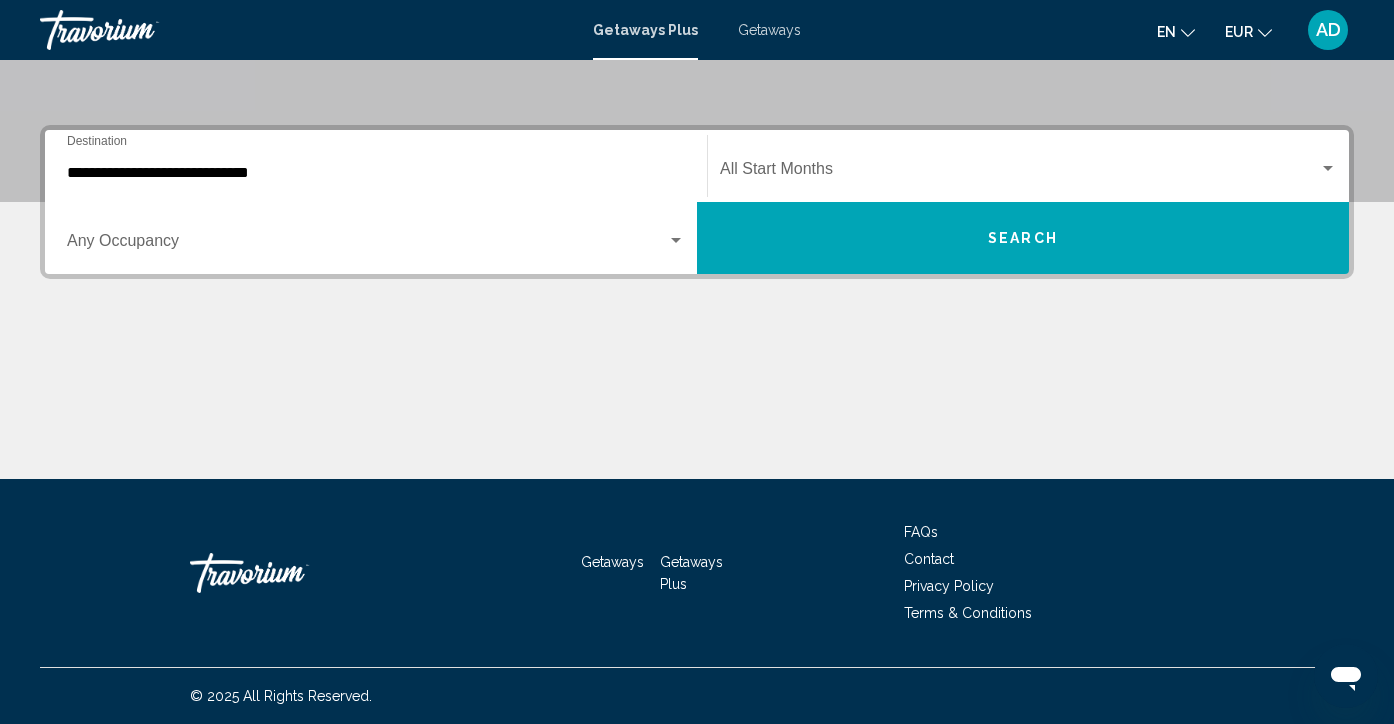 click on "**********" at bounding box center (376, 166) 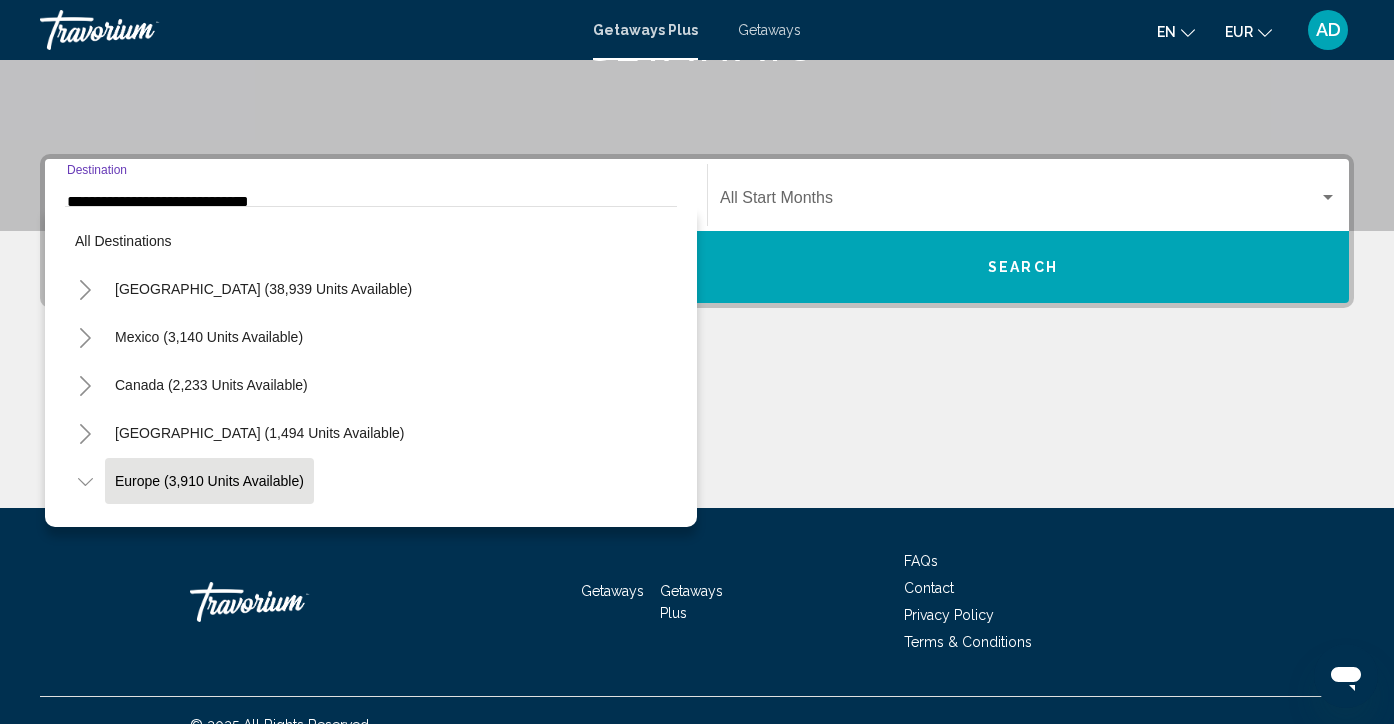 scroll, scrollTop: 119, scrollLeft: 0, axis: vertical 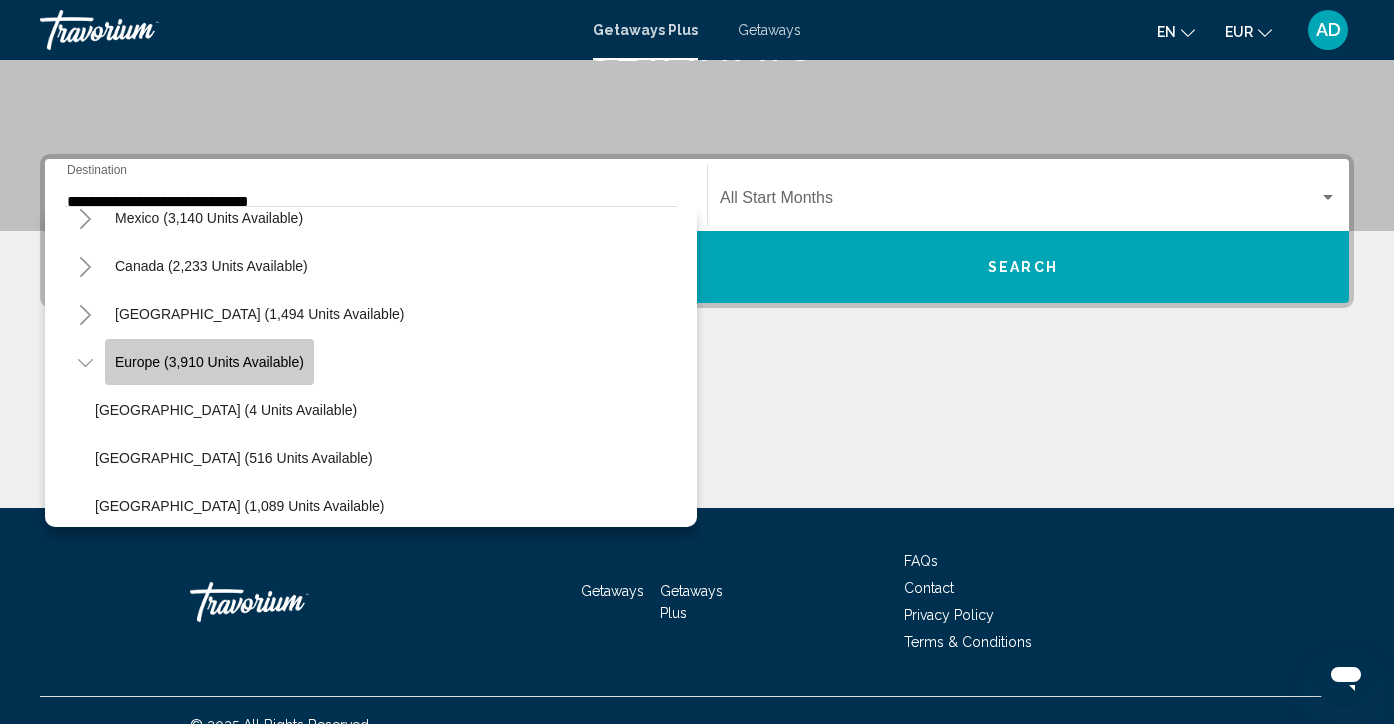 click on "Europe (3,910 units available)" 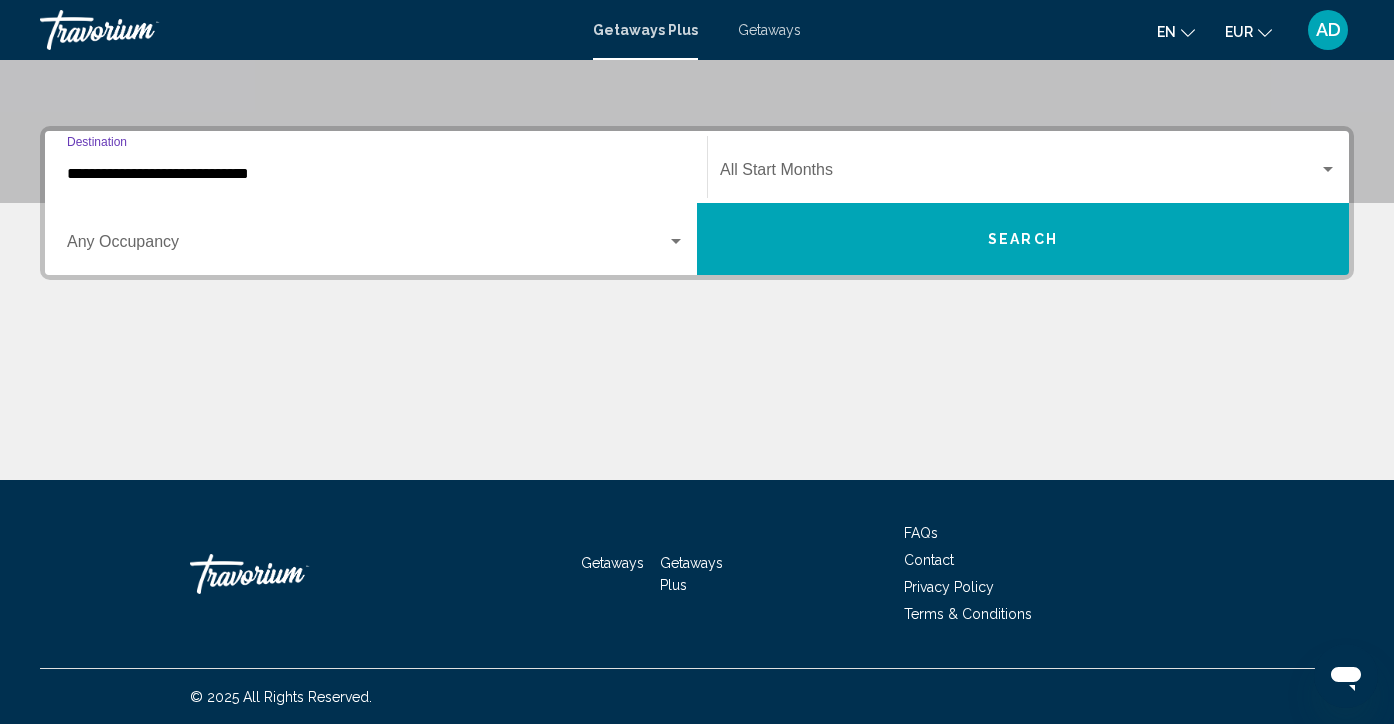 scroll, scrollTop: 398, scrollLeft: 0, axis: vertical 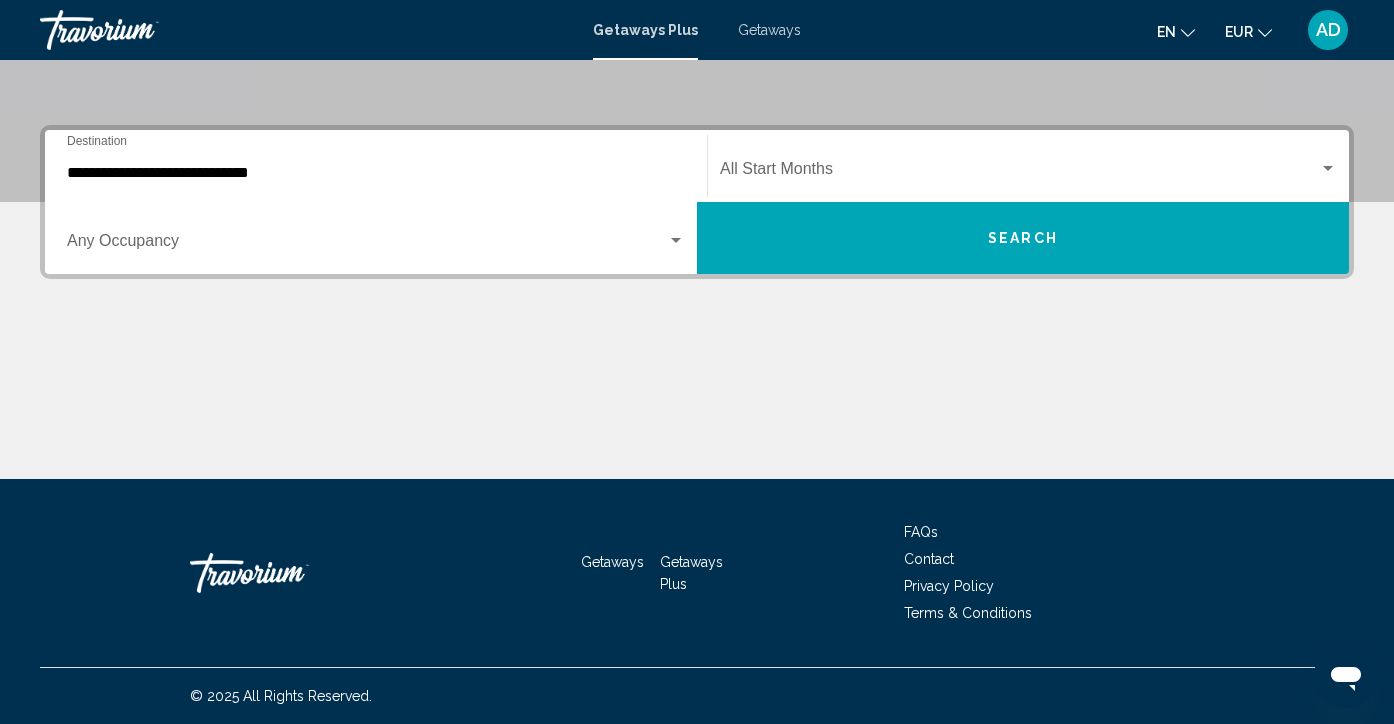 drag, startPoint x: 941, startPoint y: 374, endPoint x: 797, endPoint y: 203, distance: 223.55536 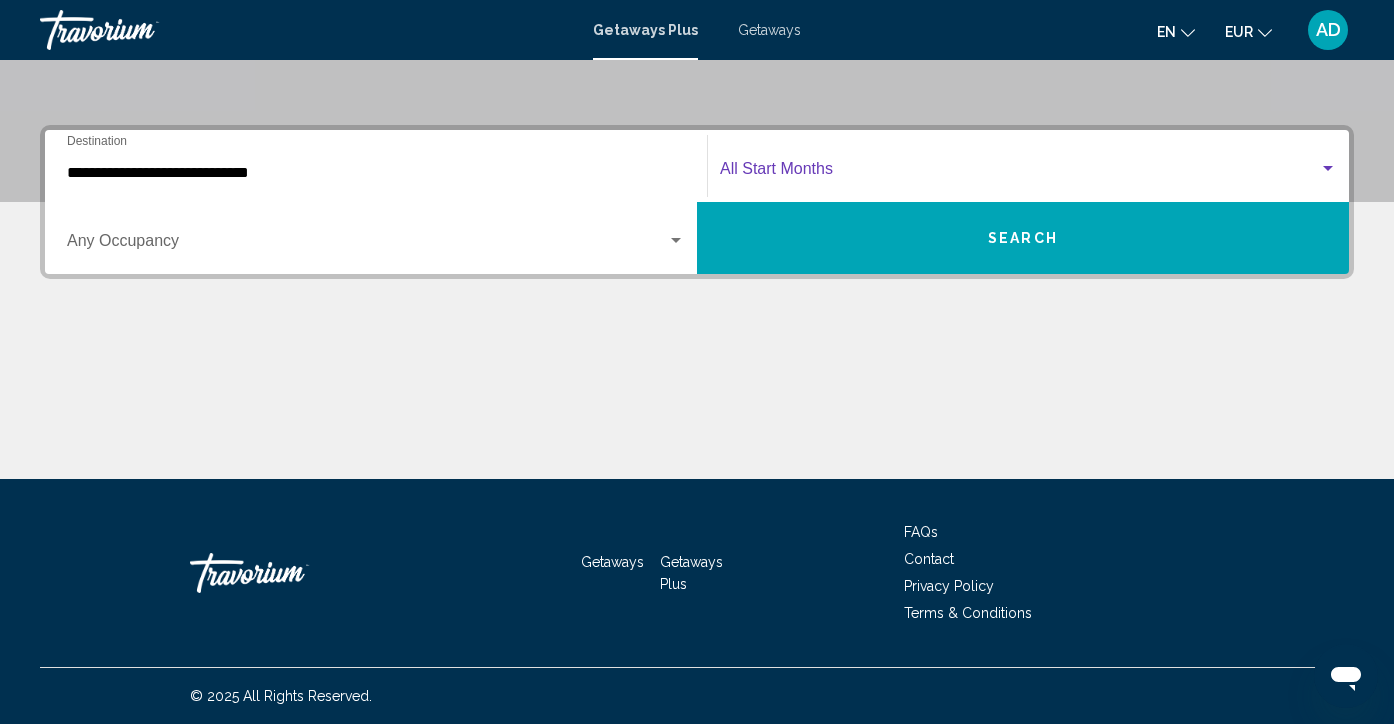 click at bounding box center (1019, 173) 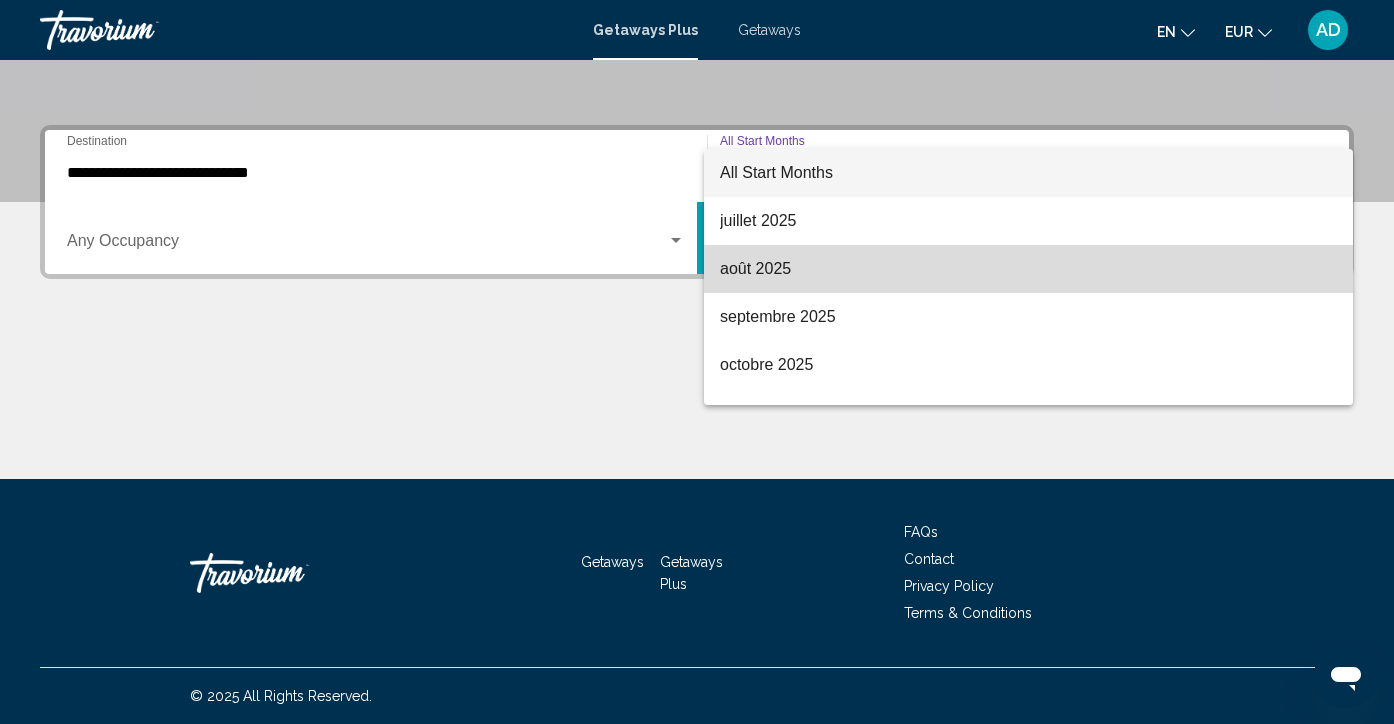 click on "août 2025" at bounding box center (1028, 269) 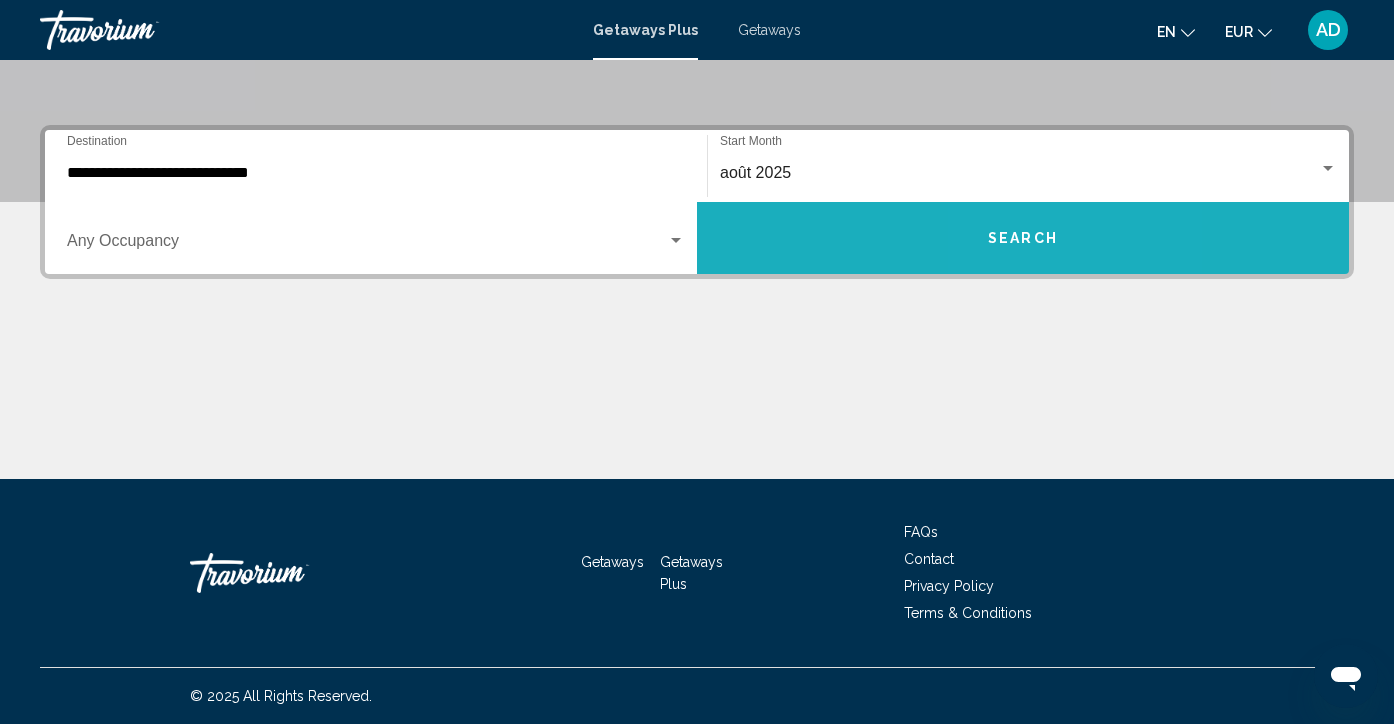 click on "Search" at bounding box center [1023, 238] 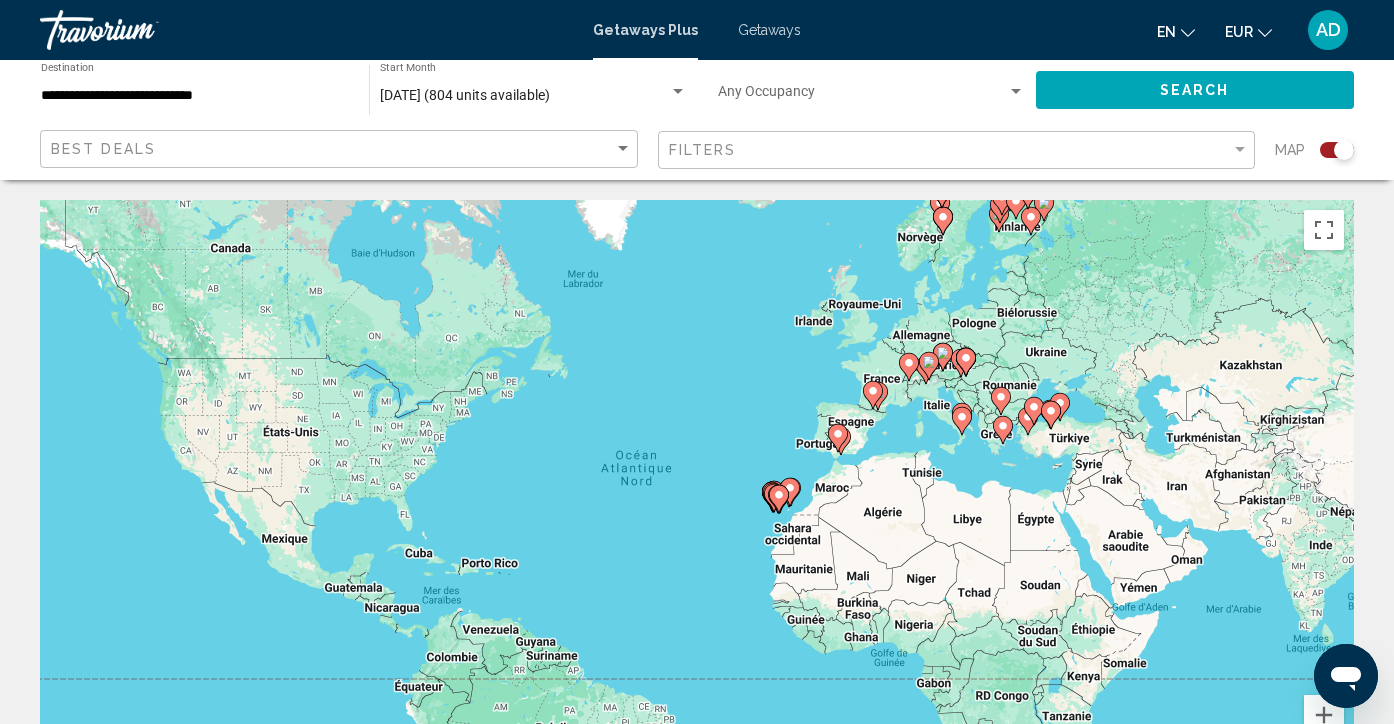 click on "Pour naviguer, appuyez sur les touches fléchées. Pour activer le glissement avec le clavier, appuyez sur Alt+Entrée. Une fois ce mode activé, utilisez les touches fléchées pour déplacer le repère. Pour valider le déplacement, appuyez sur Entrée. Pour annuler, appuyez sur Échap." at bounding box center [697, 500] 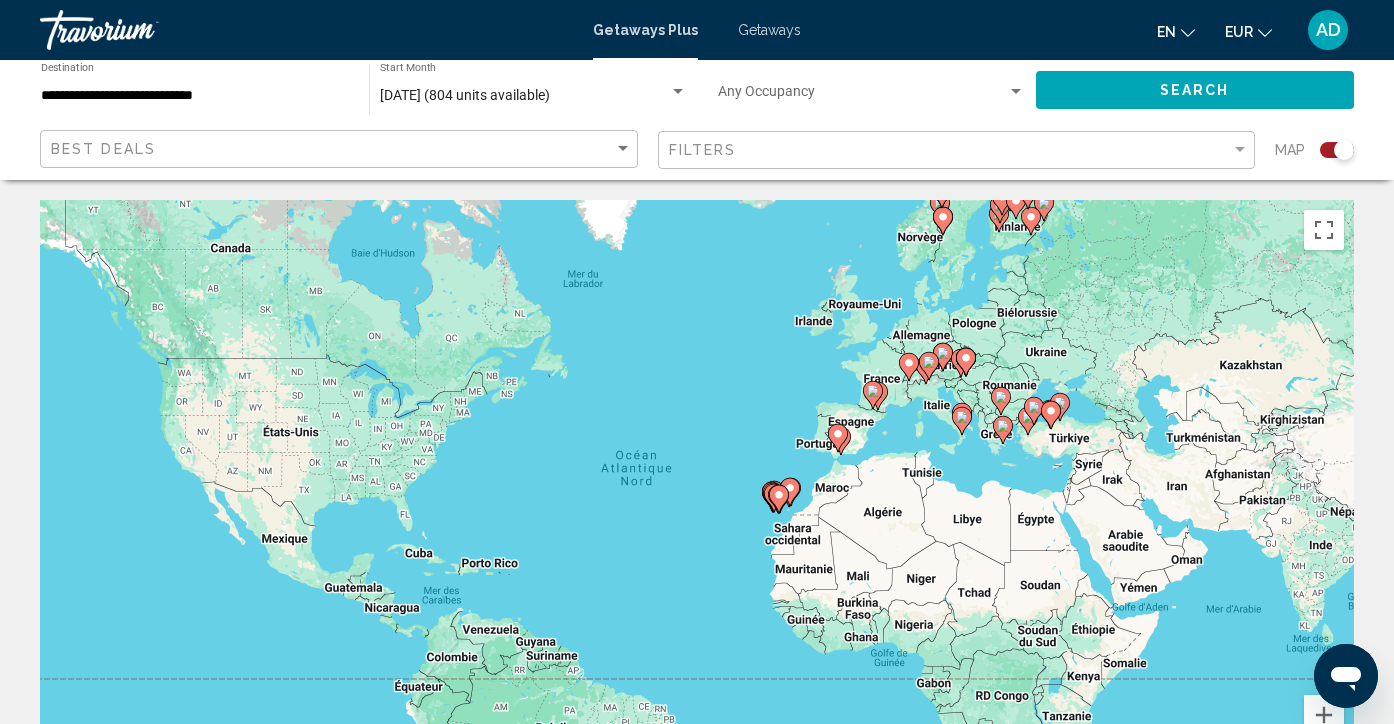 click on "Pour naviguer, appuyez sur les touches fléchées. Pour activer le glissement avec le clavier, appuyez sur Alt+Entrée. Une fois ce mode activé, utilisez les touches fléchées pour déplacer le repère. Pour valider le déplacement, appuyez sur Entrée. Pour annuler, appuyez sur Échap." at bounding box center [697, 500] 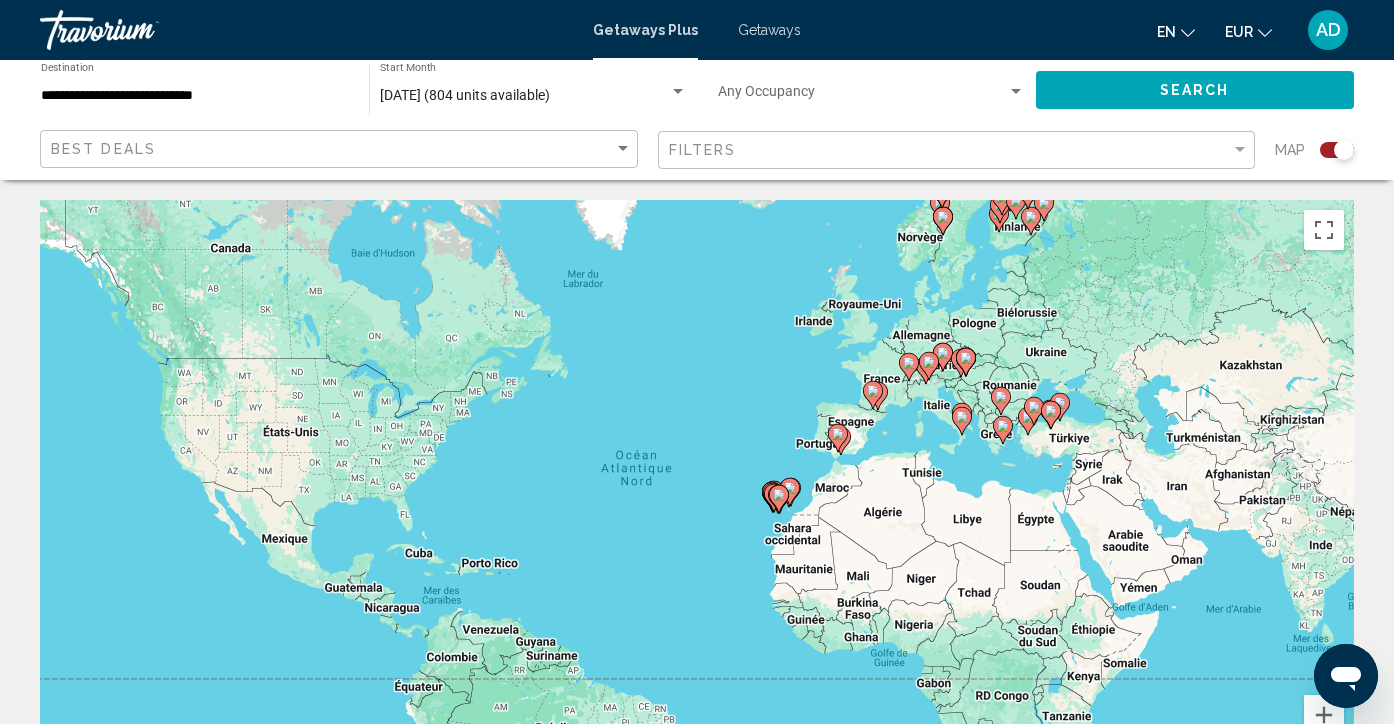 click at bounding box center (838, 438) 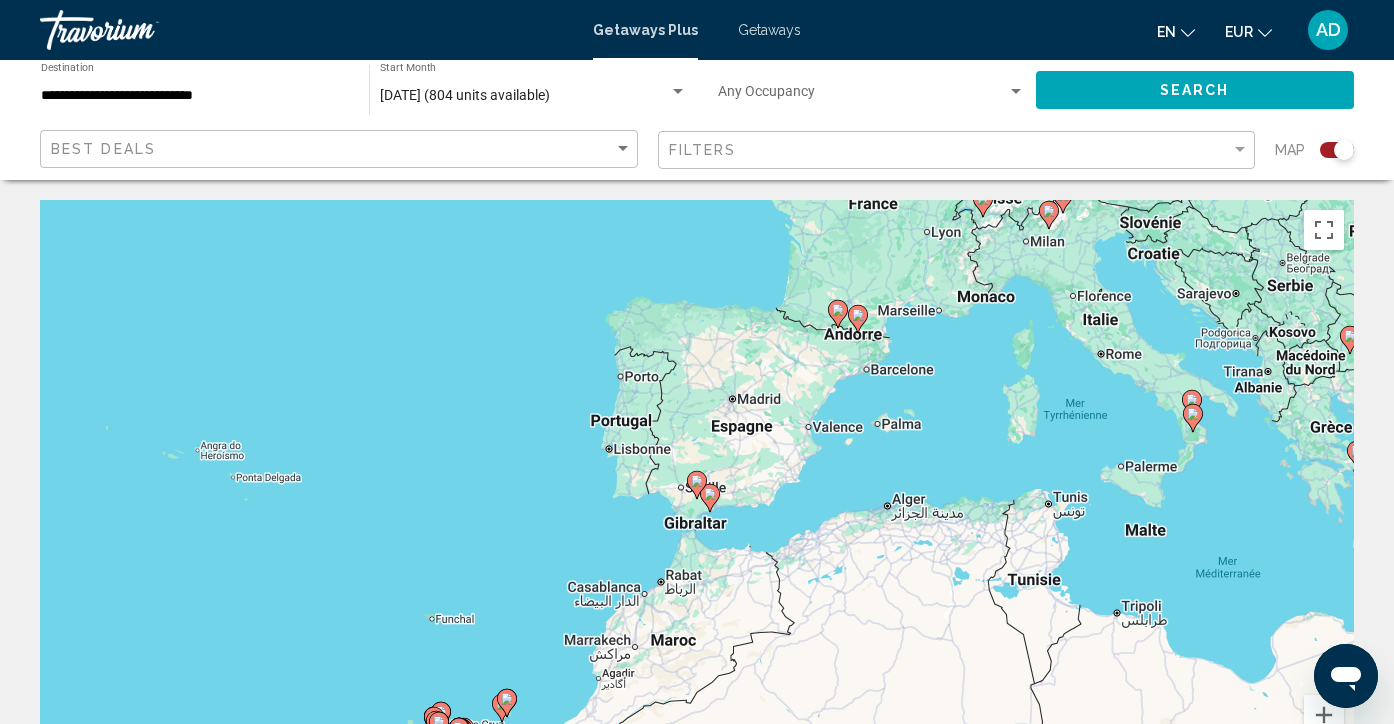click on "Pour naviguer, appuyez sur les touches fléchées. Pour activer le glissement avec le clavier, appuyez sur Alt+Entrée. Une fois ce mode activé, utilisez les touches fléchées pour déplacer le repère. Pour valider le déplacement, appuyez sur Entrée. Pour annuler, appuyez sur Échap." at bounding box center (697, 500) 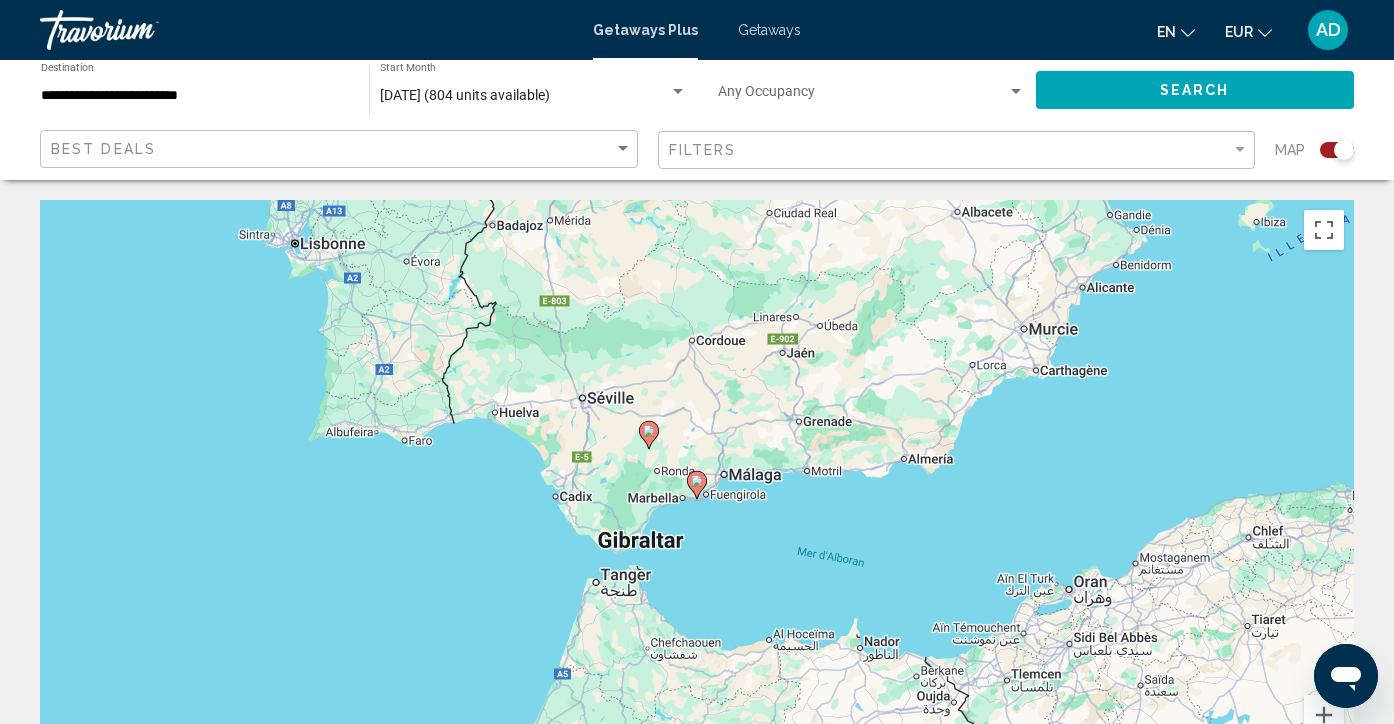 click at bounding box center (649, 435) 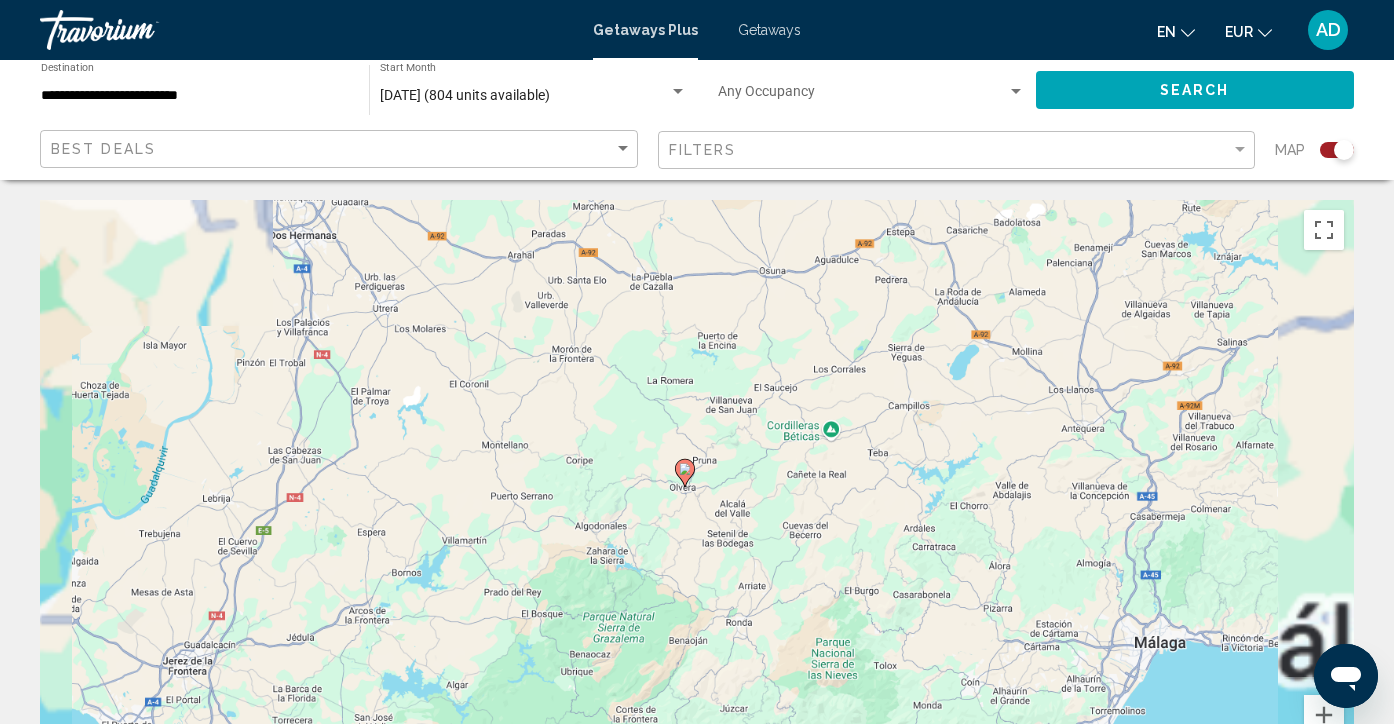 click on "Pour naviguer, appuyez sur les touches fléchées. Pour activer le glissement avec le clavier, appuyez sur Alt+Entrée. Une fois ce mode activé, utilisez les touches fléchées pour déplacer le repère. Pour valider le déplacement, appuyez sur Entrée. Pour annuler, appuyez sur Échap." at bounding box center [697, 500] 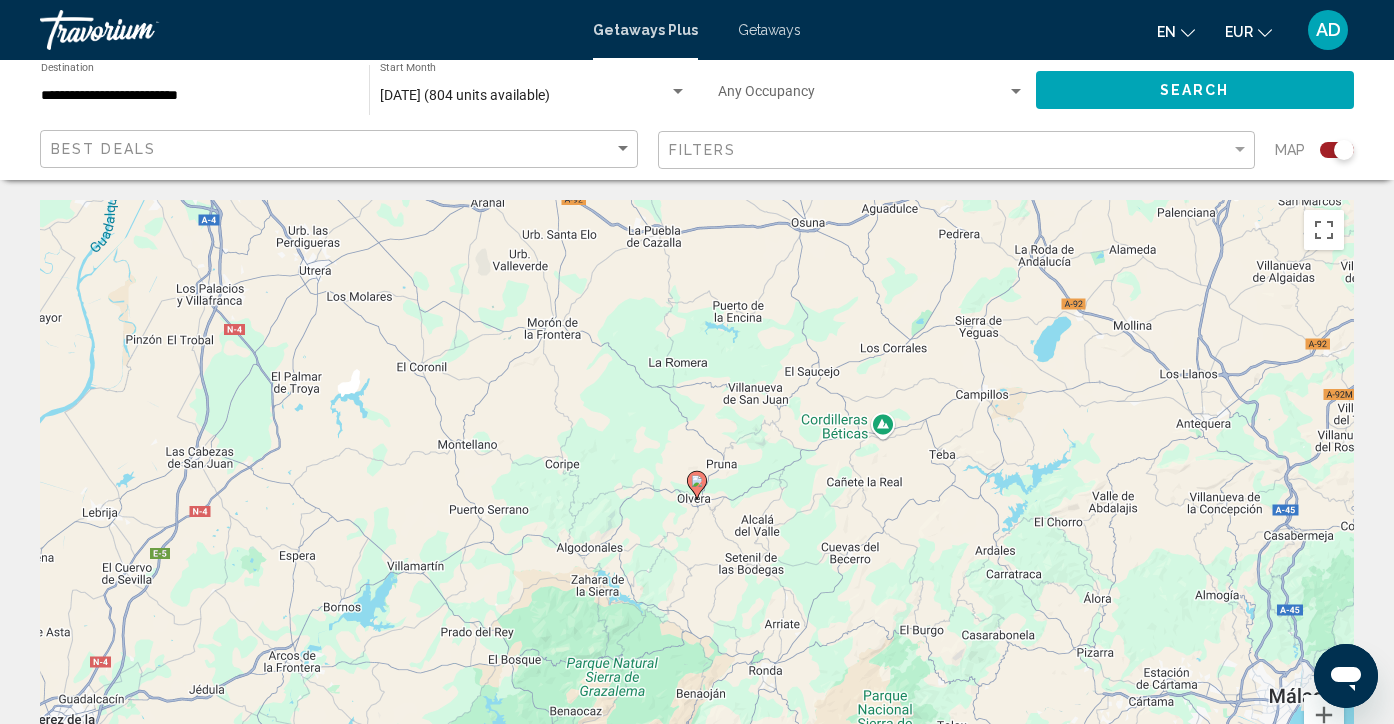 click at bounding box center (697, 485) 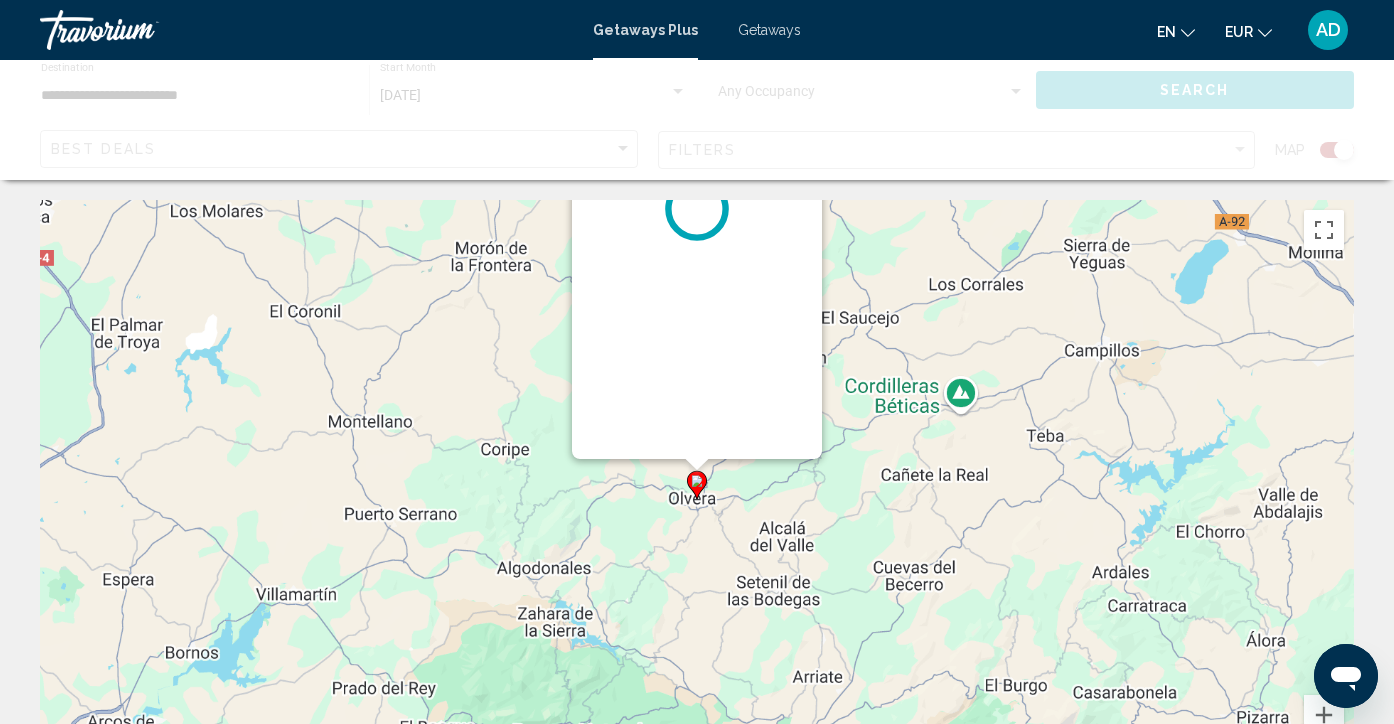 click on "Pour naviguer, appuyez sur les touches fléchées. Pour activer le glissement avec le clavier, appuyez sur Alt+Entrée. Une fois ce mode activé, utilisez les touches fléchées pour déplacer le repère. Pour valider le déplacement, appuyez sur Entrée. Pour annuler, appuyez sur Échap." at bounding box center (1354, 500) 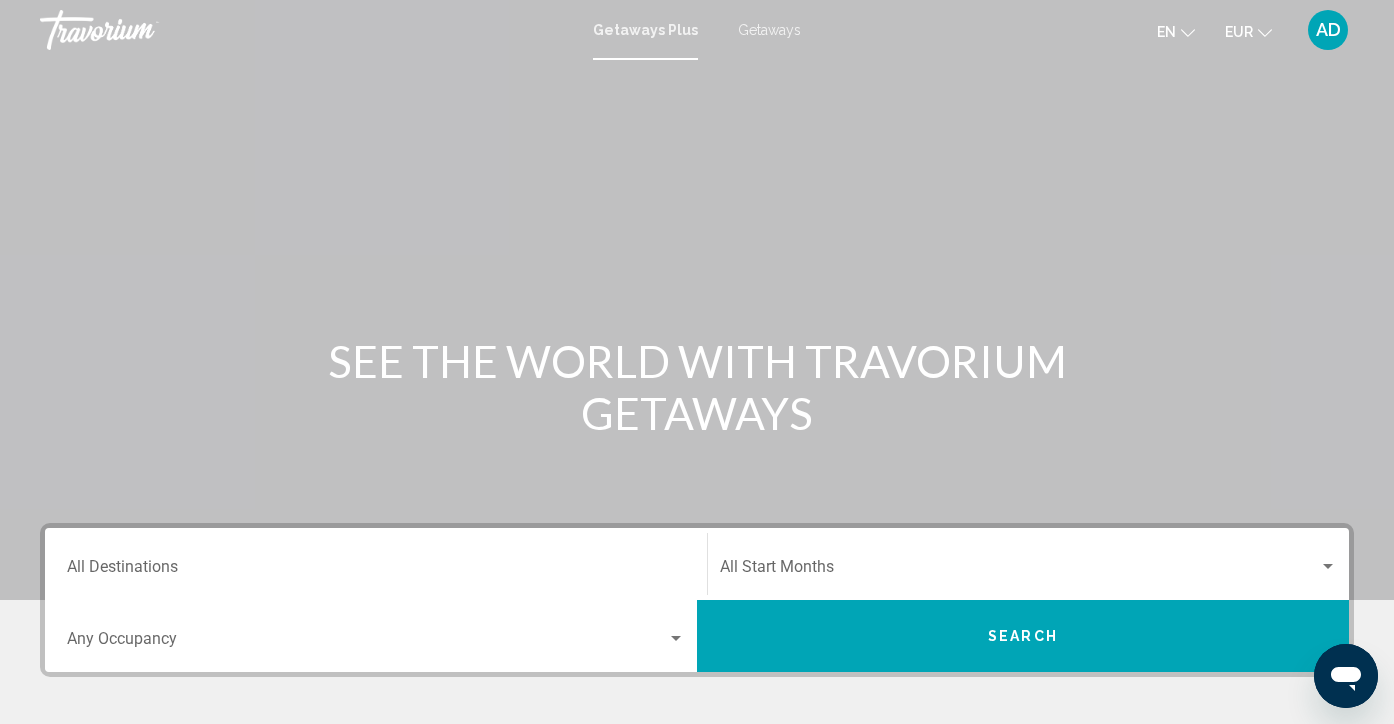 click on "Getaways" at bounding box center [769, 30] 